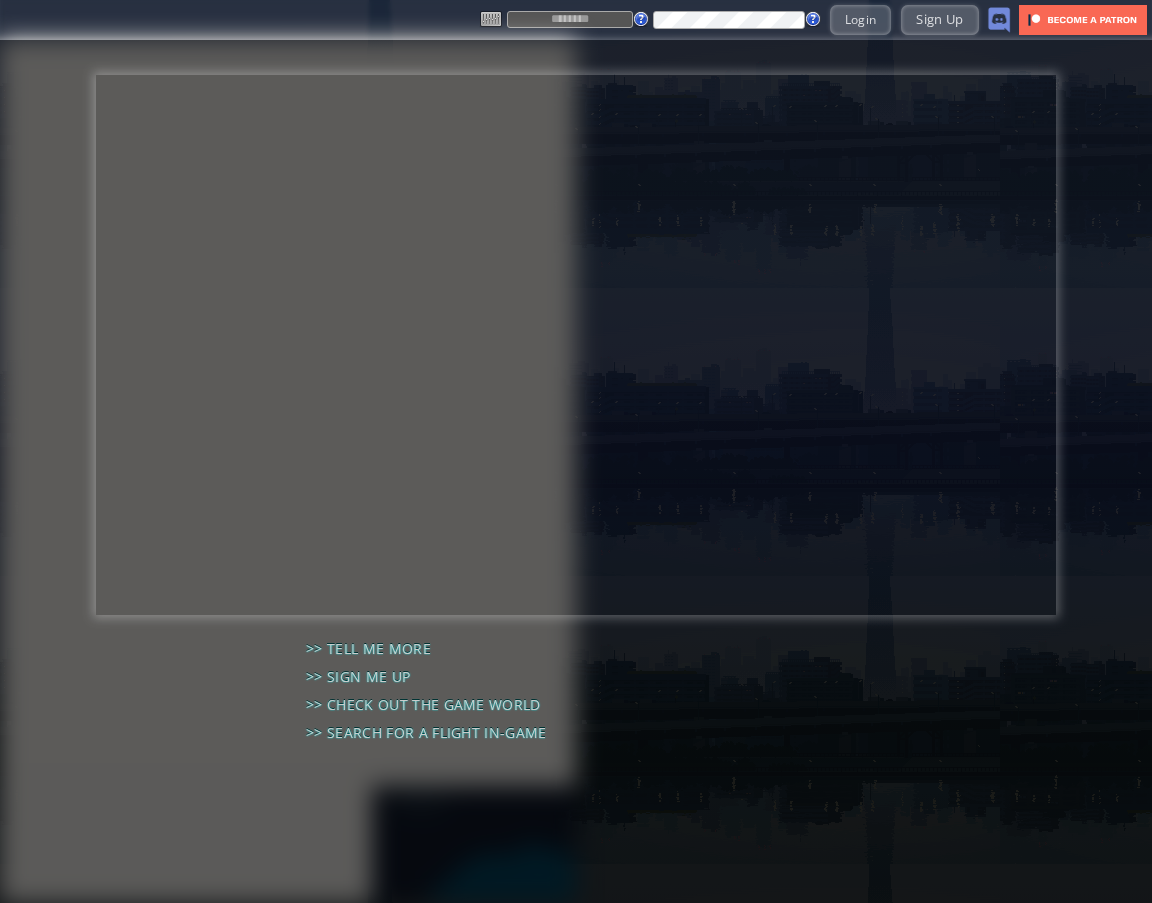 scroll, scrollTop: 0, scrollLeft: 0, axis: both 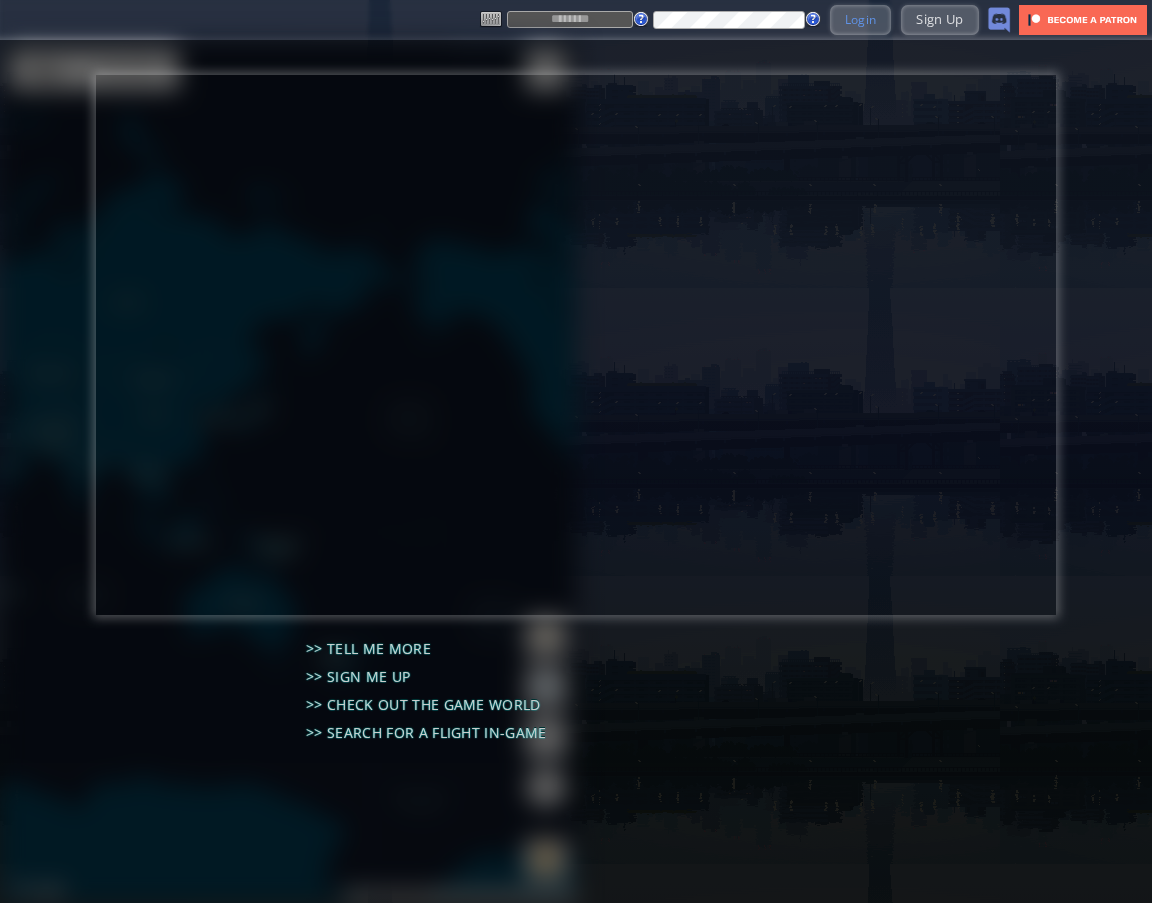 type on "*********" 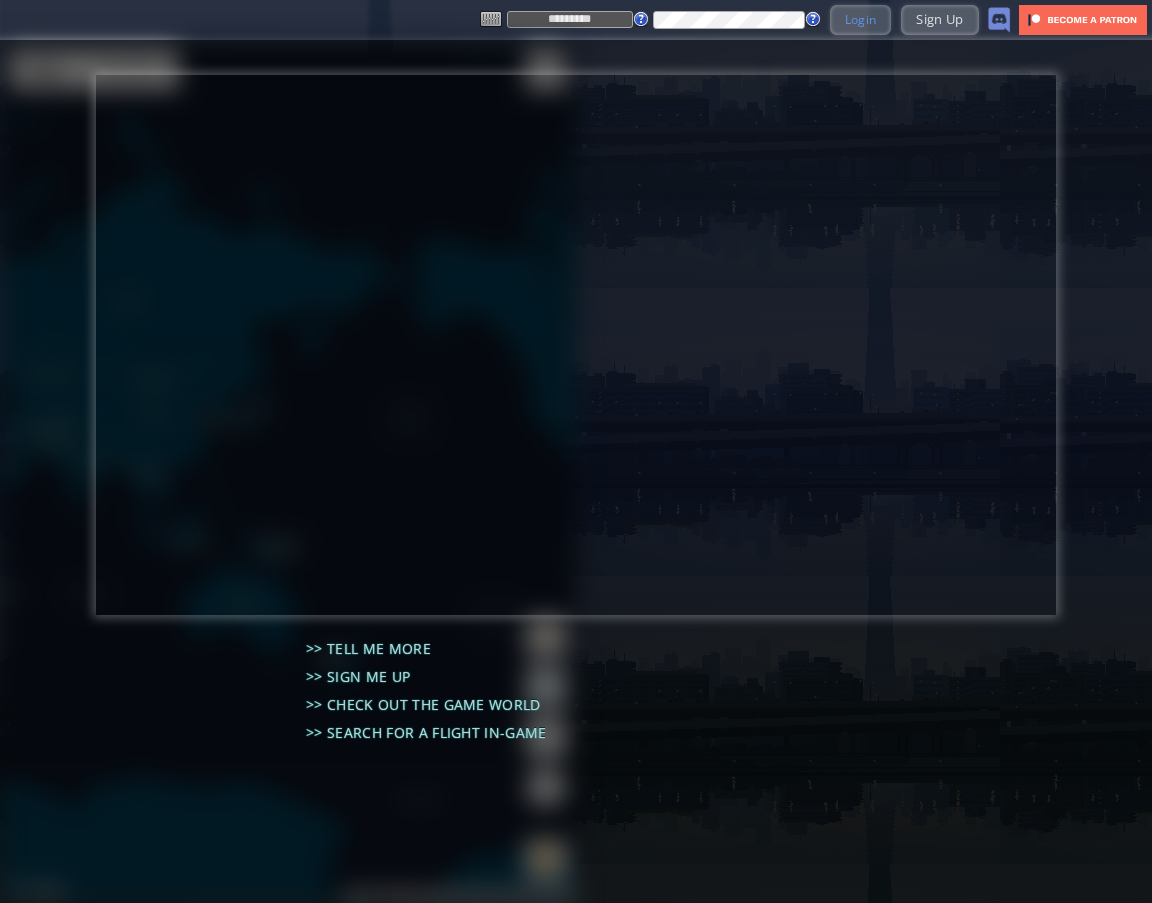 click on "Login" at bounding box center (861, 19) 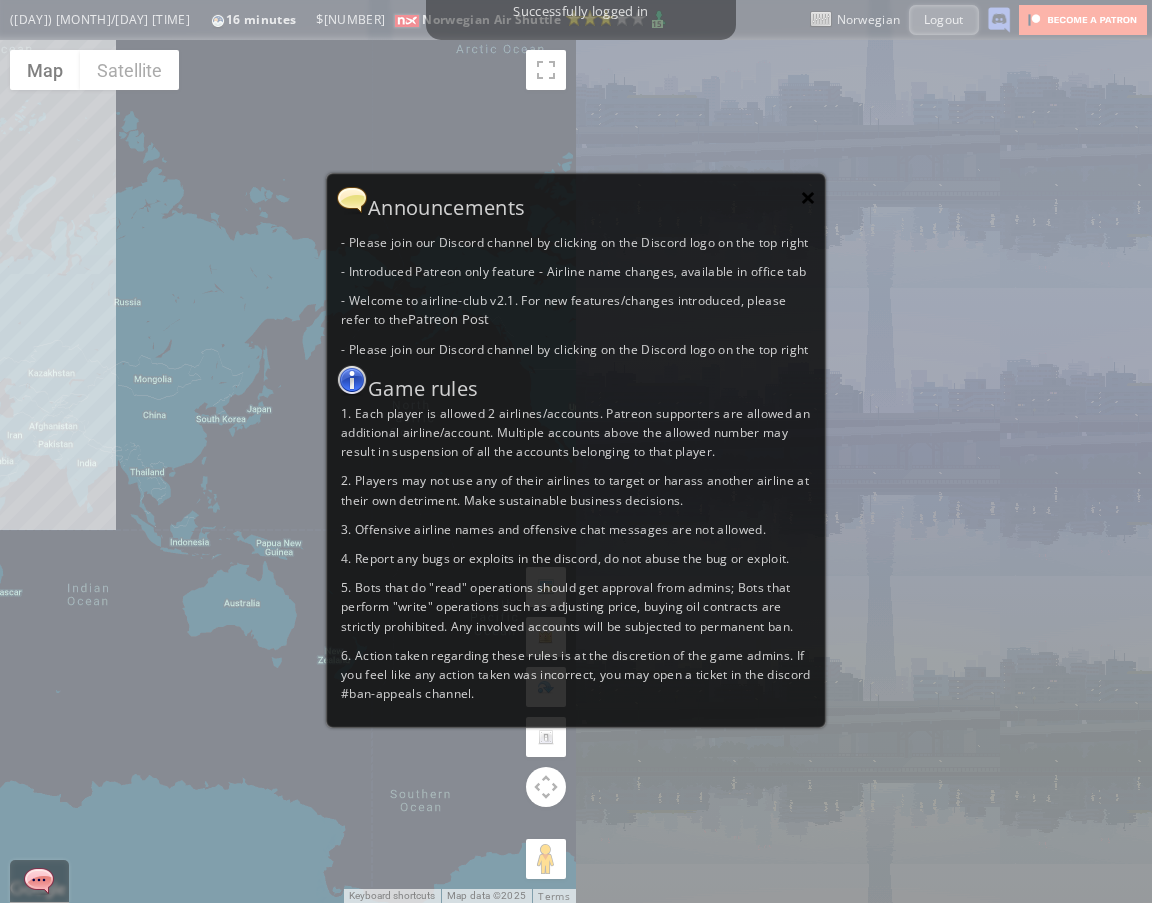click on "×" at bounding box center (808, 197) 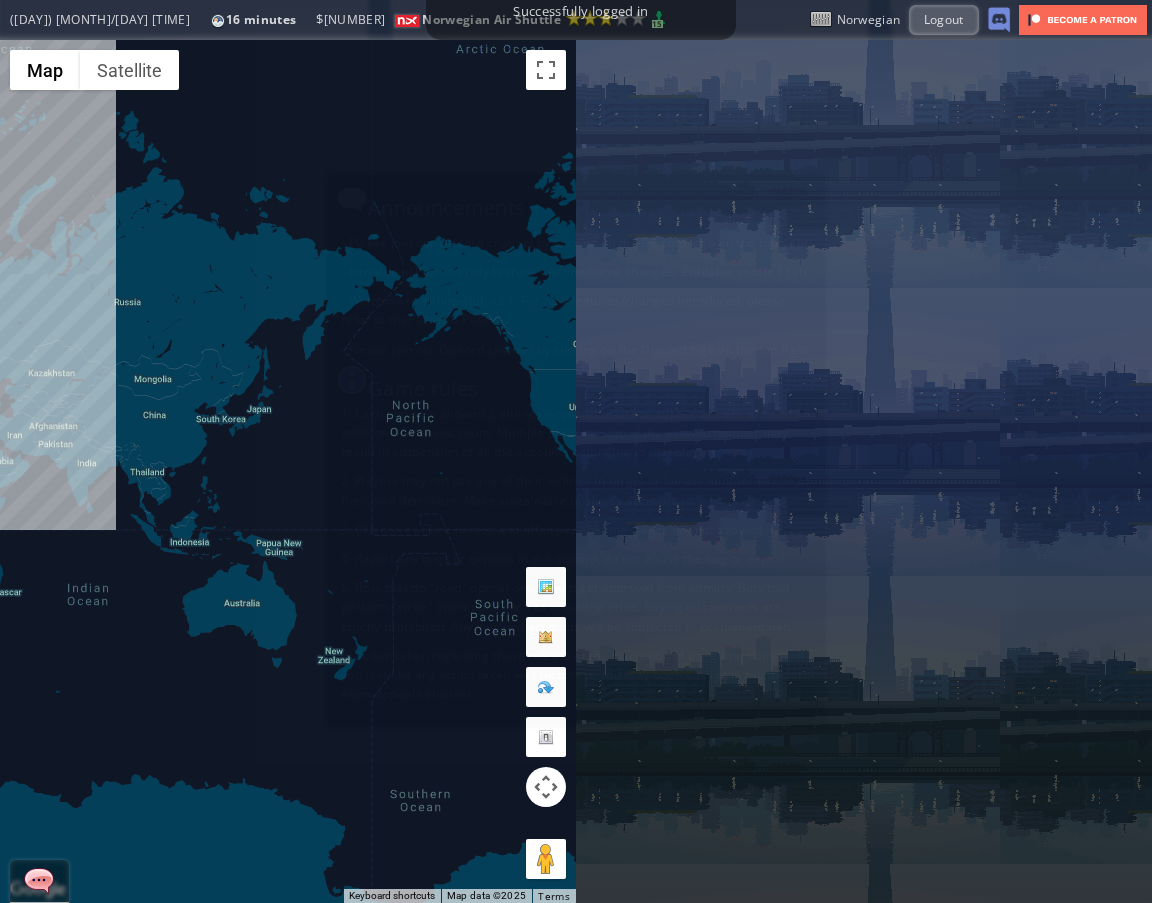 click on "Successfully logged in
Top Transit PAX
Alliance
Other
Animated
Economy
Business
First
week(s) ago
ExitPassenger Map
Influence Heatmap
weeks ago
Impact
Trend
Hide Heatmap Overlay
Top Destinations
Destination
Cap (Freq)
Operators
Exit Airport Flight Map
([DAY]) [MONTH]/[DAY] [TIME]
[TIME]
Reputation:  [PRICE]    [GRADE] (Next Grade: [NUMBER])
([DAY]) [MONTH]/[DAY] [TIME]
[TIME]
$ [NUMBER]
[AIRLINE_NAME]
Reputation: [PRICE] ([GRADE]) Next Grade: [NUMBER]
[NUMBER]
[AIRLINE_NAME]
$ [NUMBER]
[NUMBER]" at bounding box center (576, 451) 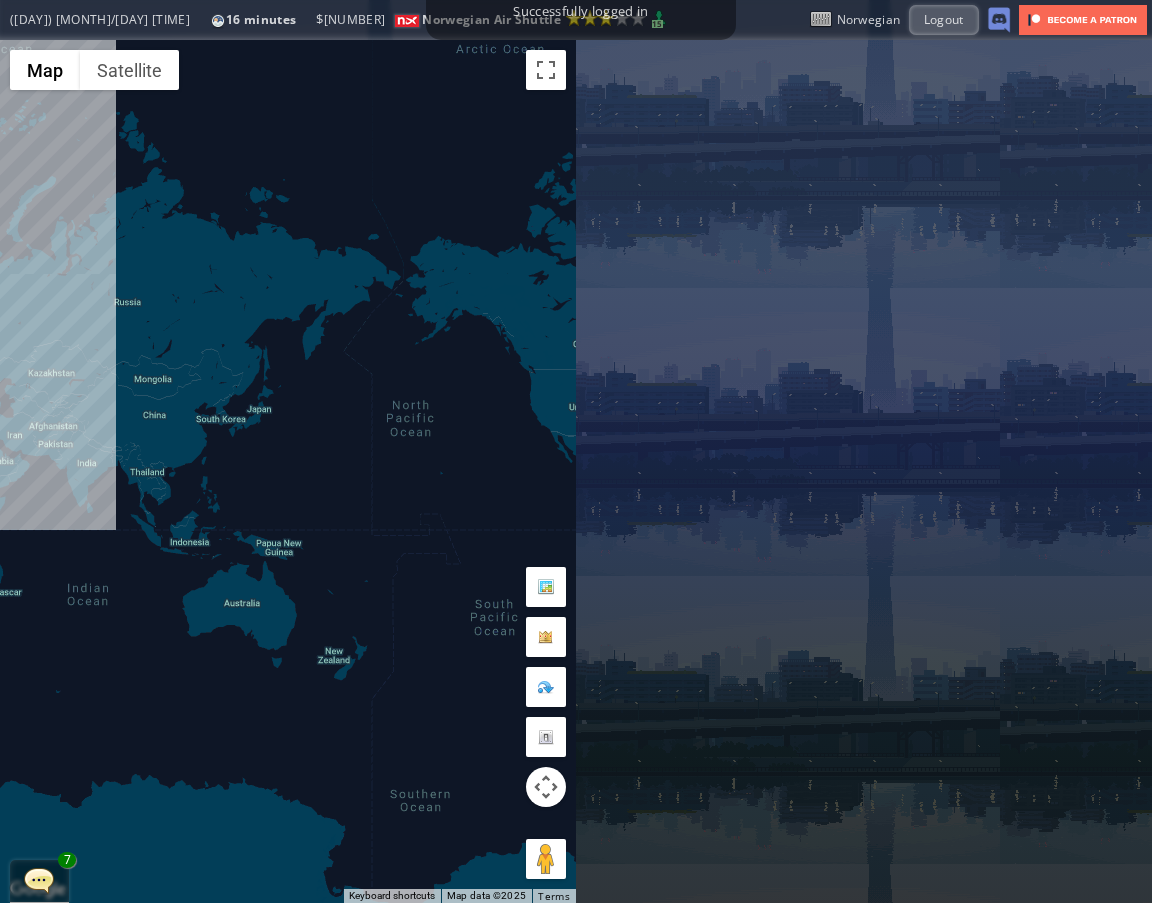 click at bounding box center (39, 880) 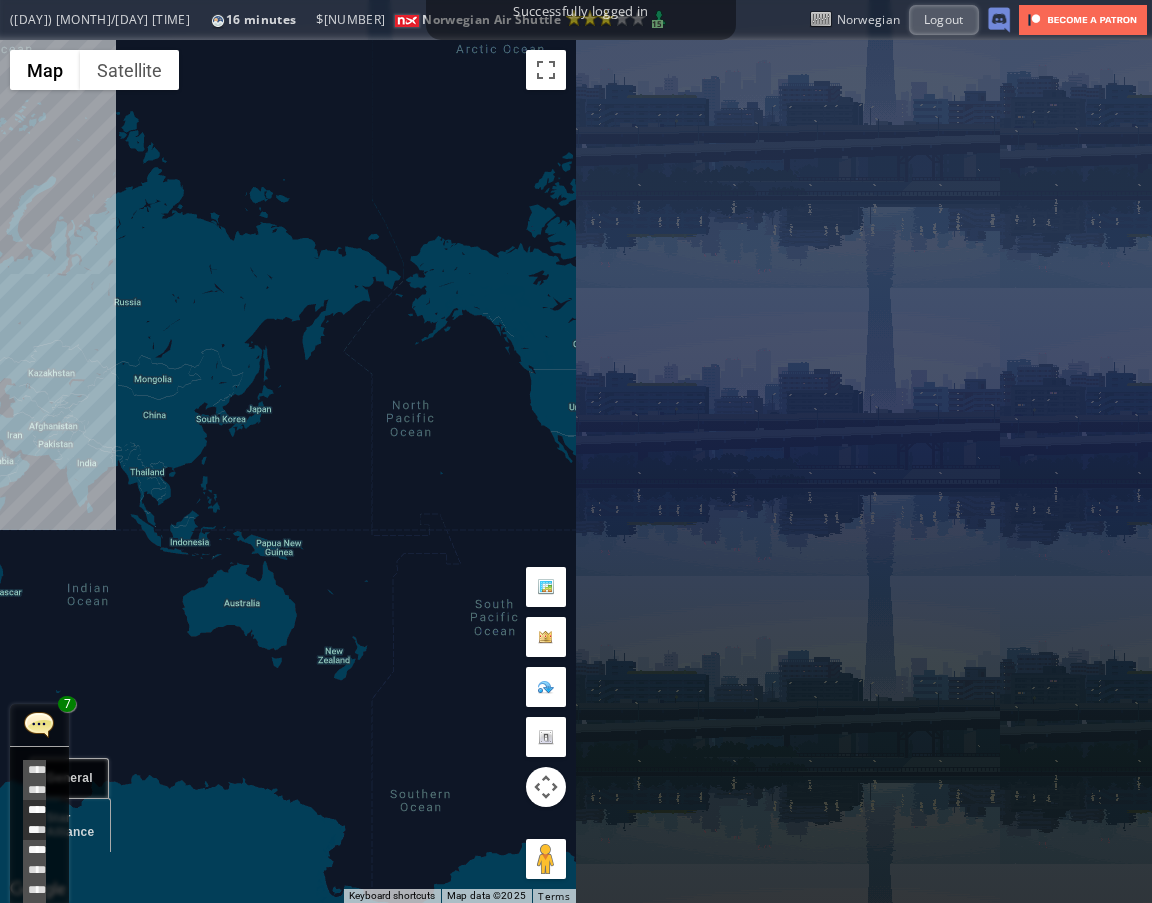 scroll, scrollTop: 638, scrollLeft: 0, axis: vertical 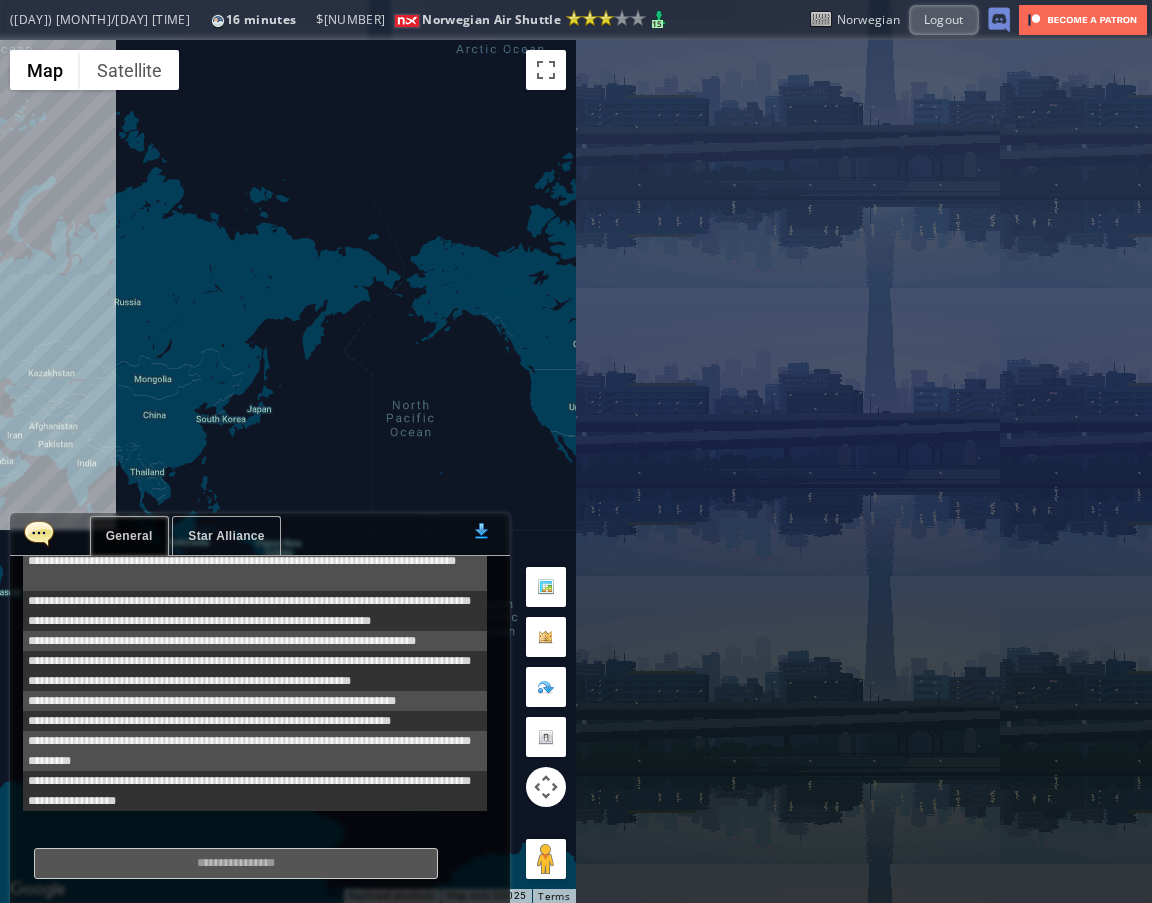 click on "Star Alliance" at bounding box center [226, 536] 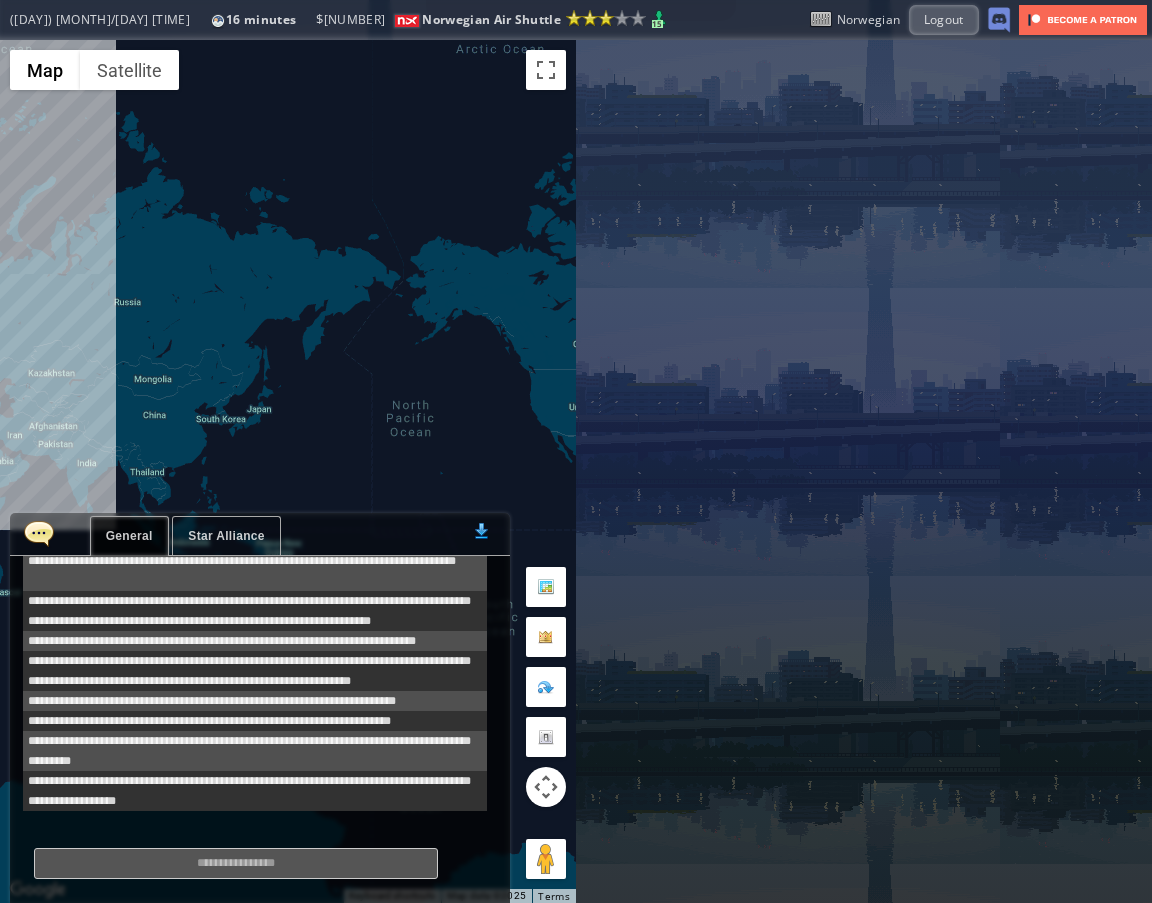 scroll, scrollTop: 200, scrollLeft: 0, axis: vertical 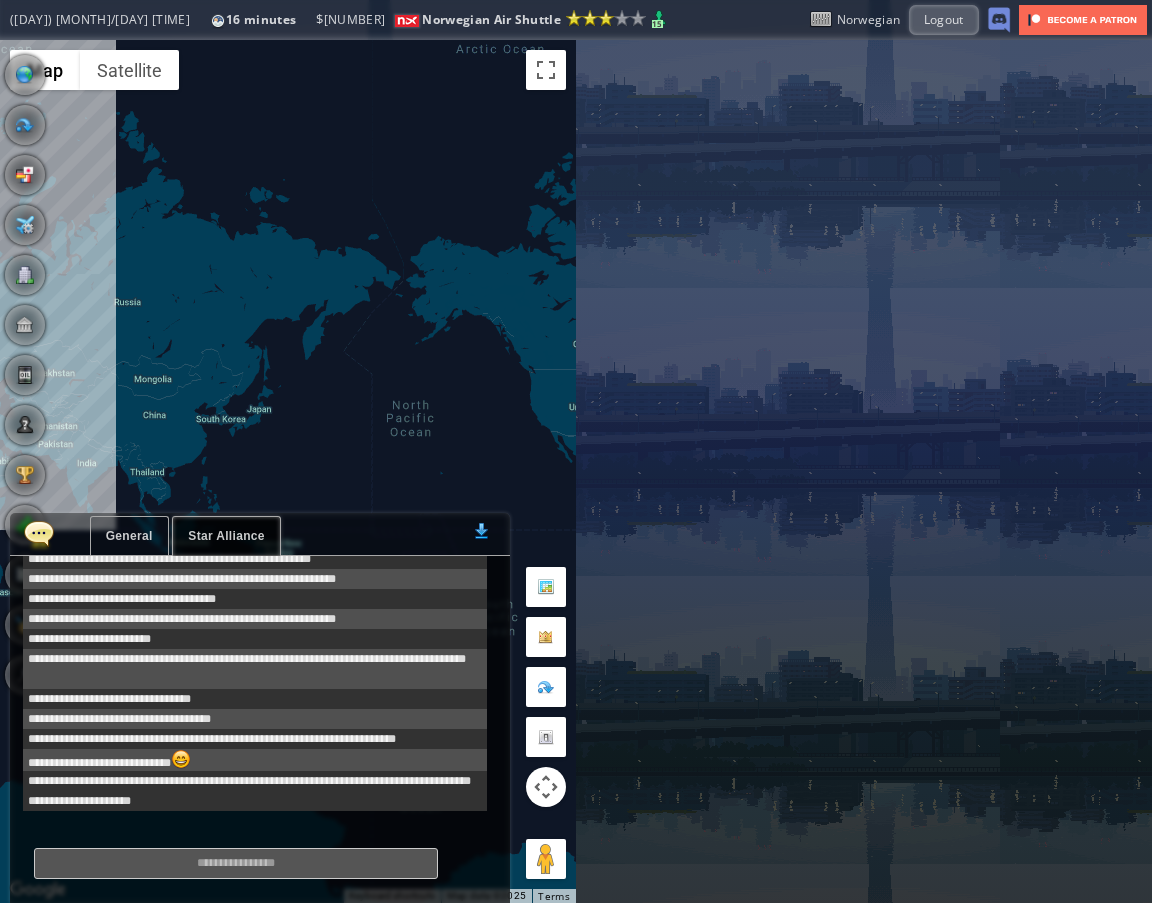 click at bounding box center [39, 533] 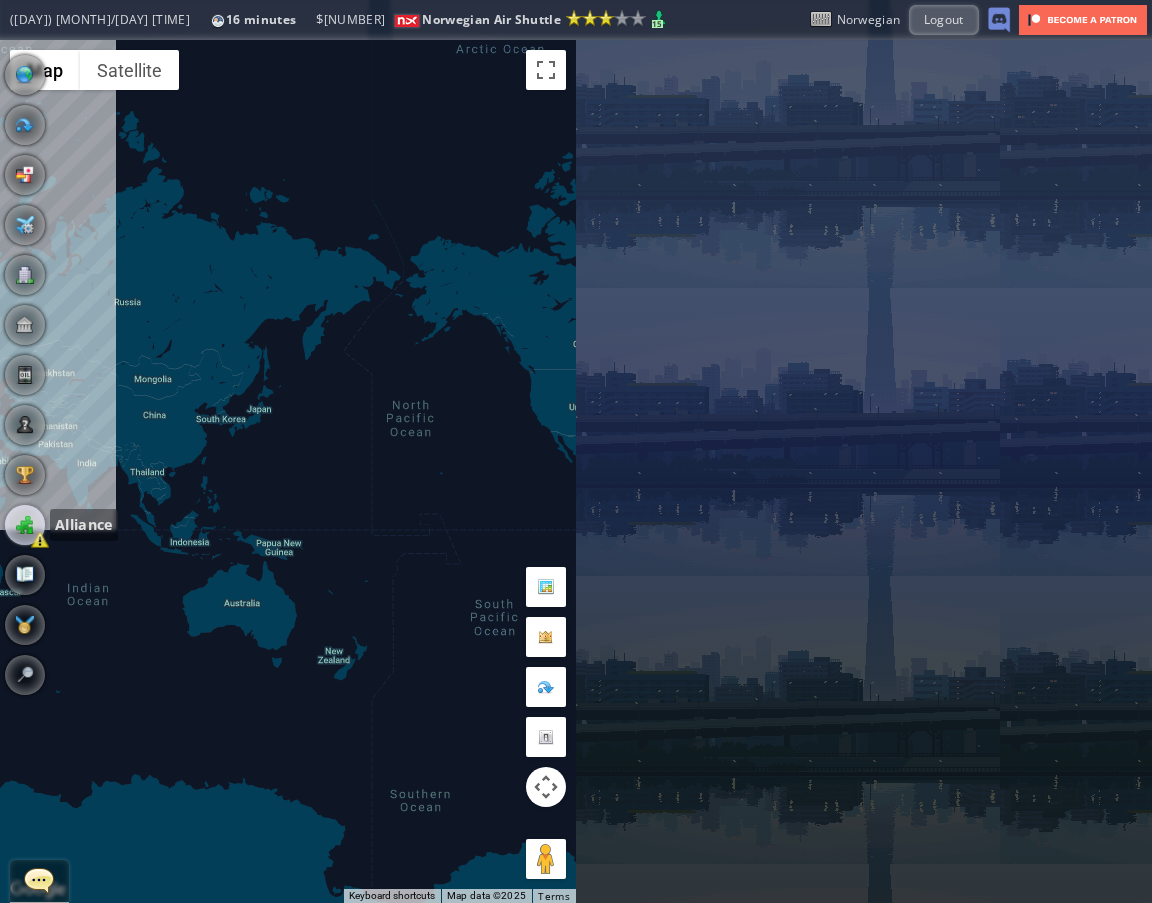 click at bounding box center [25, 525] 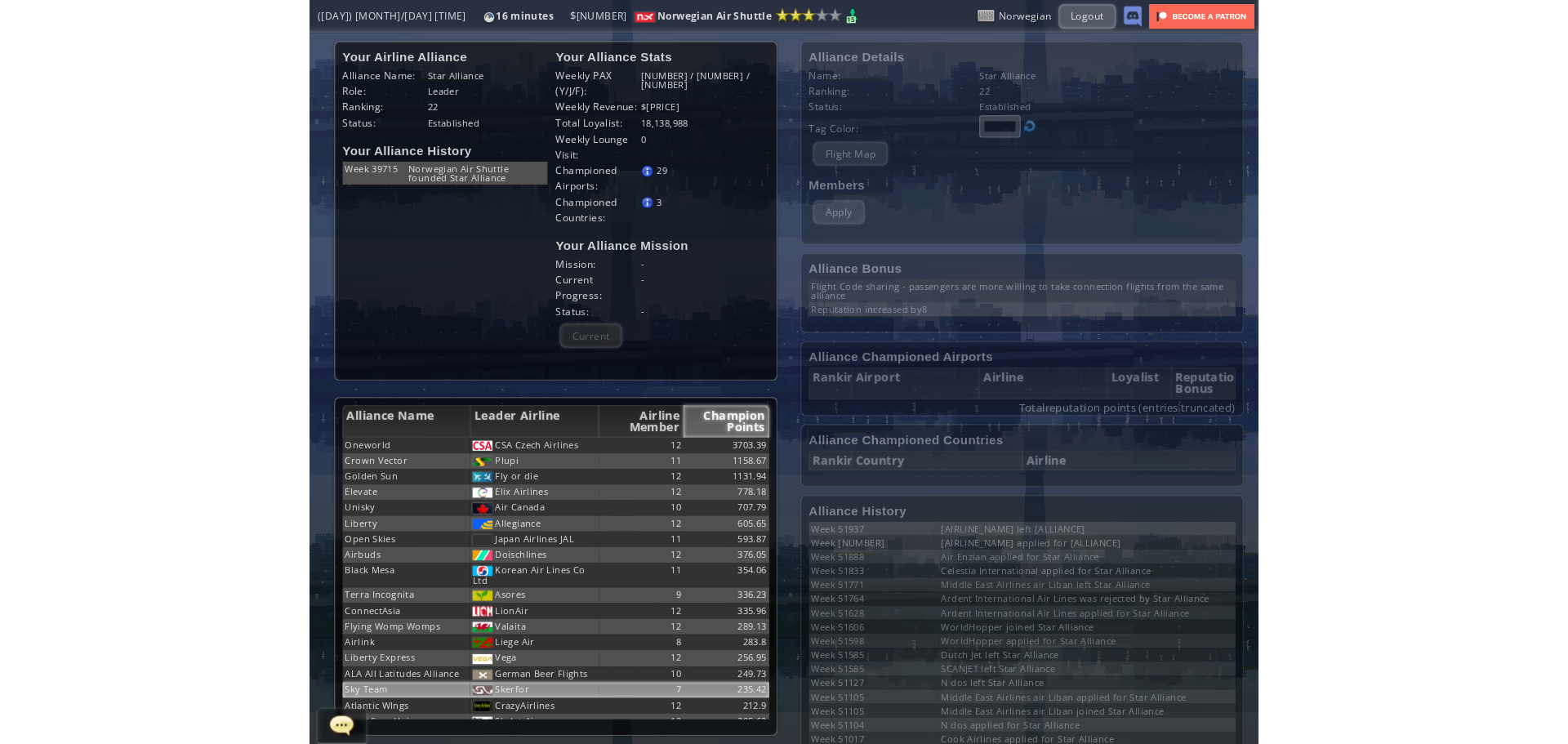 scroll, scrollTop: 345, scrollLeft: 0, axis: vertical 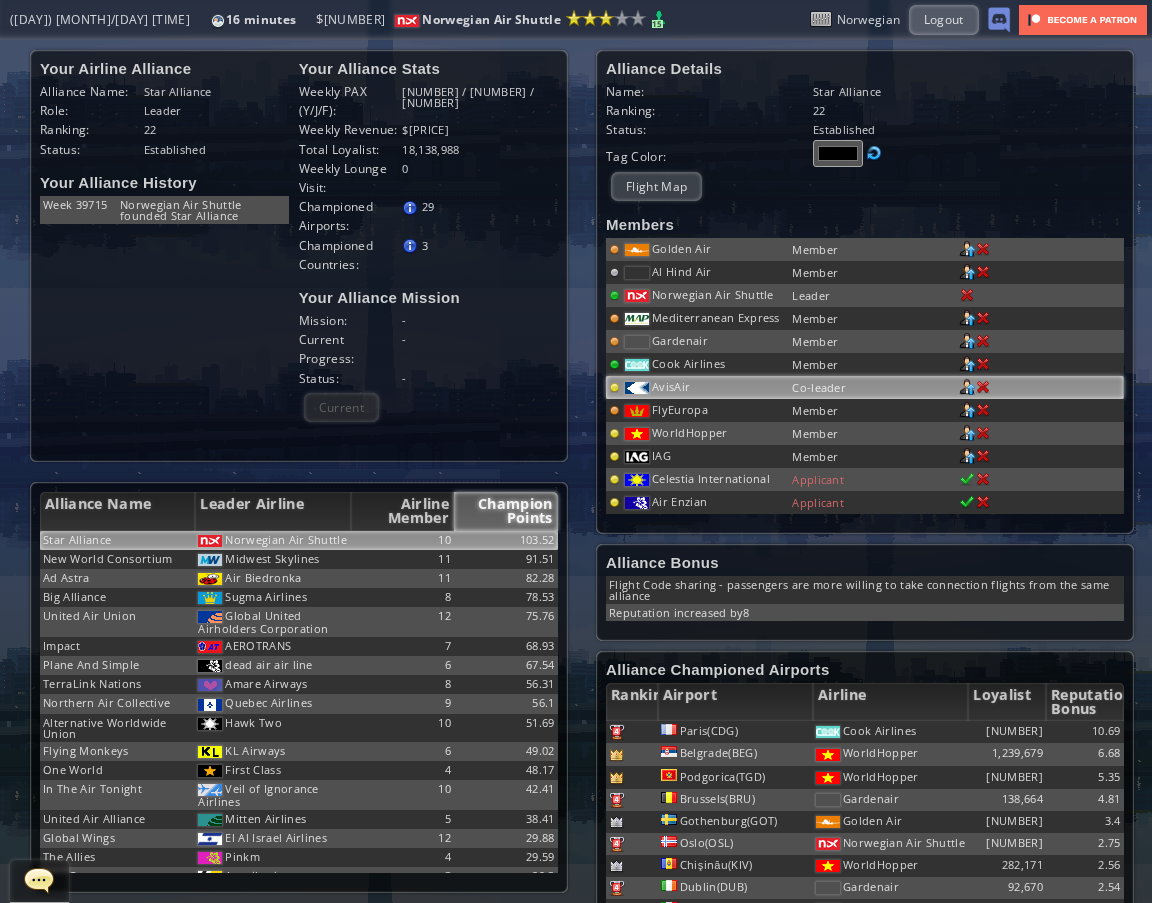 click on "AvisAir" at bounding box center (705, 249) 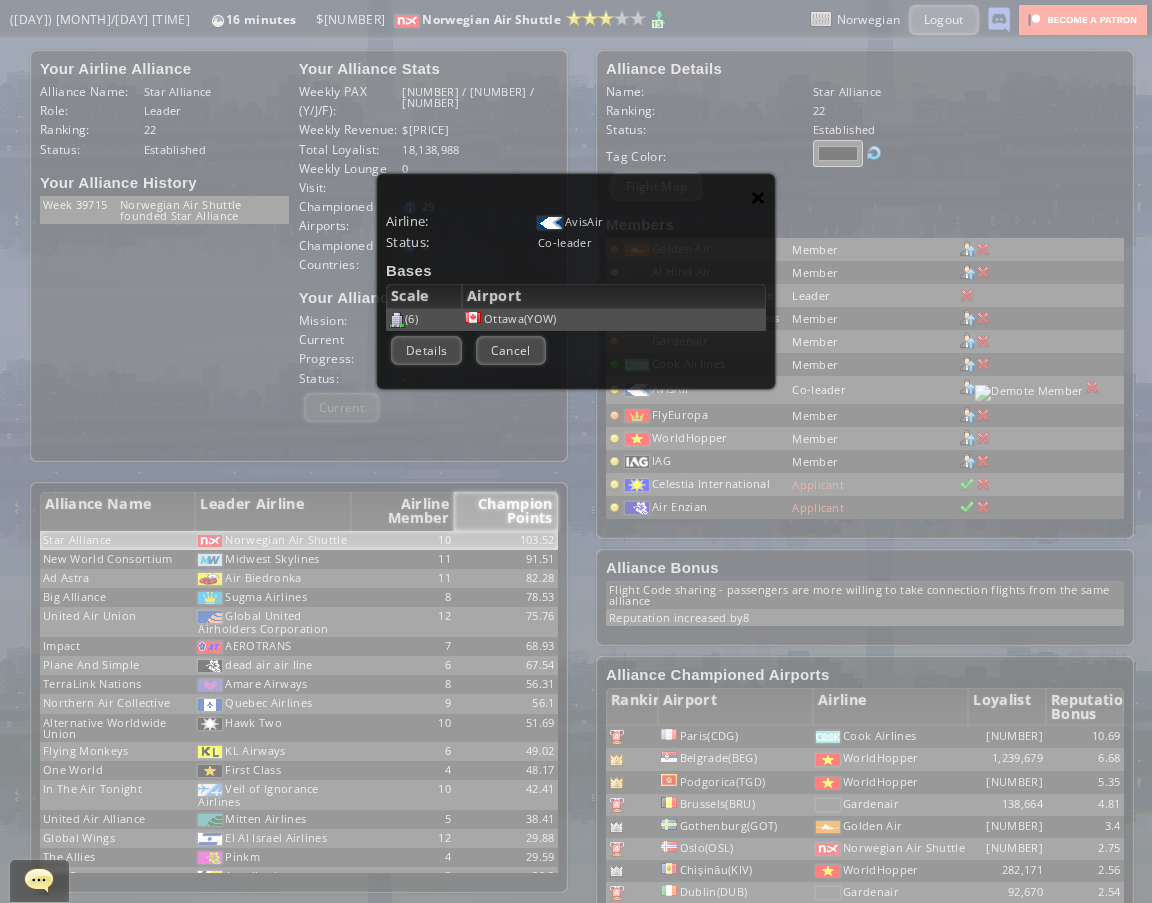 click on "×" at bounding box center [758, 197] 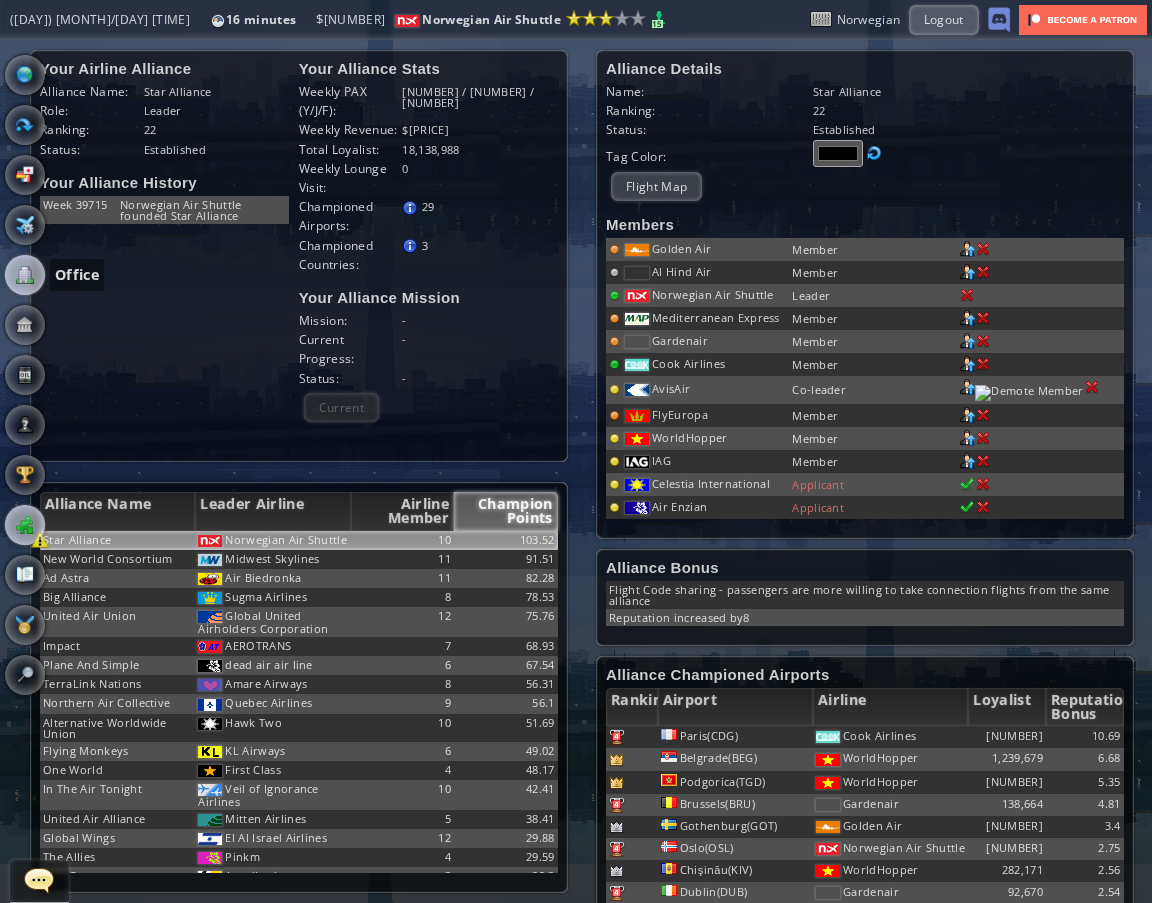 click at bounding box center (25, 275) 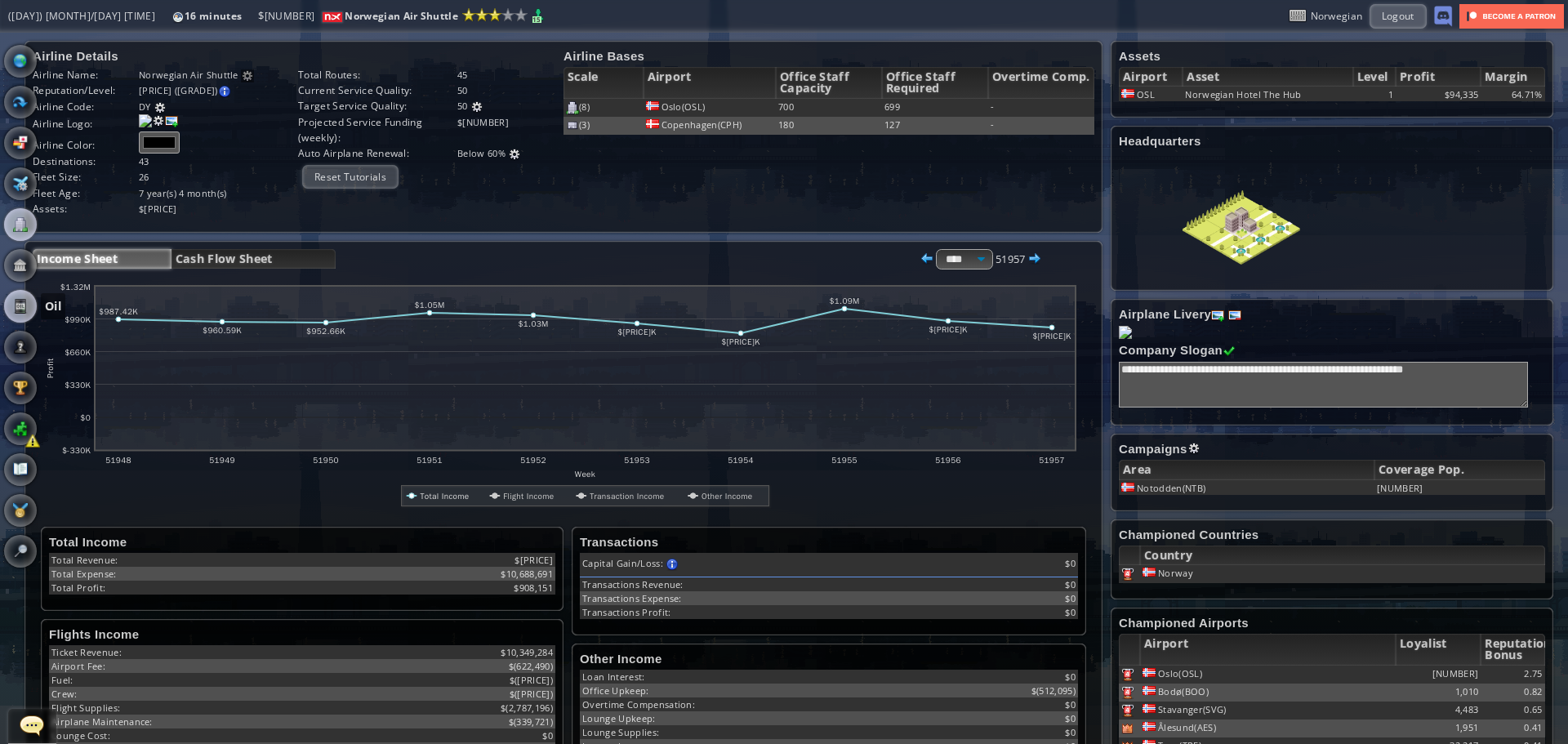 click at bounding box center (20, 306) 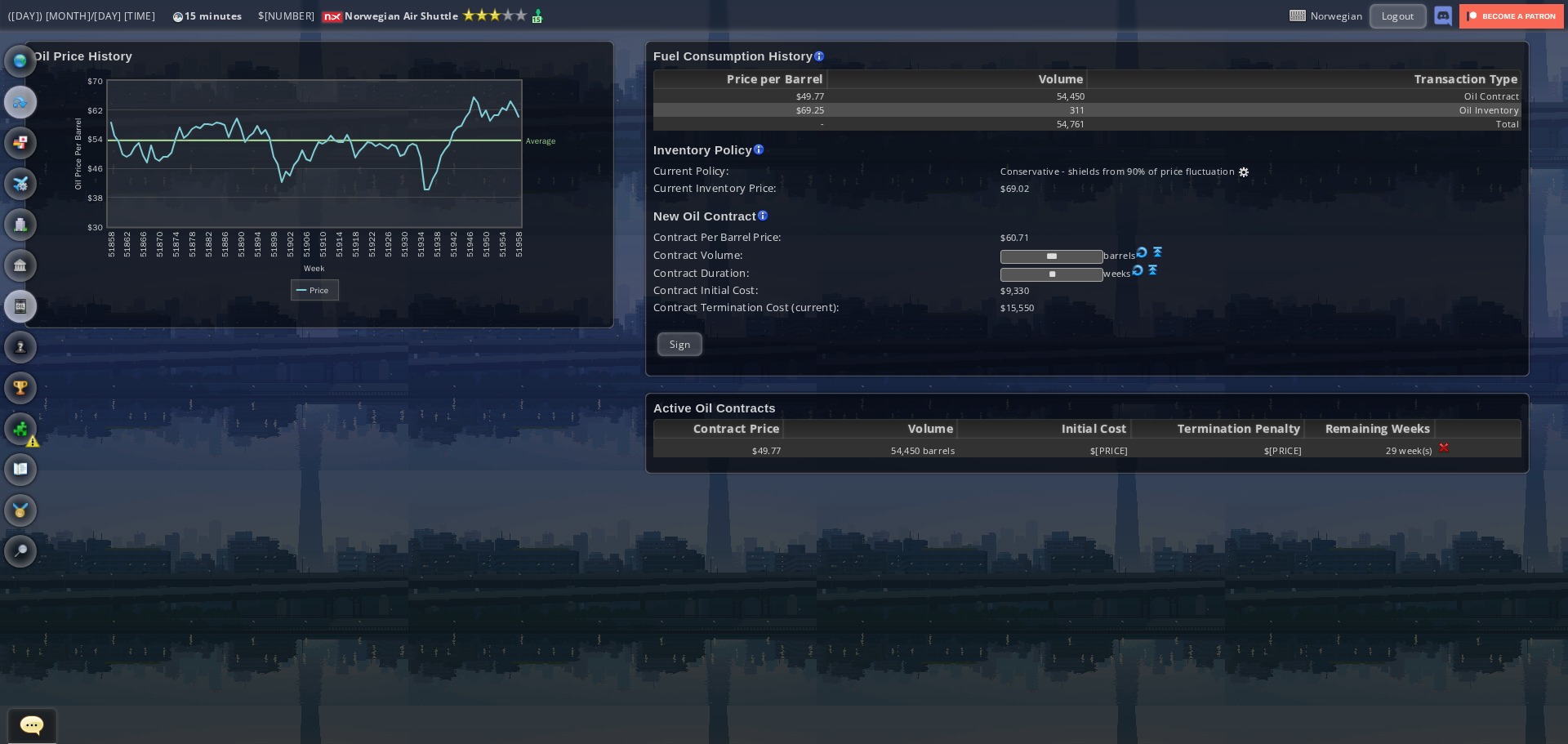 click at bounding box center (20, 102) 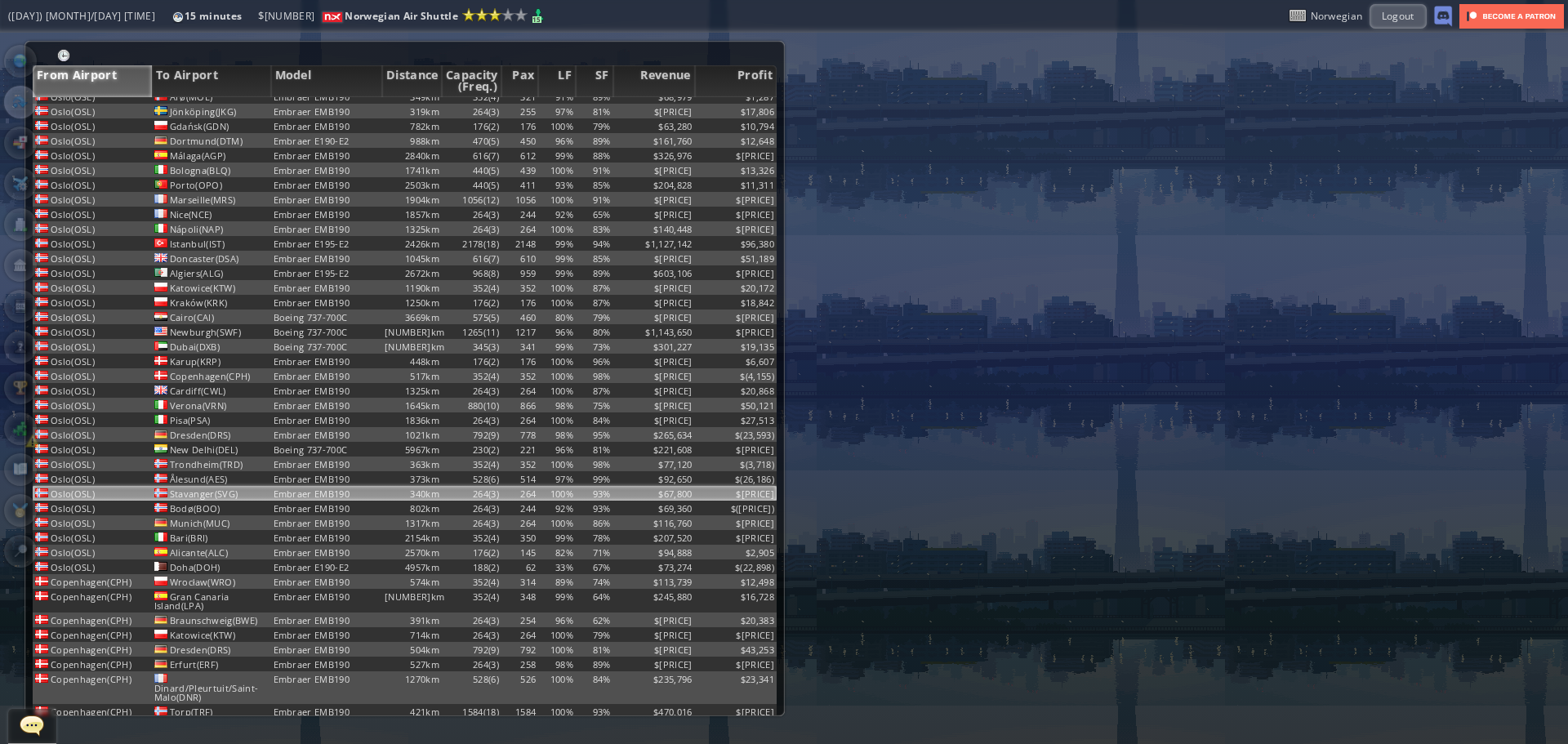 scroll, scrollTop: 88, scrollLeft: 0, axis: vertical 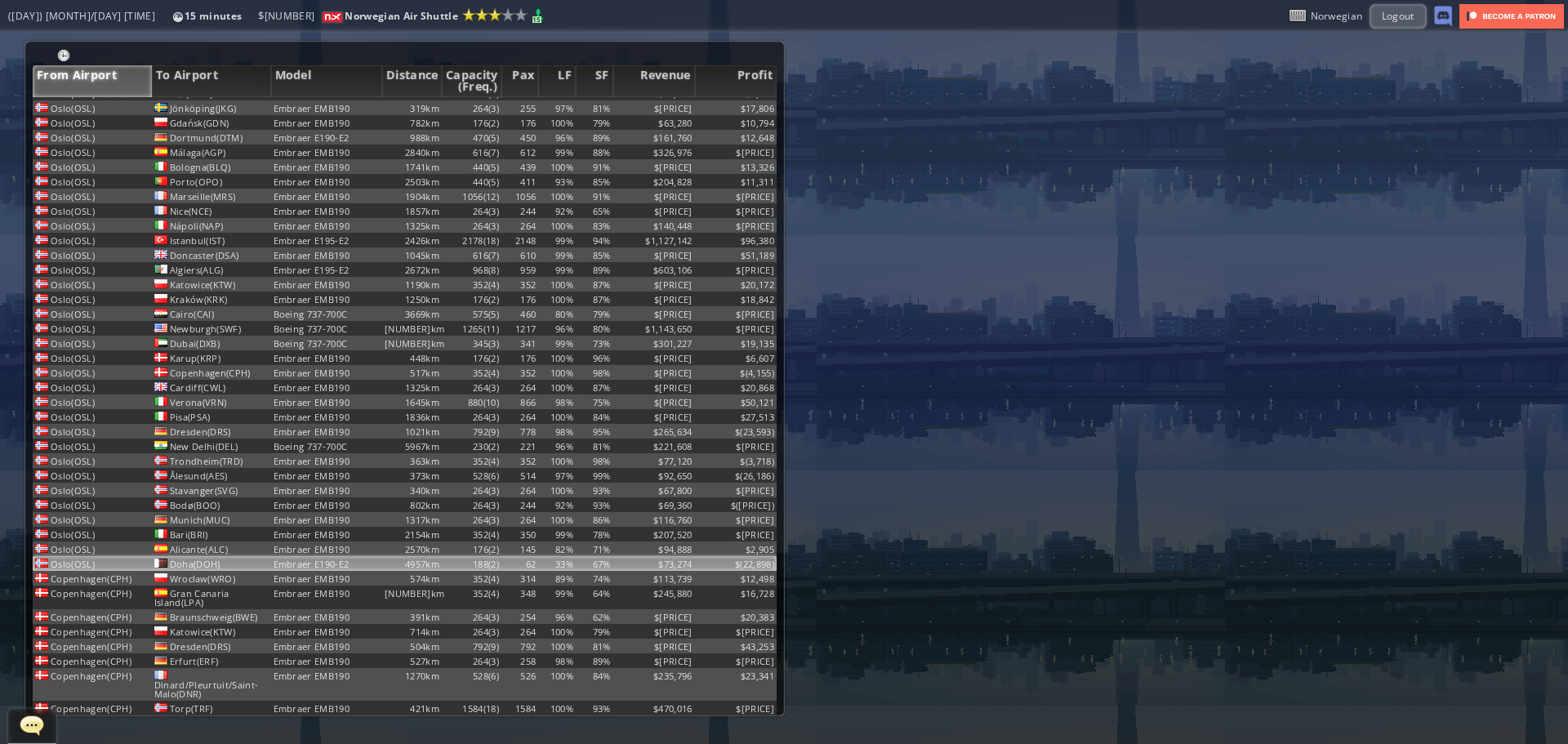click on "Doha(DOH)" at bounding box center (212, 20) 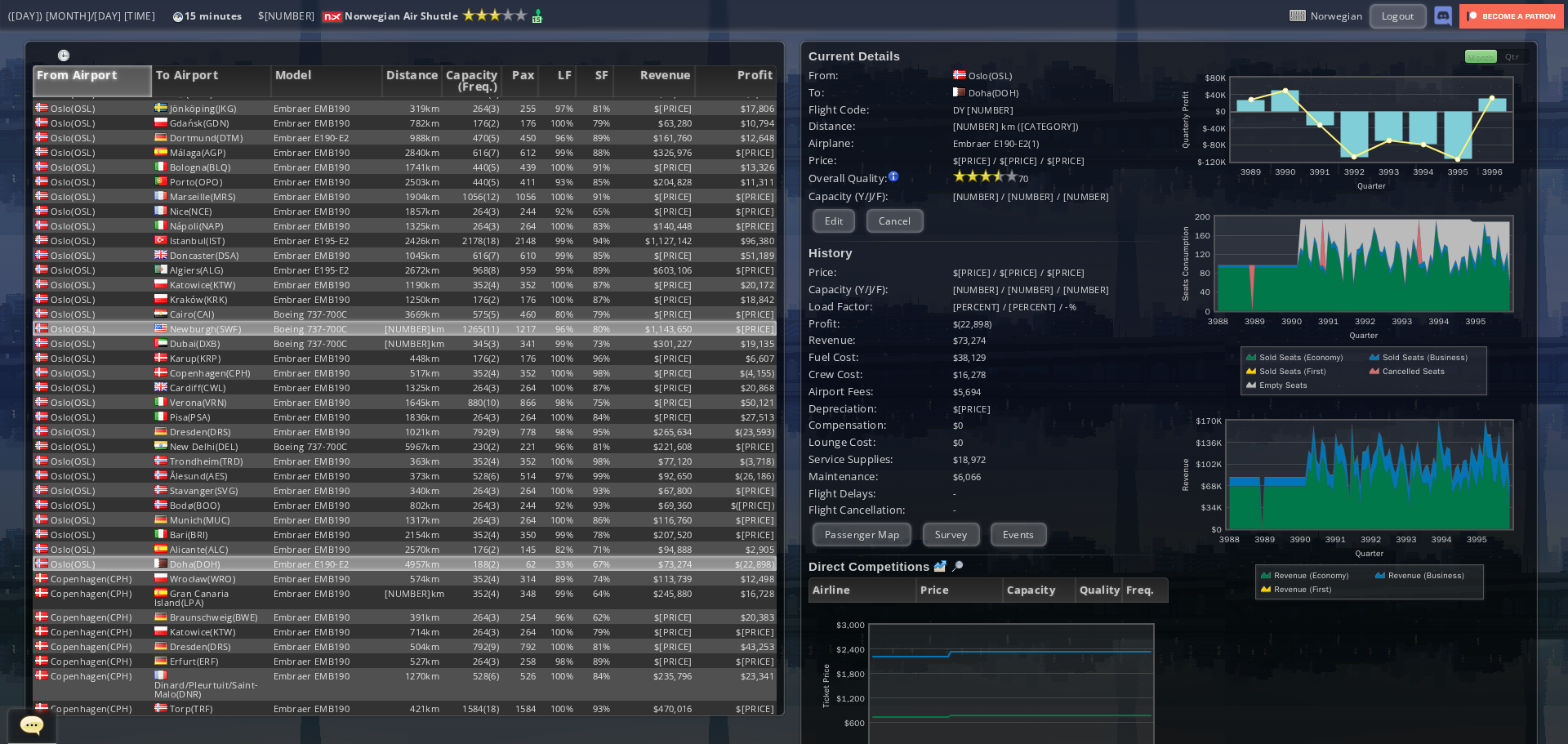 scroll, scrollTop: 0, scrollLeft: 0, axis: both 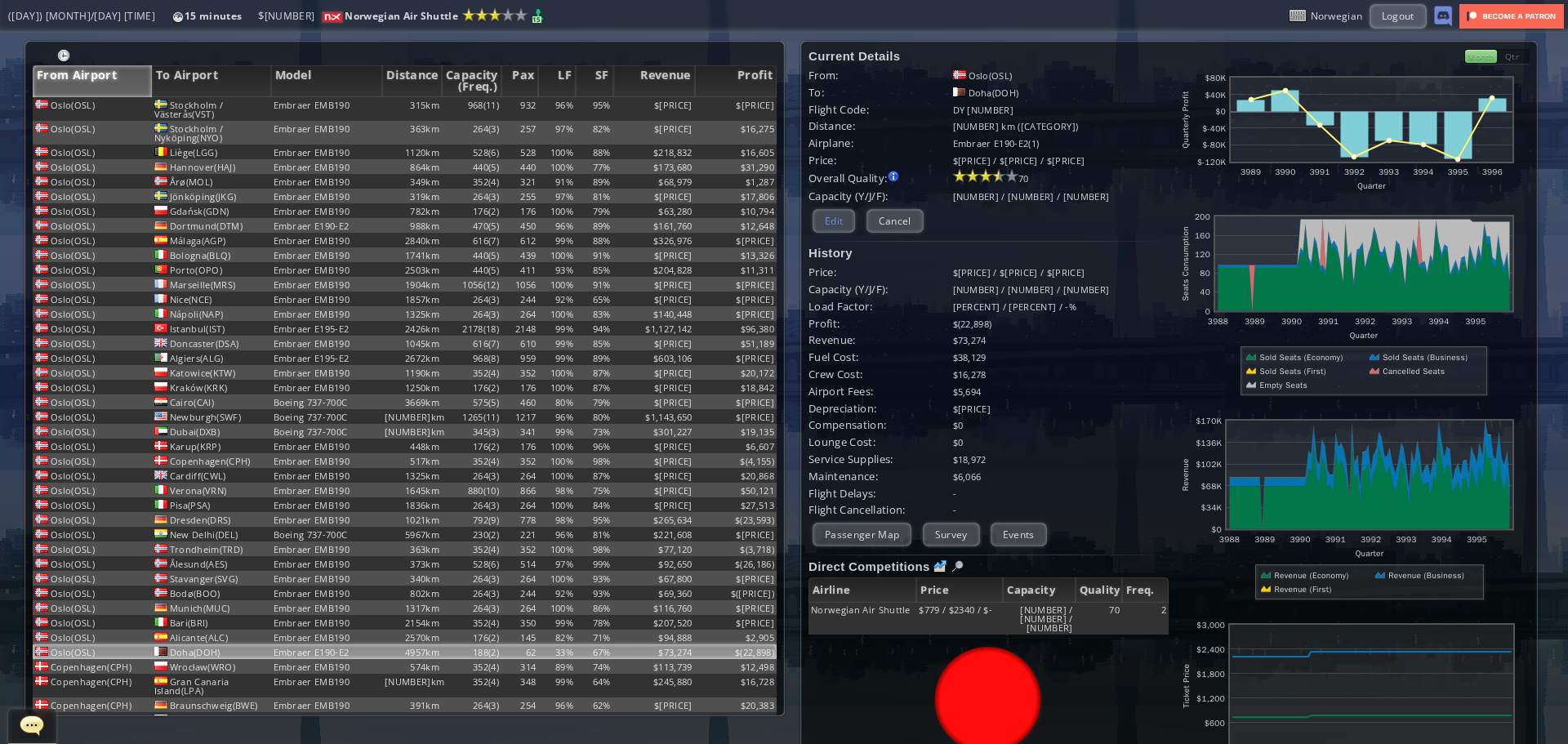 click on "Edit" at bounding box center [834, 221] 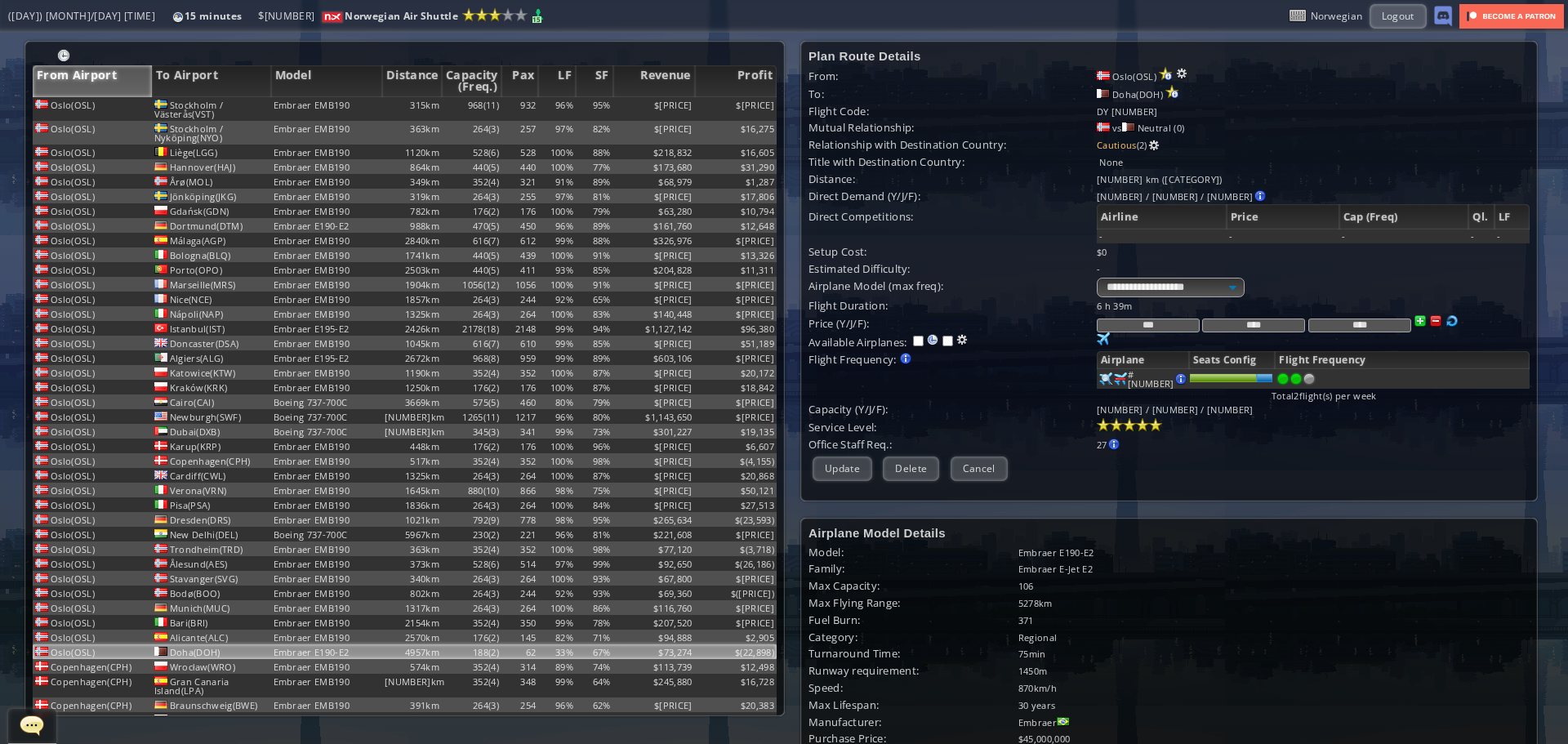 click at bounding box center (1436, 321) 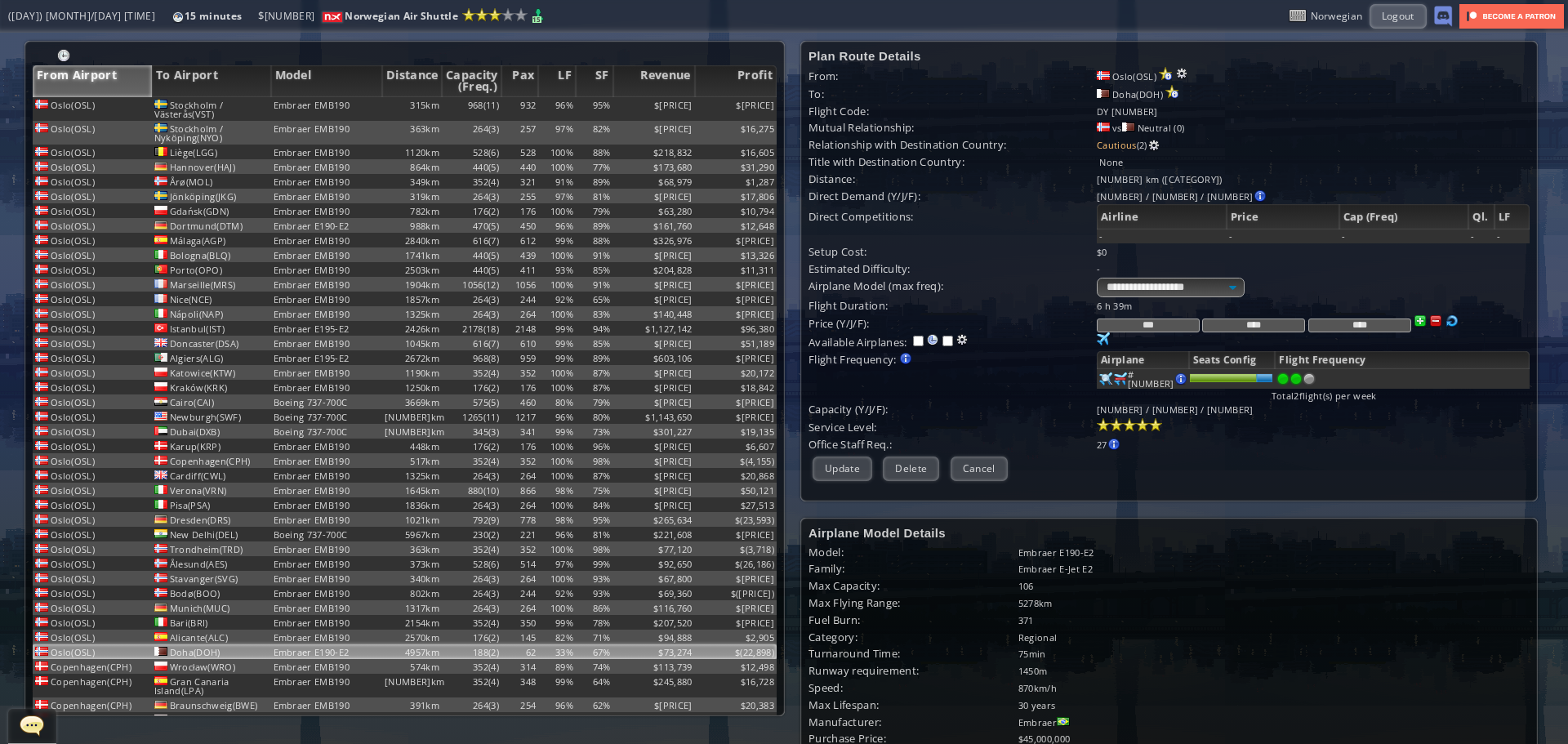 click at bounding box center [1436, 321] 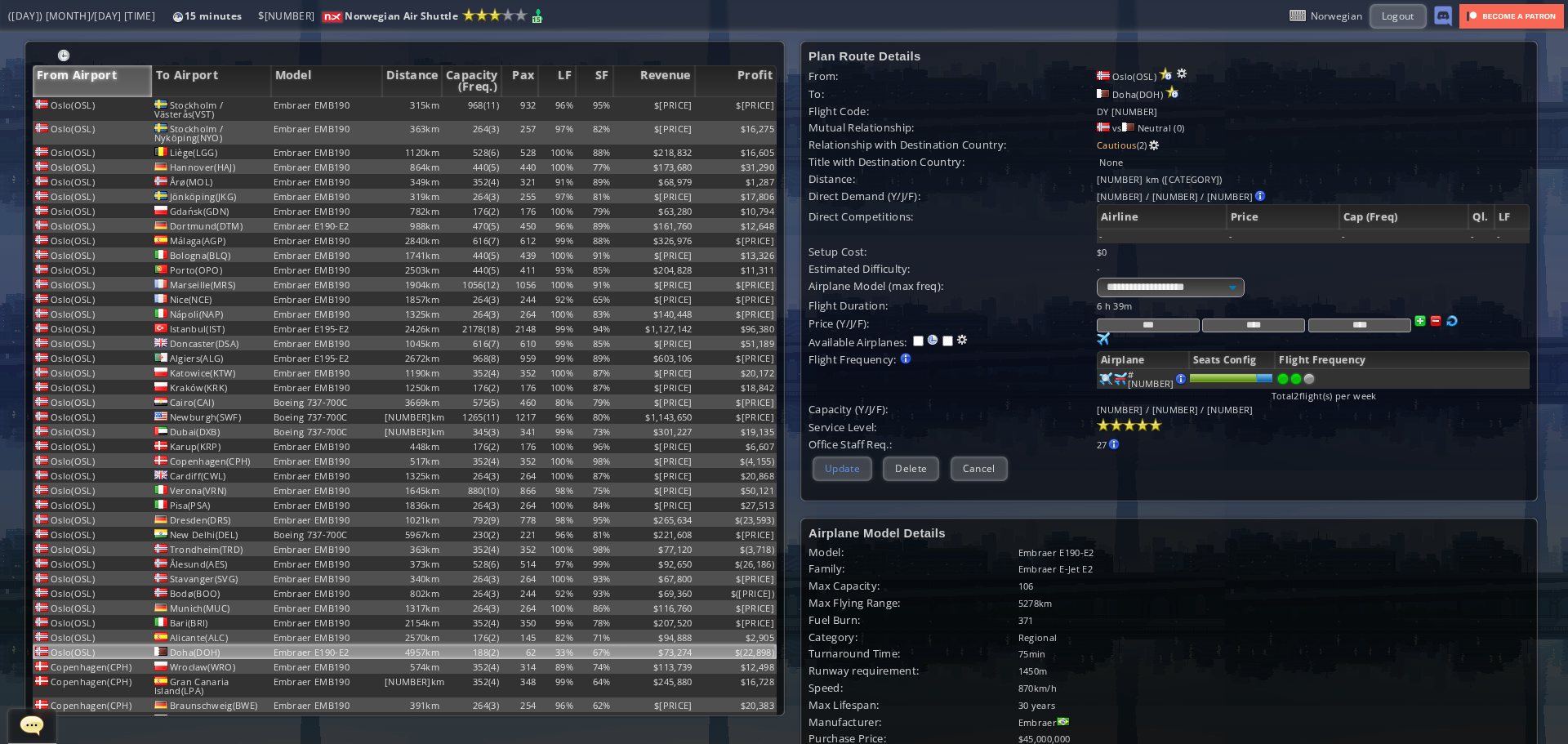 click on "Update" at bounding box center (842, 468) 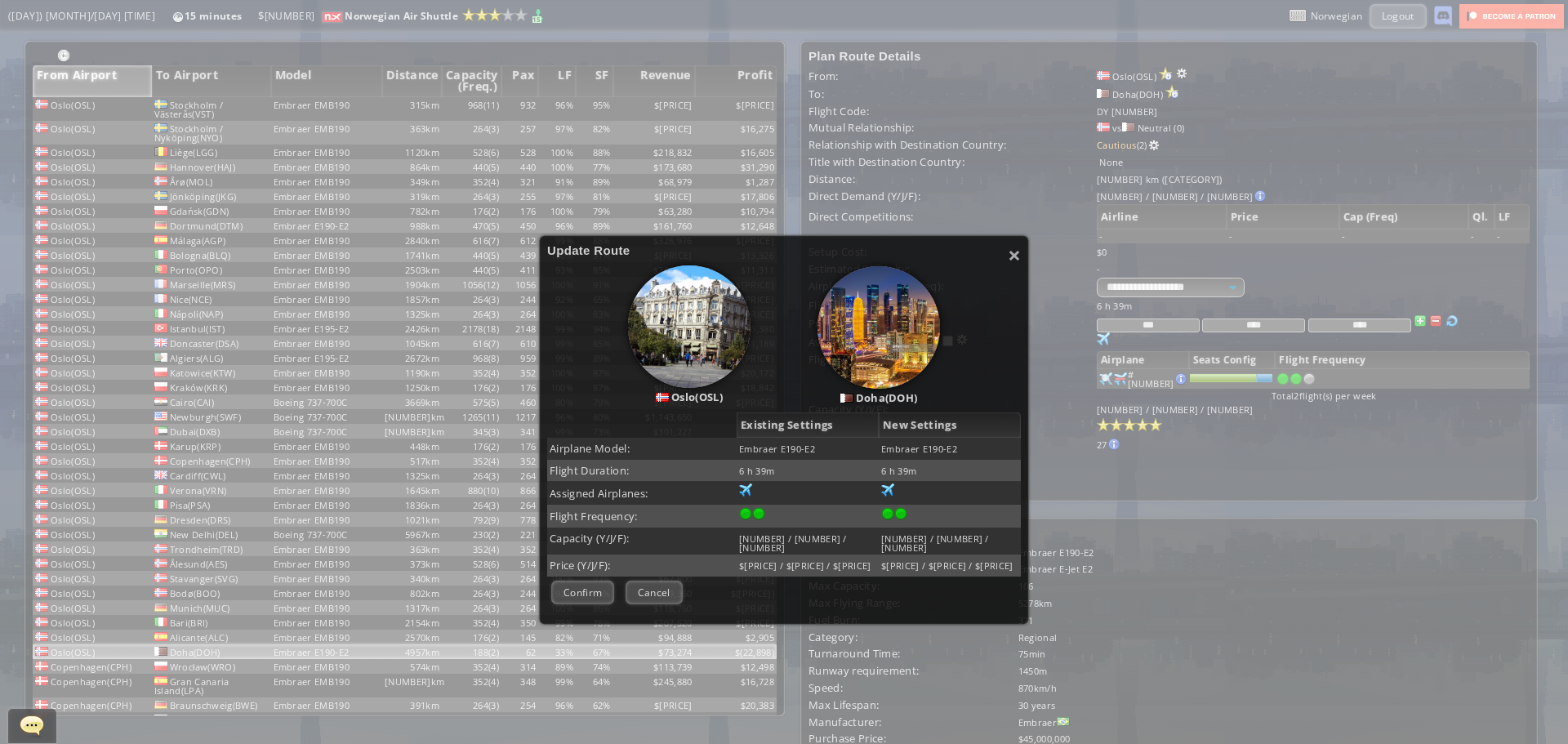 click on "Confirm
Negotiate
Cancel" at bounding box center [784, 592] 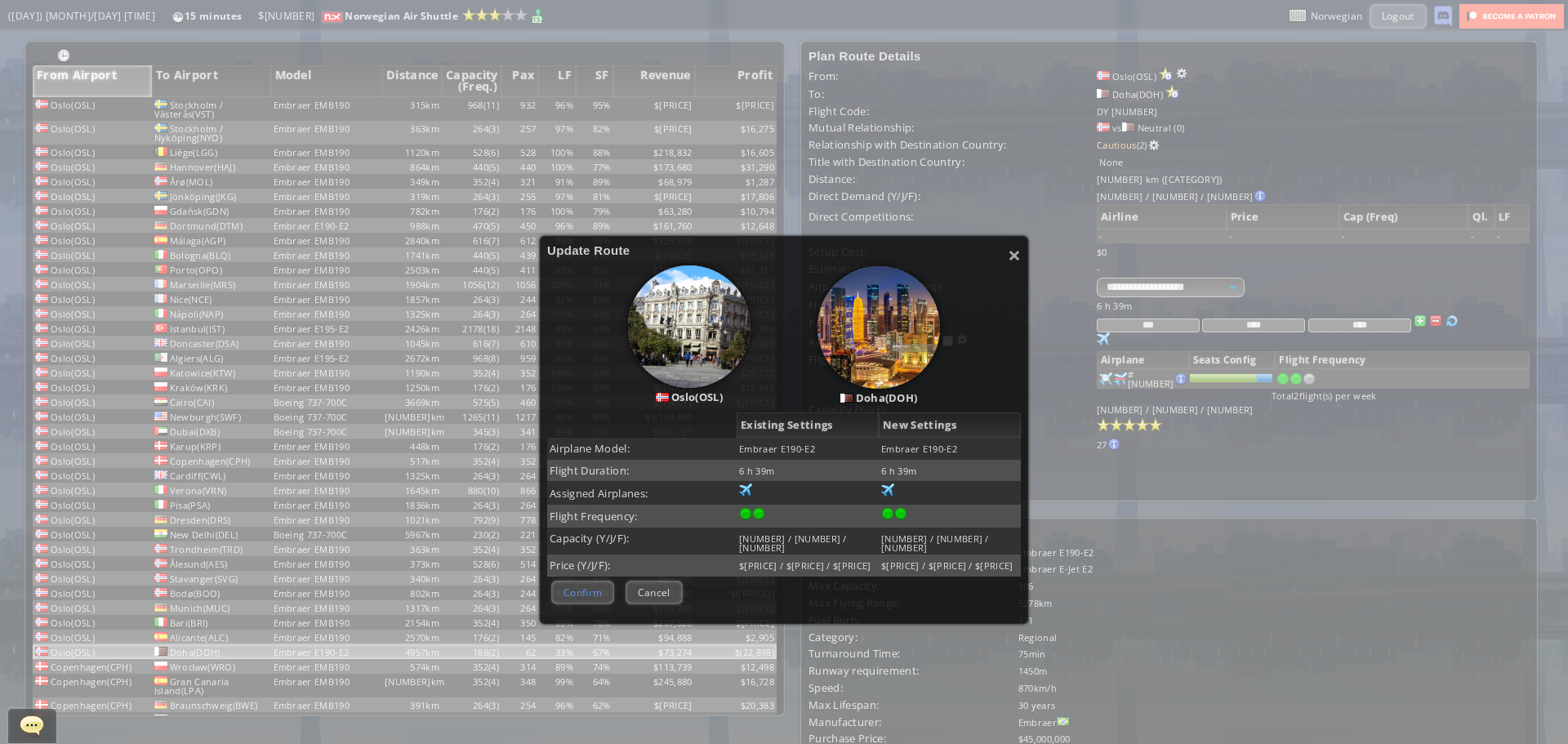 click on "Confirm" at bounding box center [582, 592] 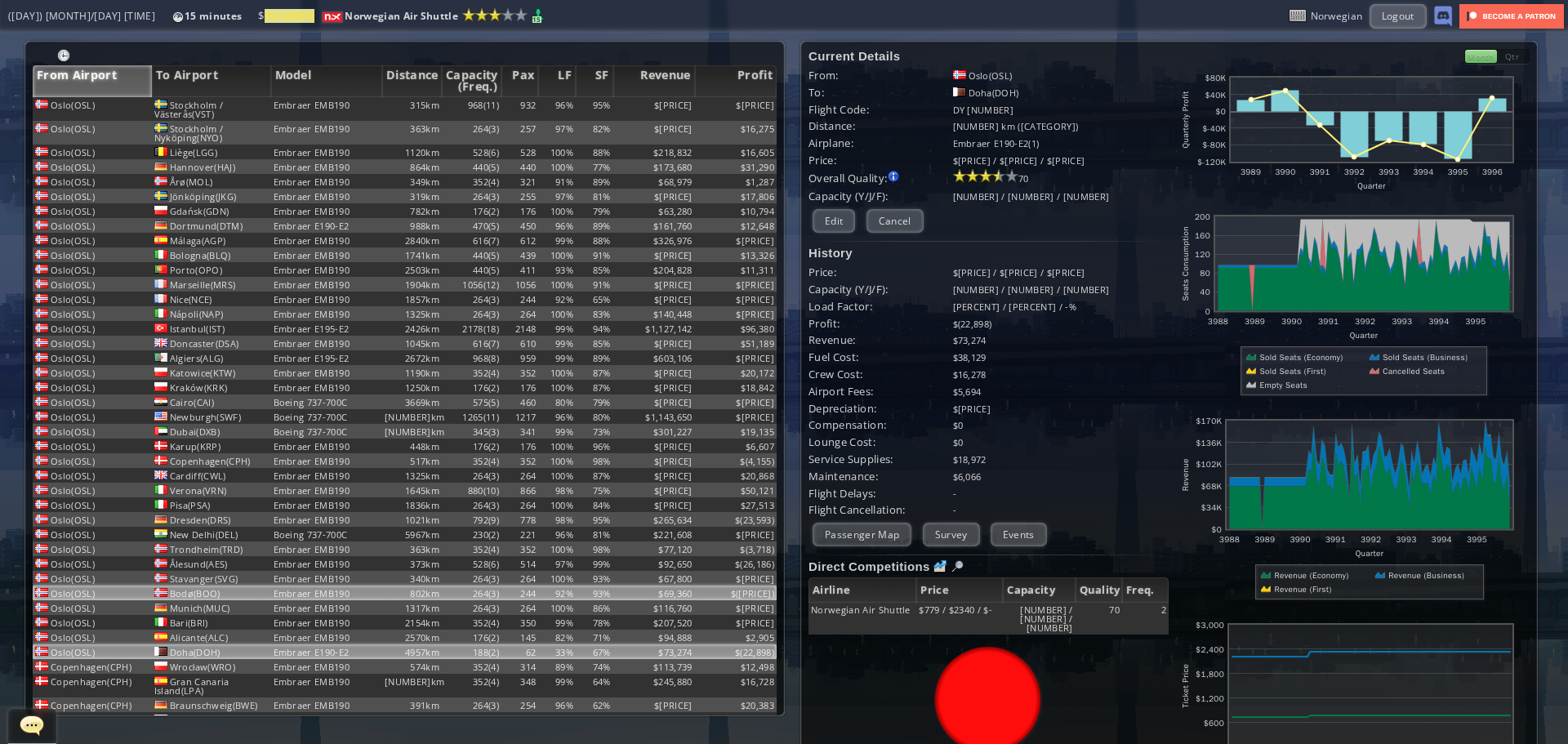 click on "$69,360" at bounding box center [654, 109] 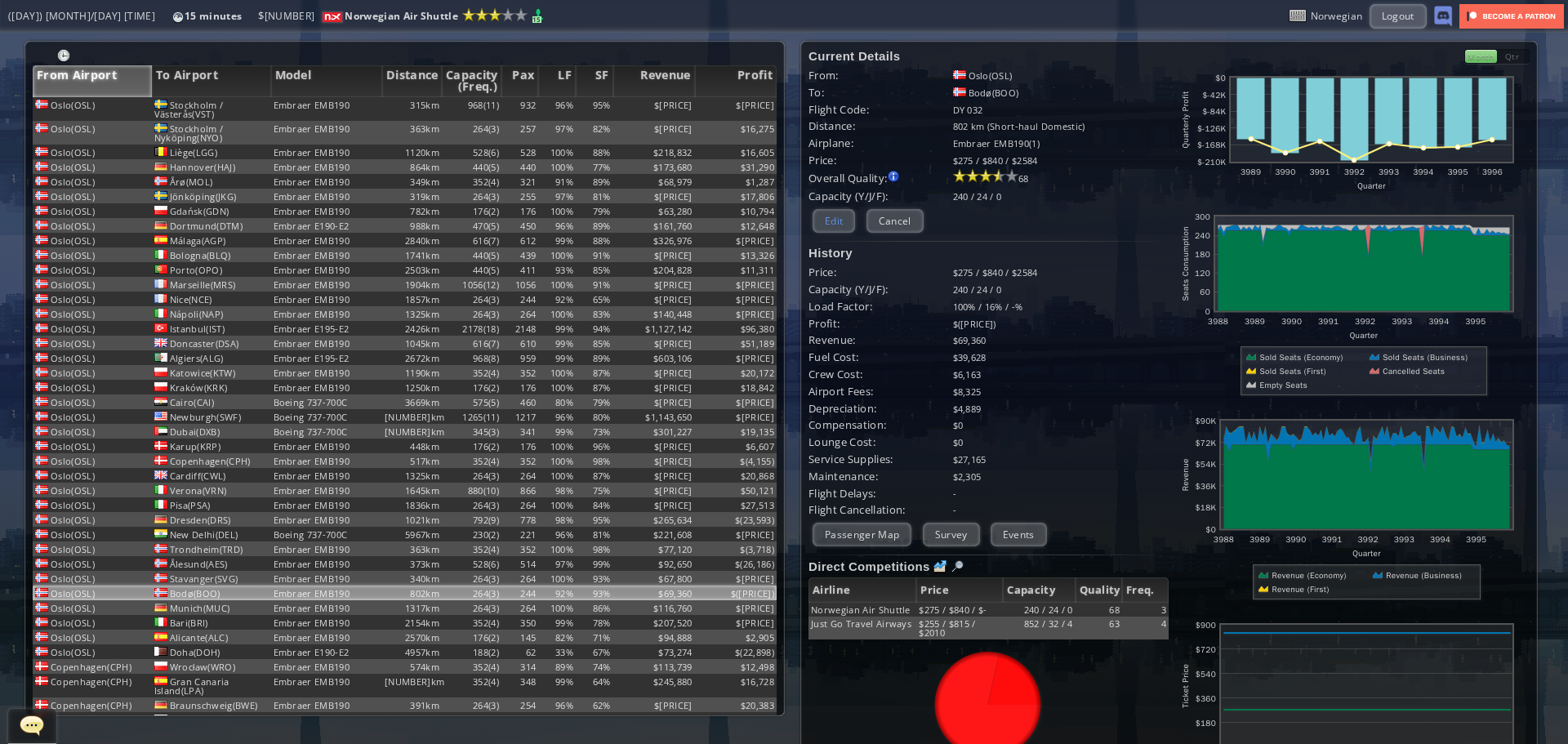 click on "Edit" at bounding box center (834, 221) 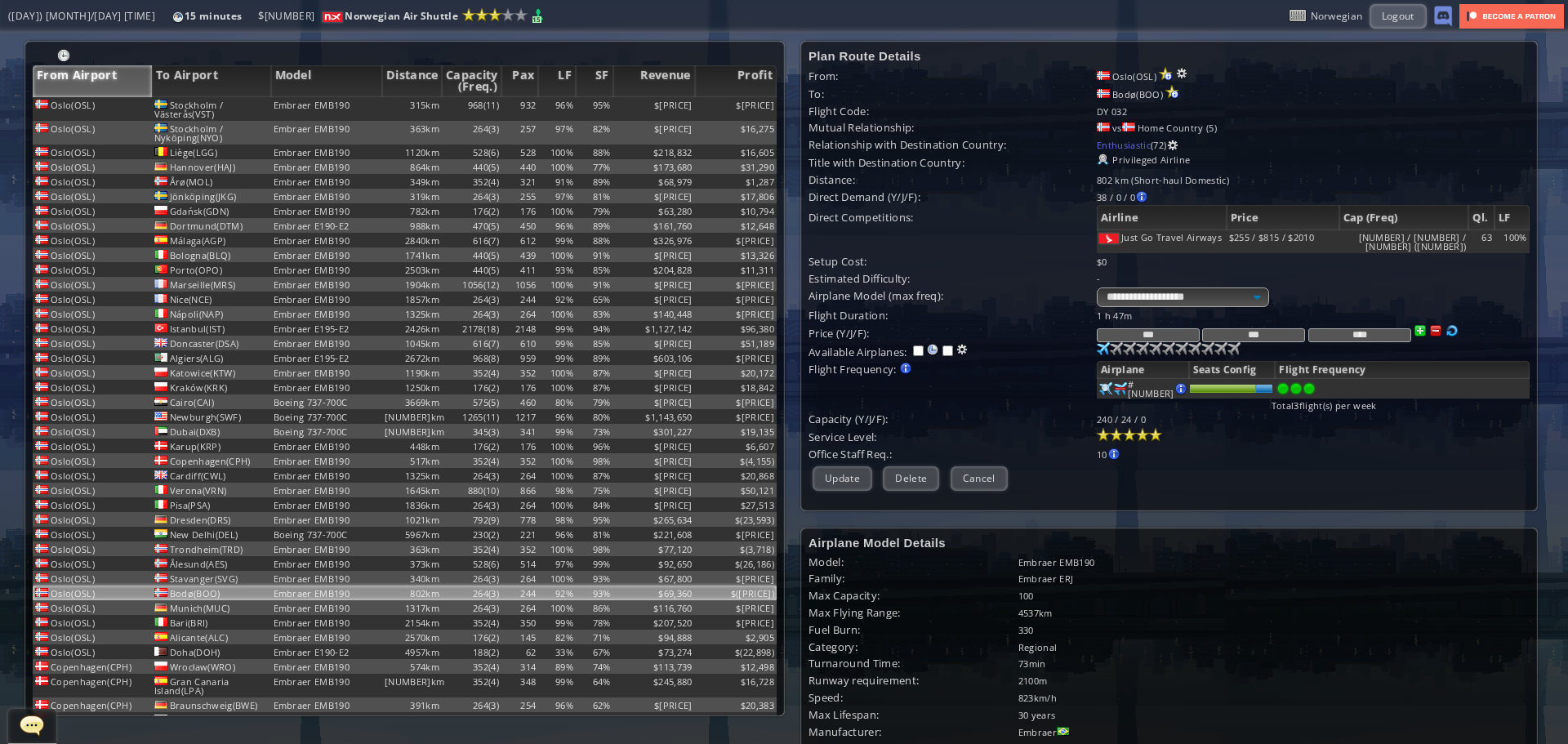 drag, startPoint x: 1442, startPoint y: 329, endPoint x: 1328, endPoint y: 319, distance: 114.43776 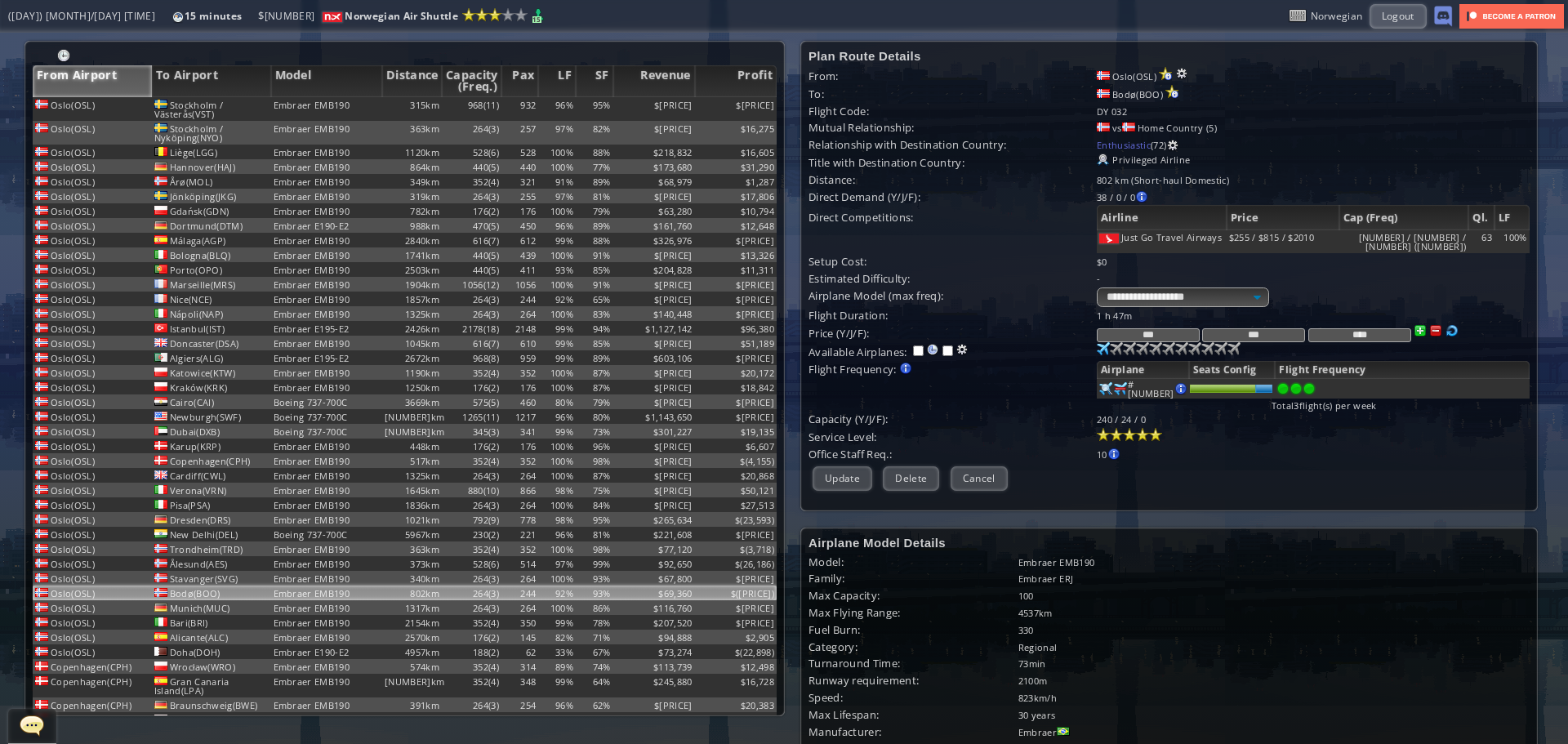 click on "***
***
****" at bounding box center [1313, 315] 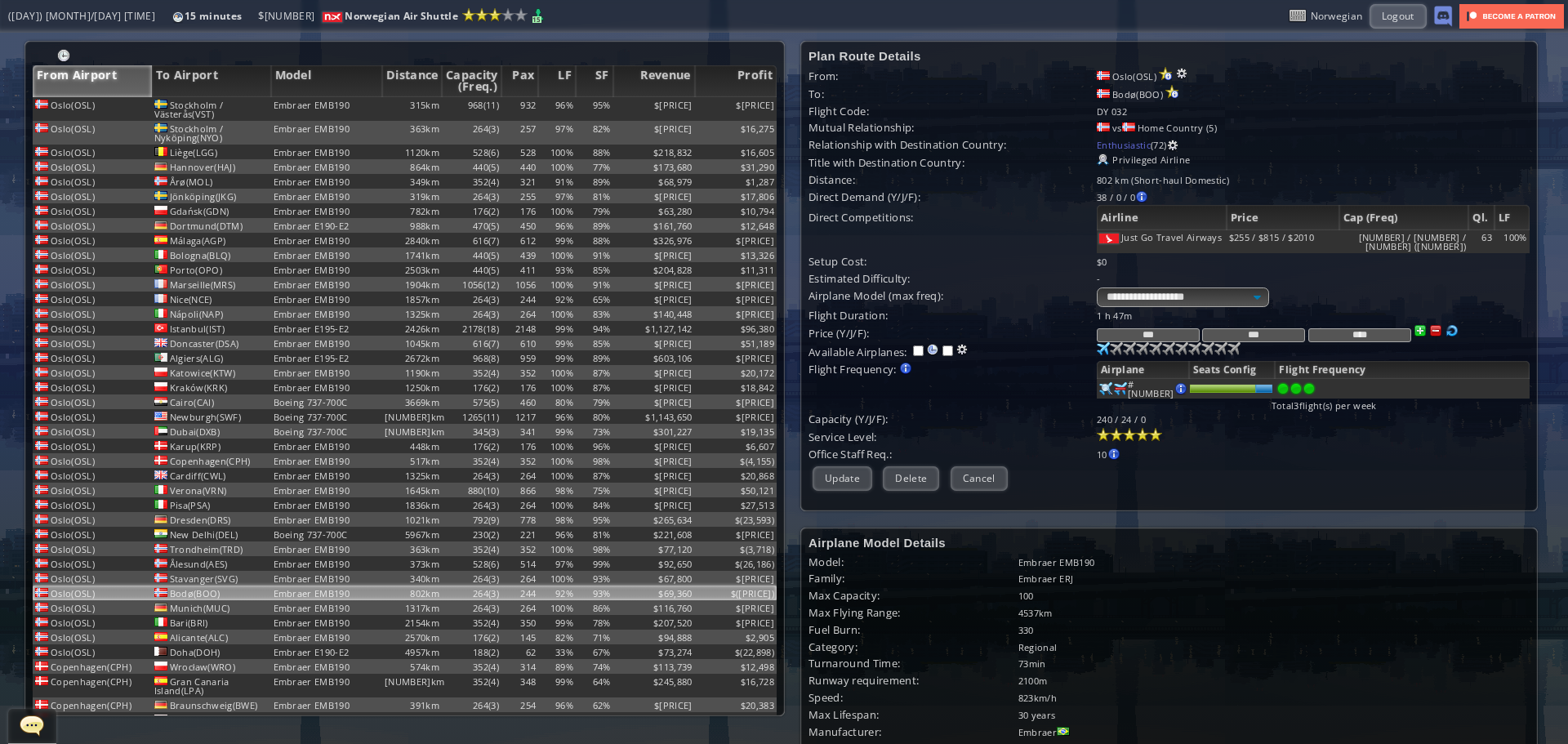 drag, startPoint x: 1314, startPoint y: 332, endPoint x: 1218, endPoint y: 327, distance: 96.13012 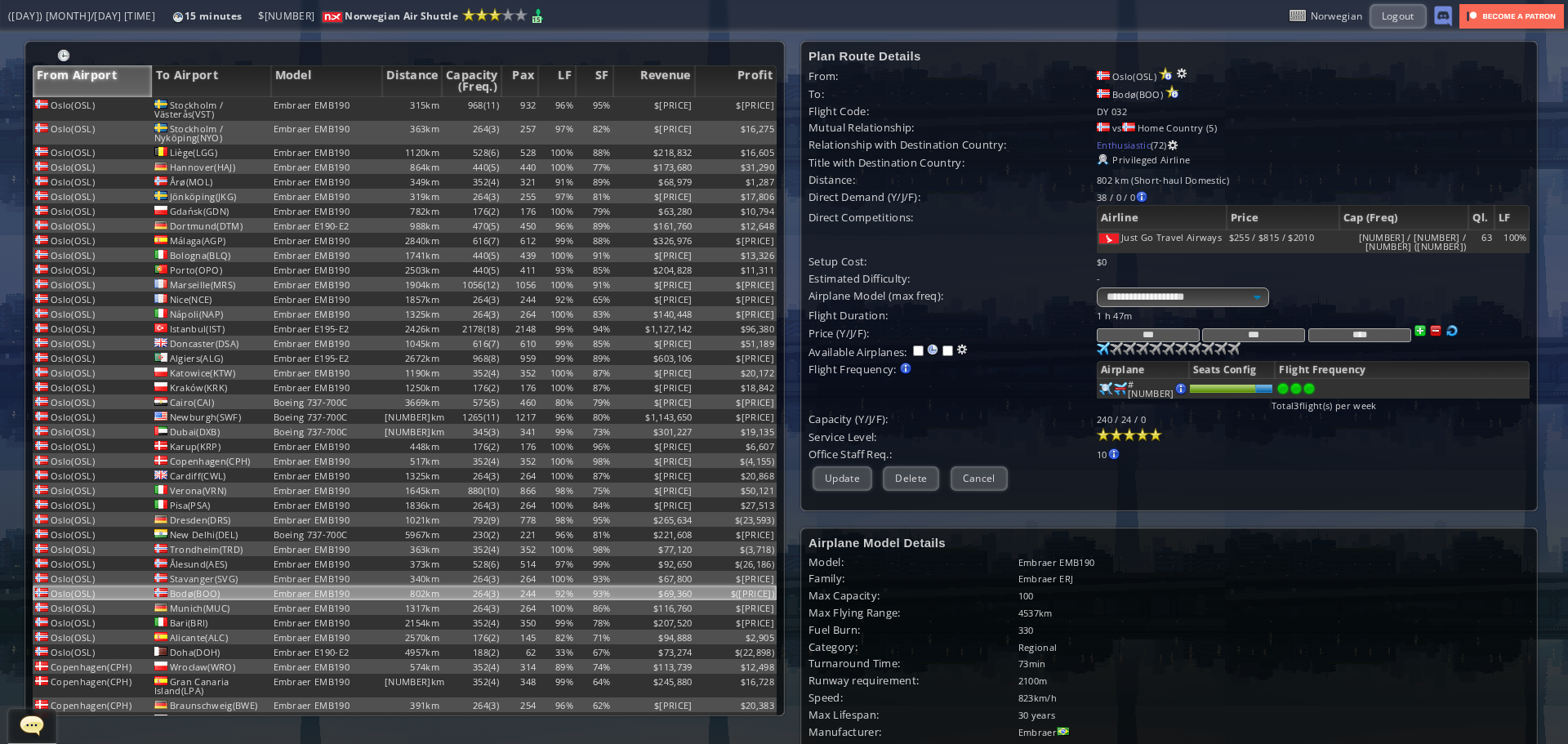 click on "***" at bounding box center (1254, 335) 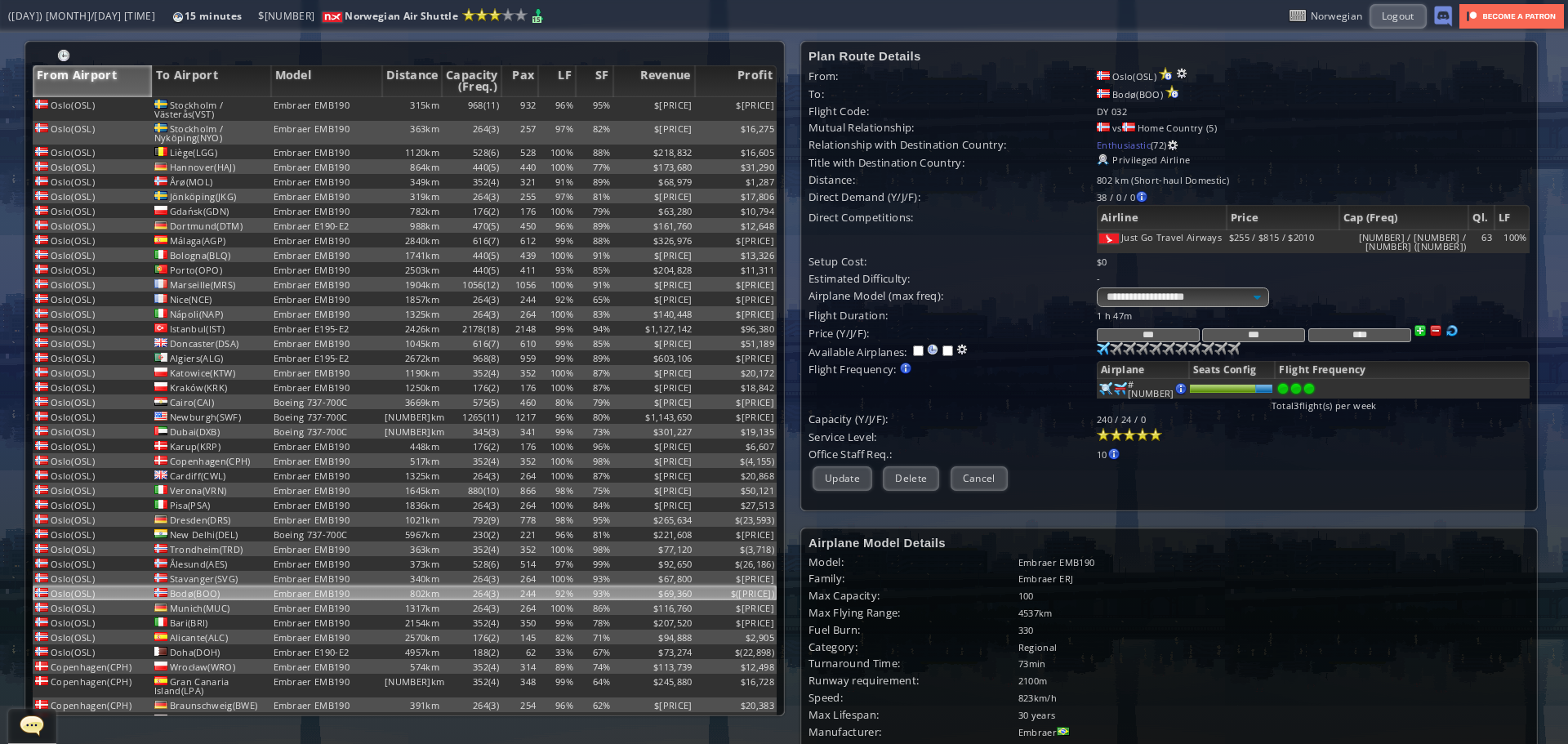 type on "***" 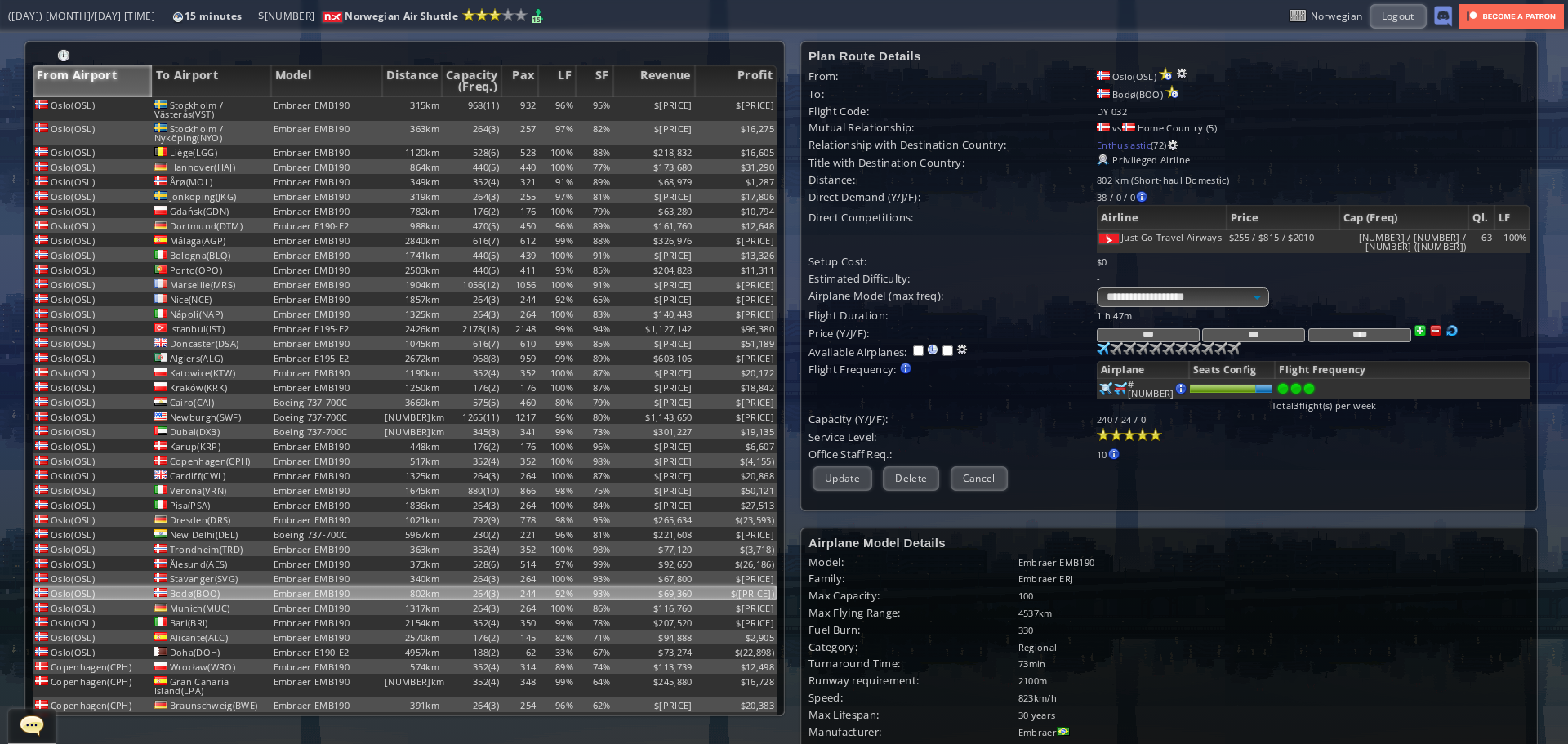 drag, startPoint x: 1446, startPoint y: 328, endPoint x: 1250, endPoint y: 313, distance: 196.57314 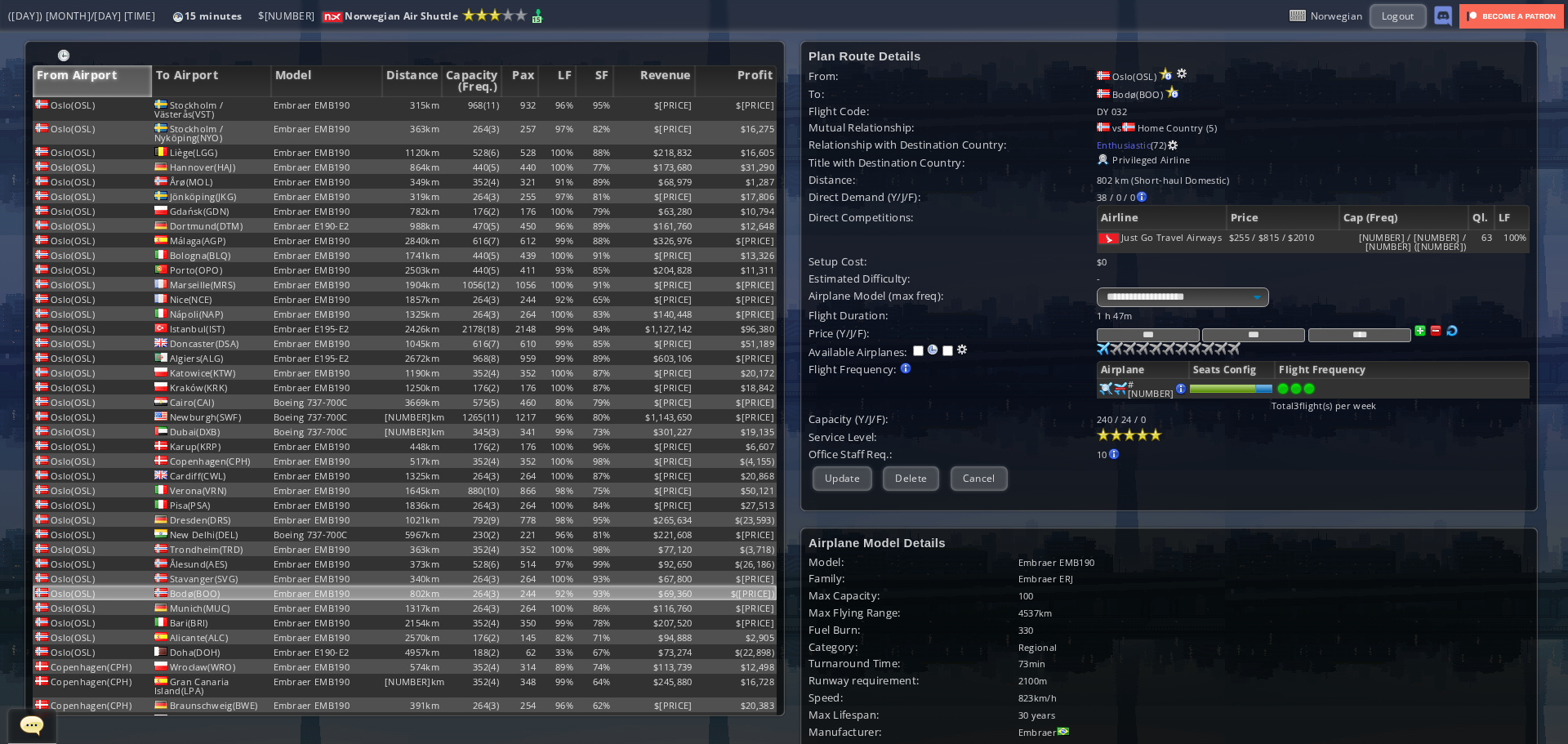 click on "***
***
****" at bounding box center [1313, 315] 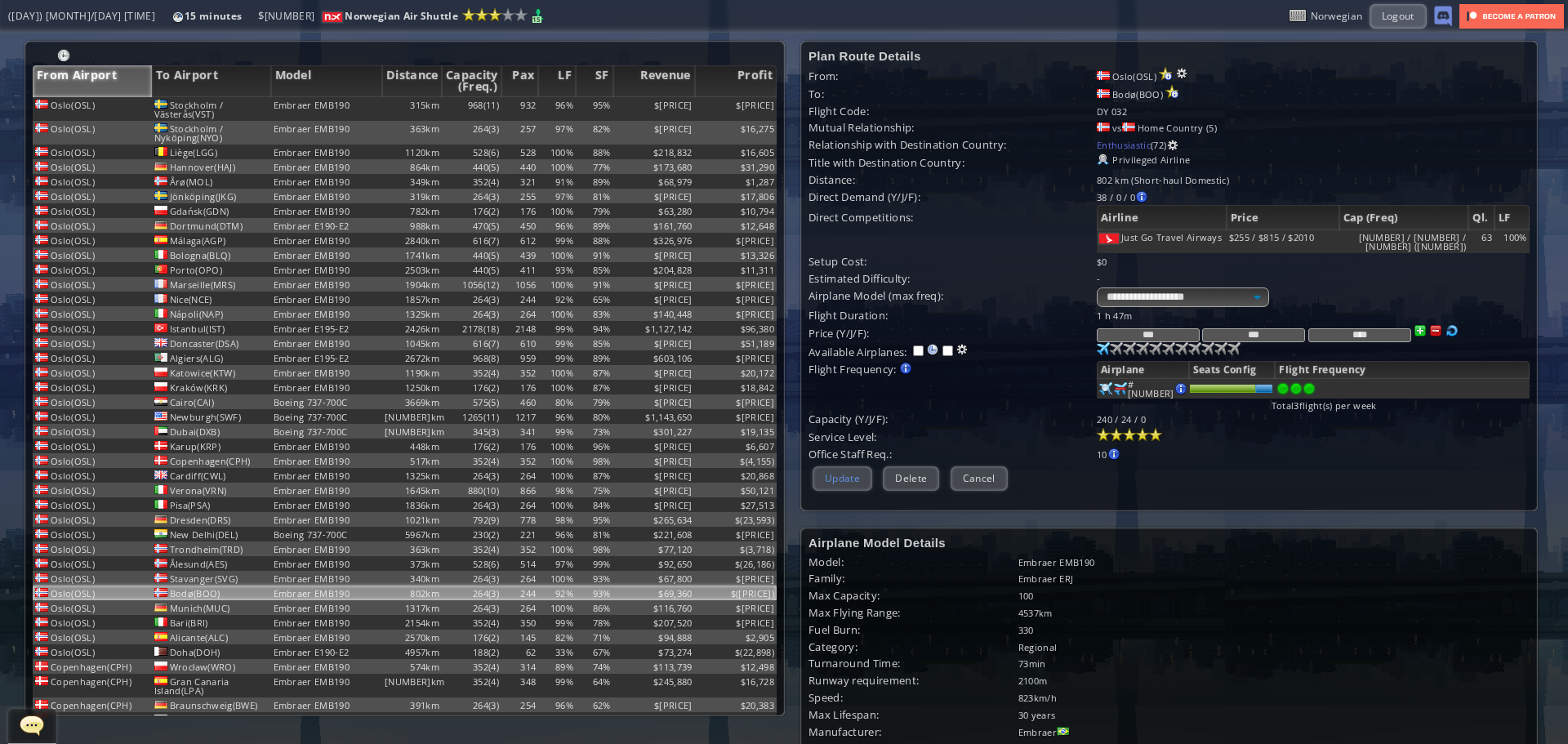 type on "****" 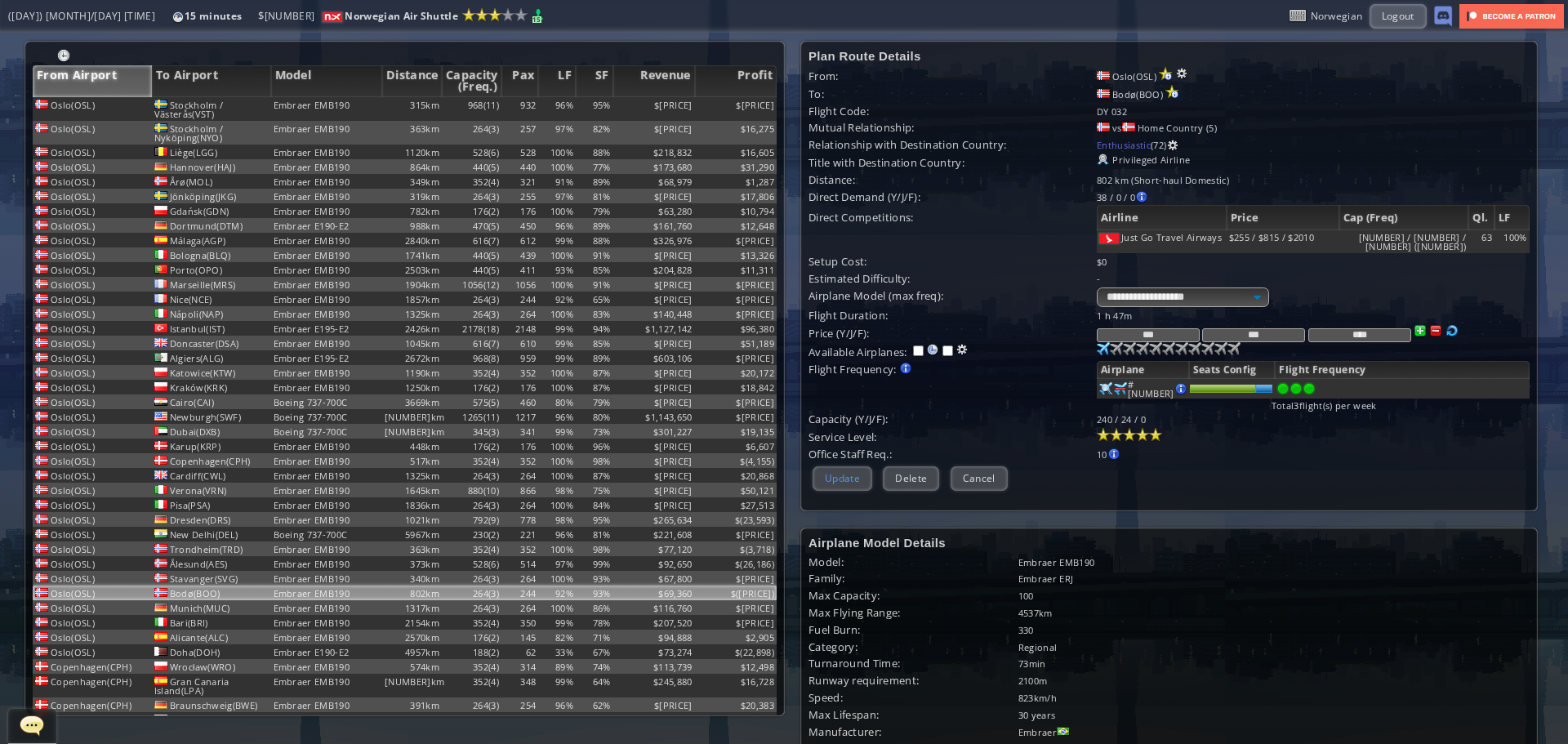 click on "Update" at bounding box center (842, 478) 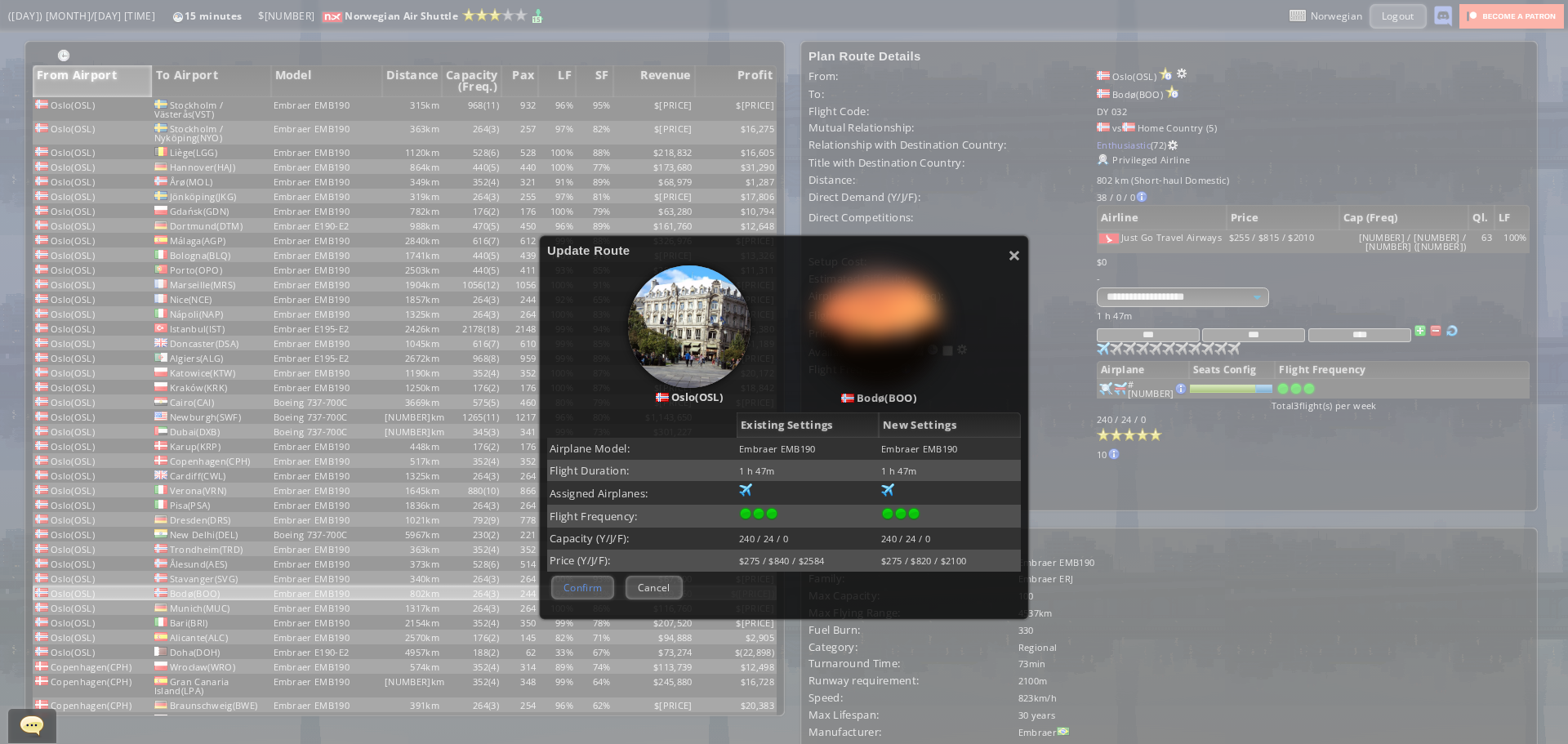 click on "Confirm" at bounding box center (582, 587) 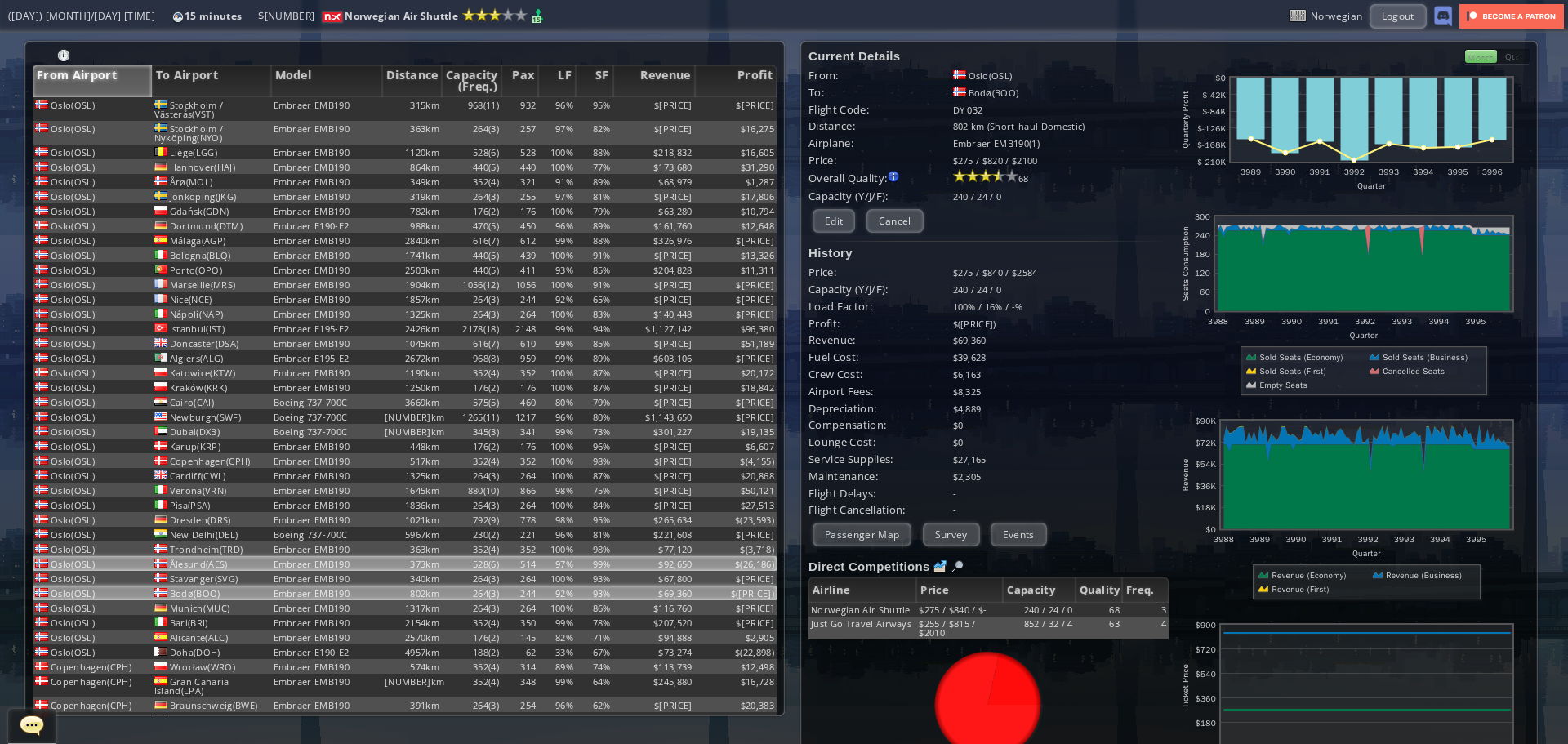click on "Embraer EMB190" at bounding box center [327, 109] 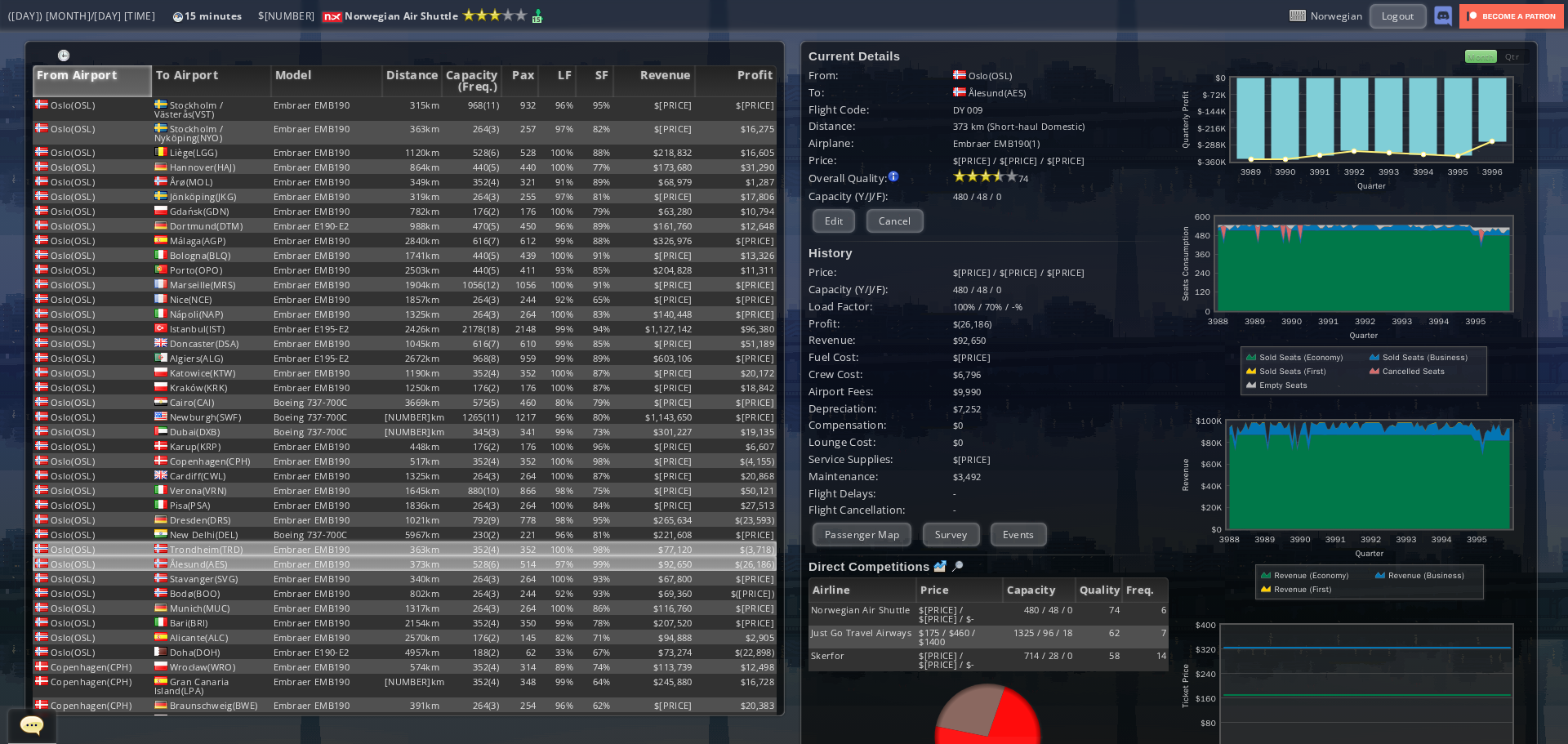 click on "$(3,718)" at bounding box center (736, 109) 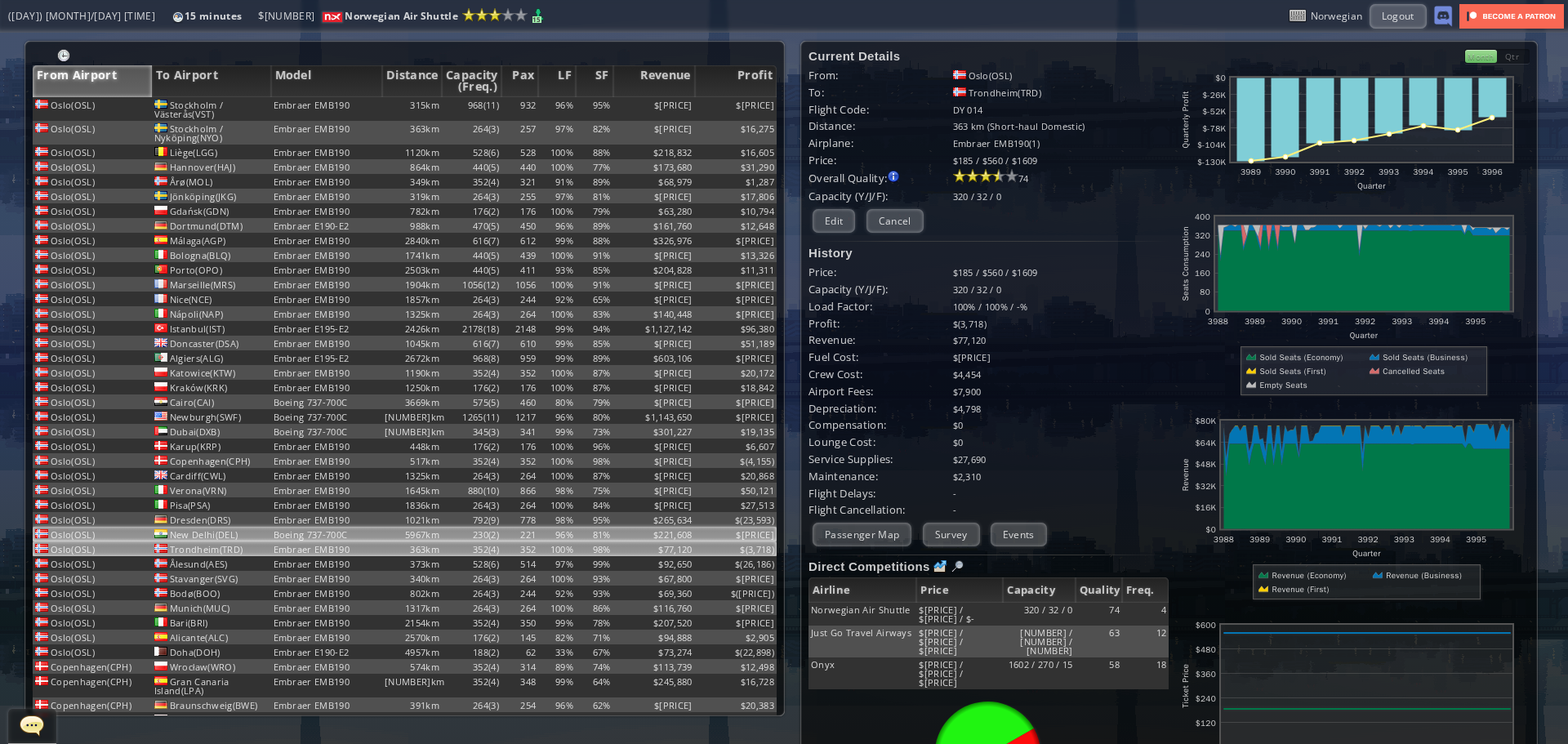 click on "$[PRICE]" at bounding box center [736, 109] 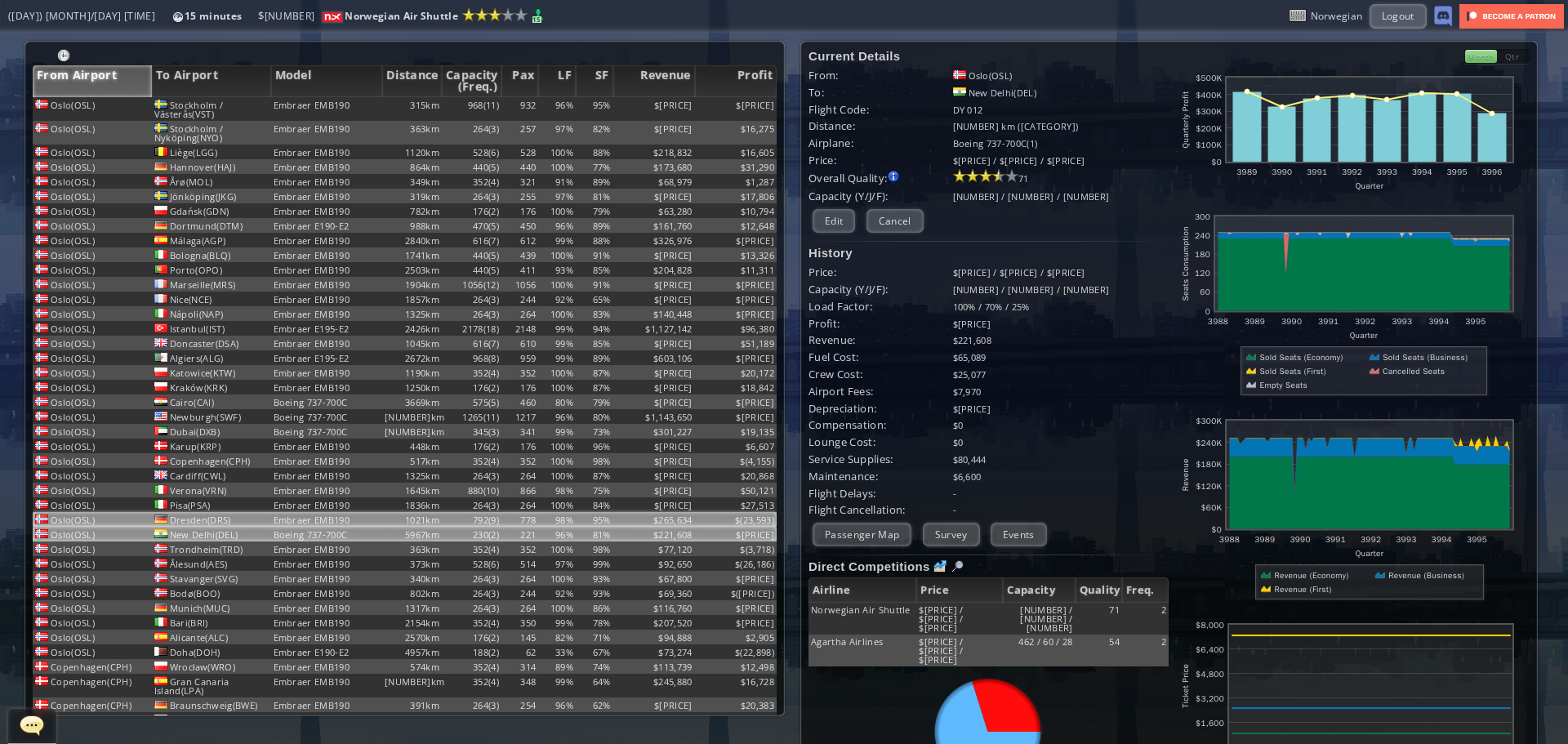 click on "$(23,593)" at bounding box center [736, 109] 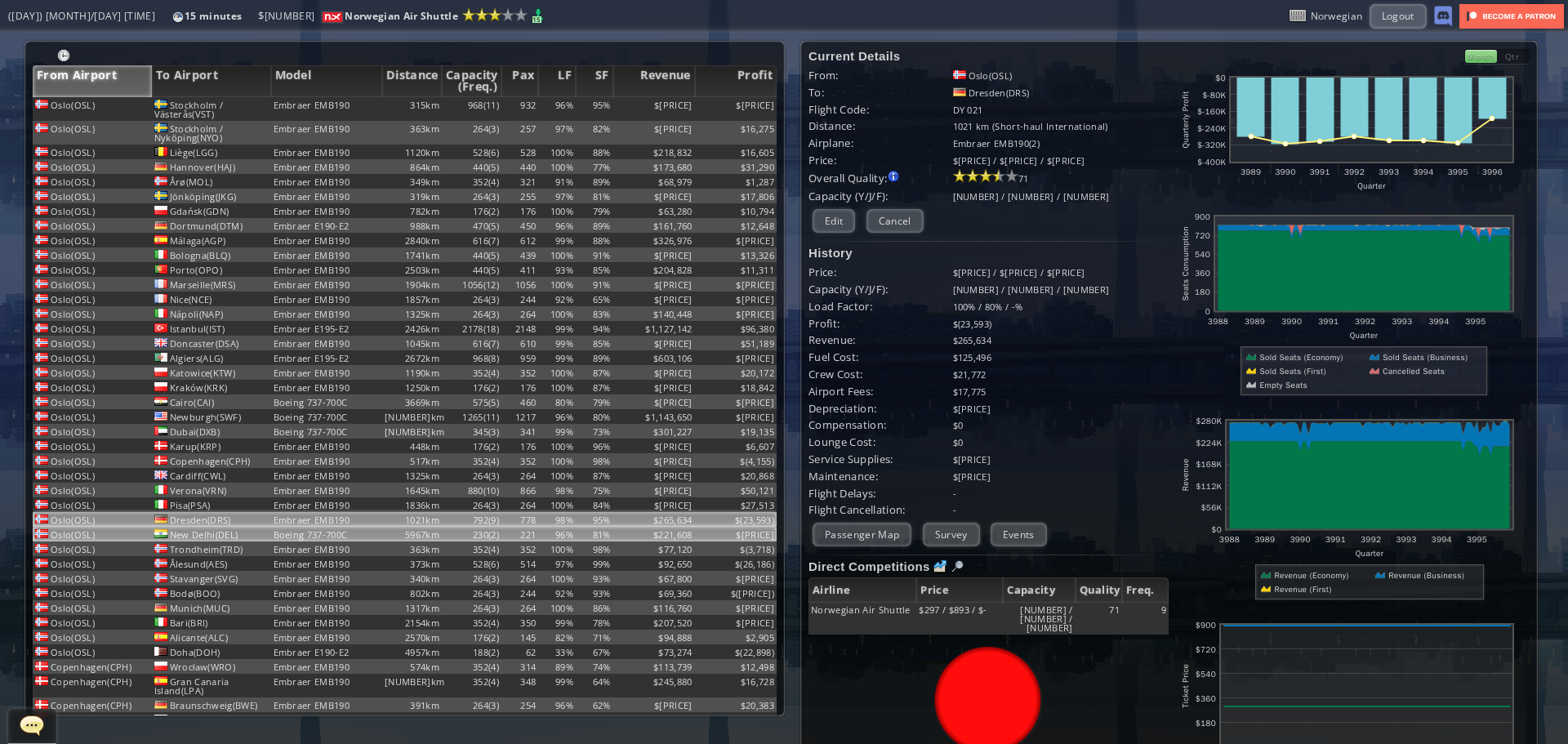 click on "$[PRICE]" at bounding box center [736, 109] 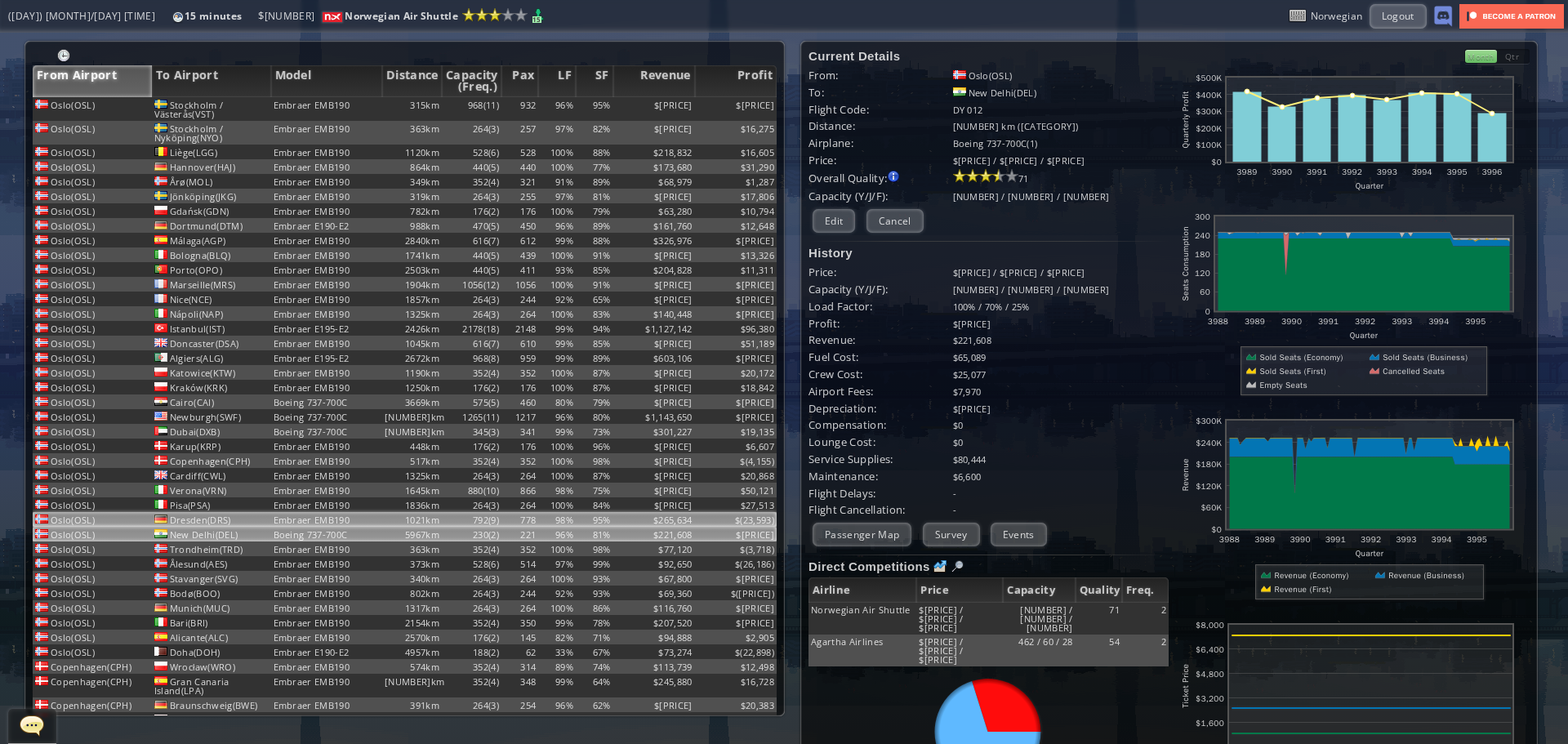 click on "$(23,593)" at bounding box center (736, 109) 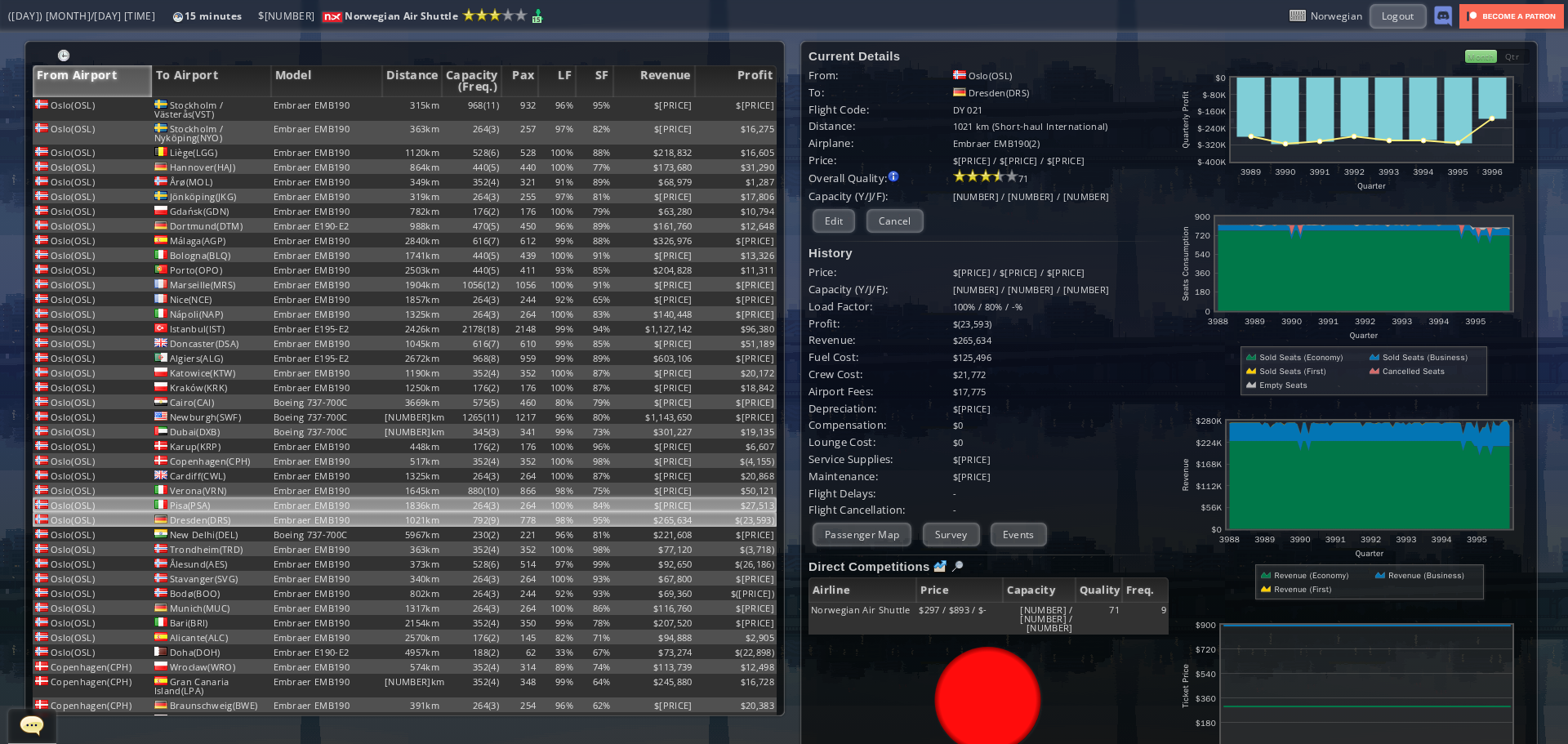 click on "$27,513" at bounding box center (736, 109) 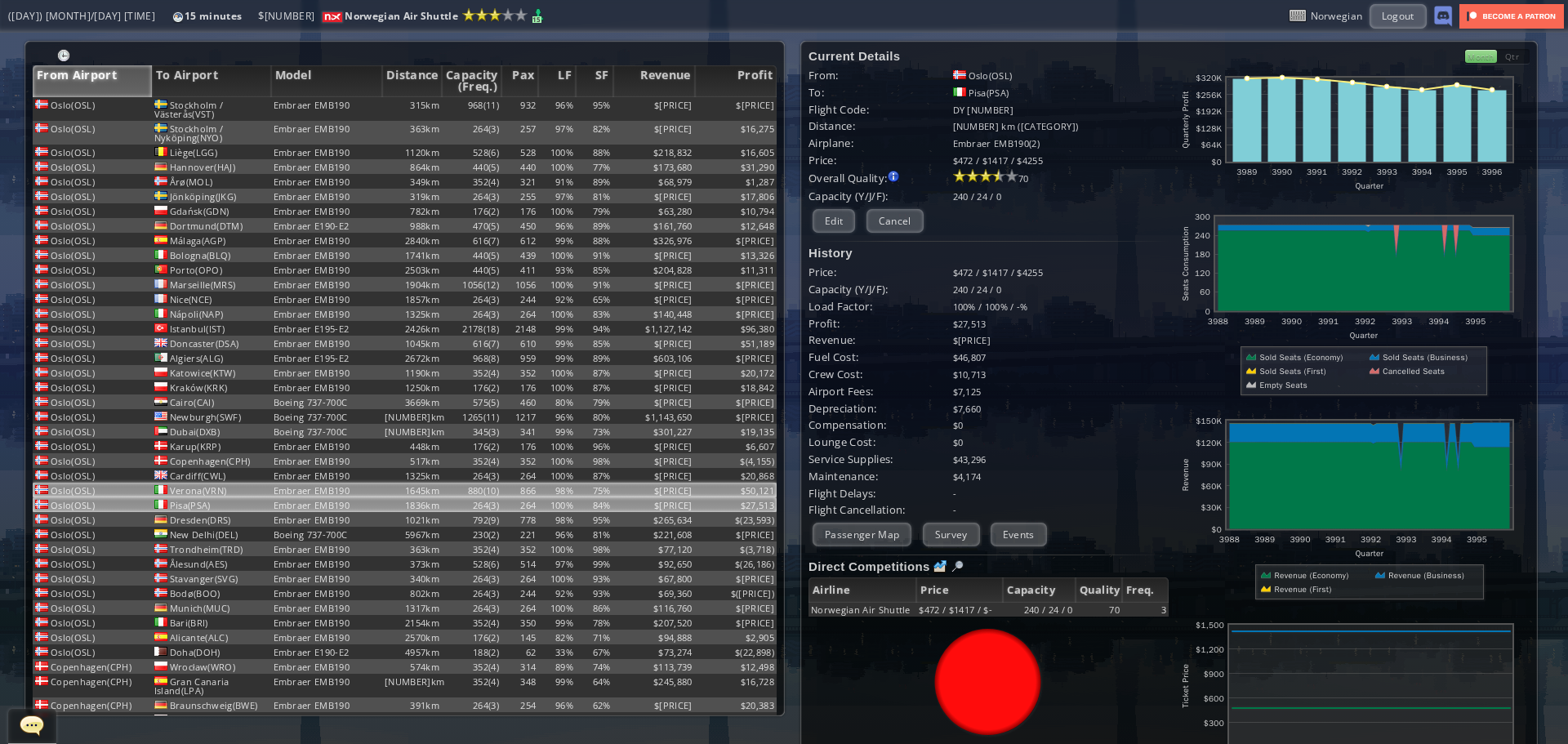 click on "$50,121" at bounding box center [736, 109] 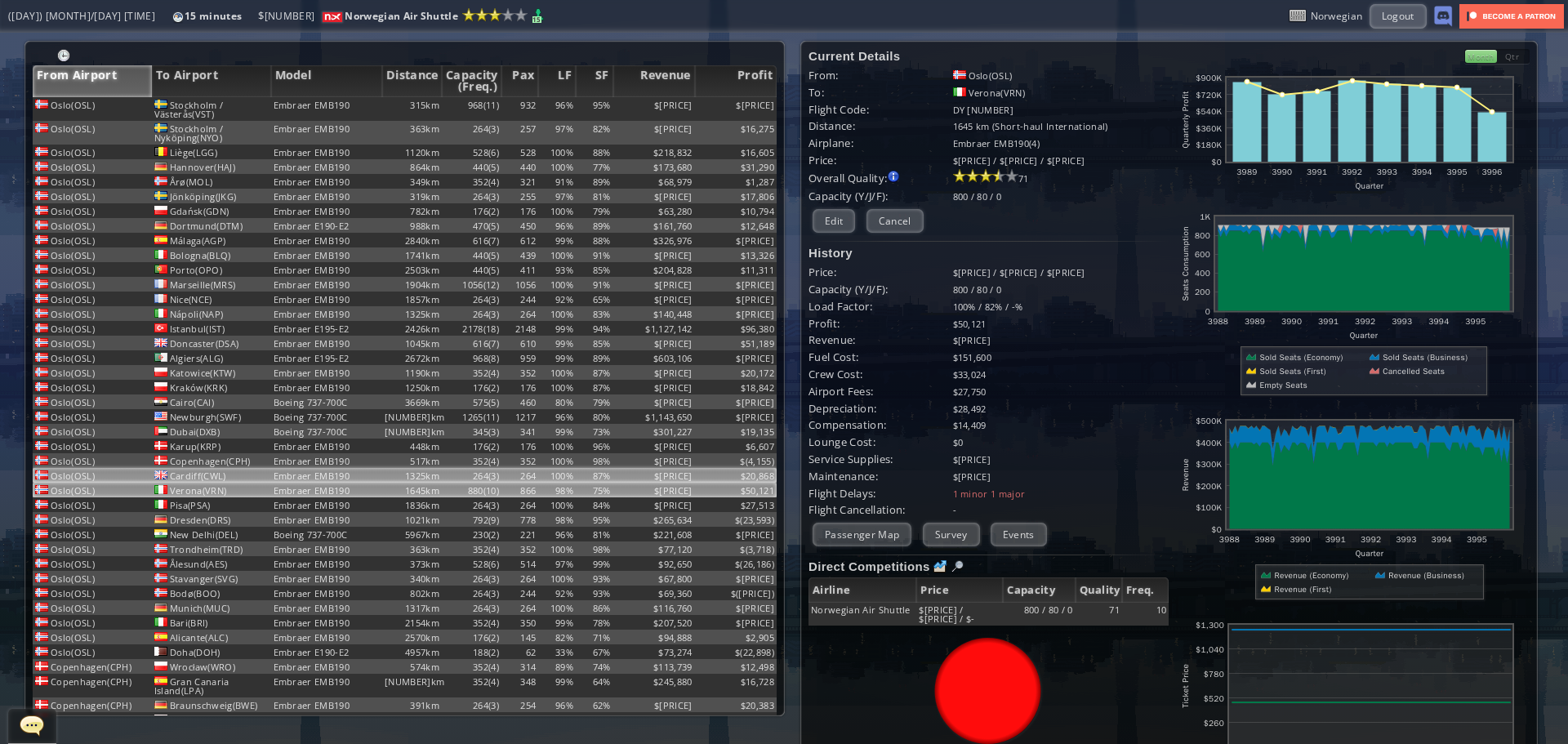click on "$20,868" at bounding box center (736, 109) 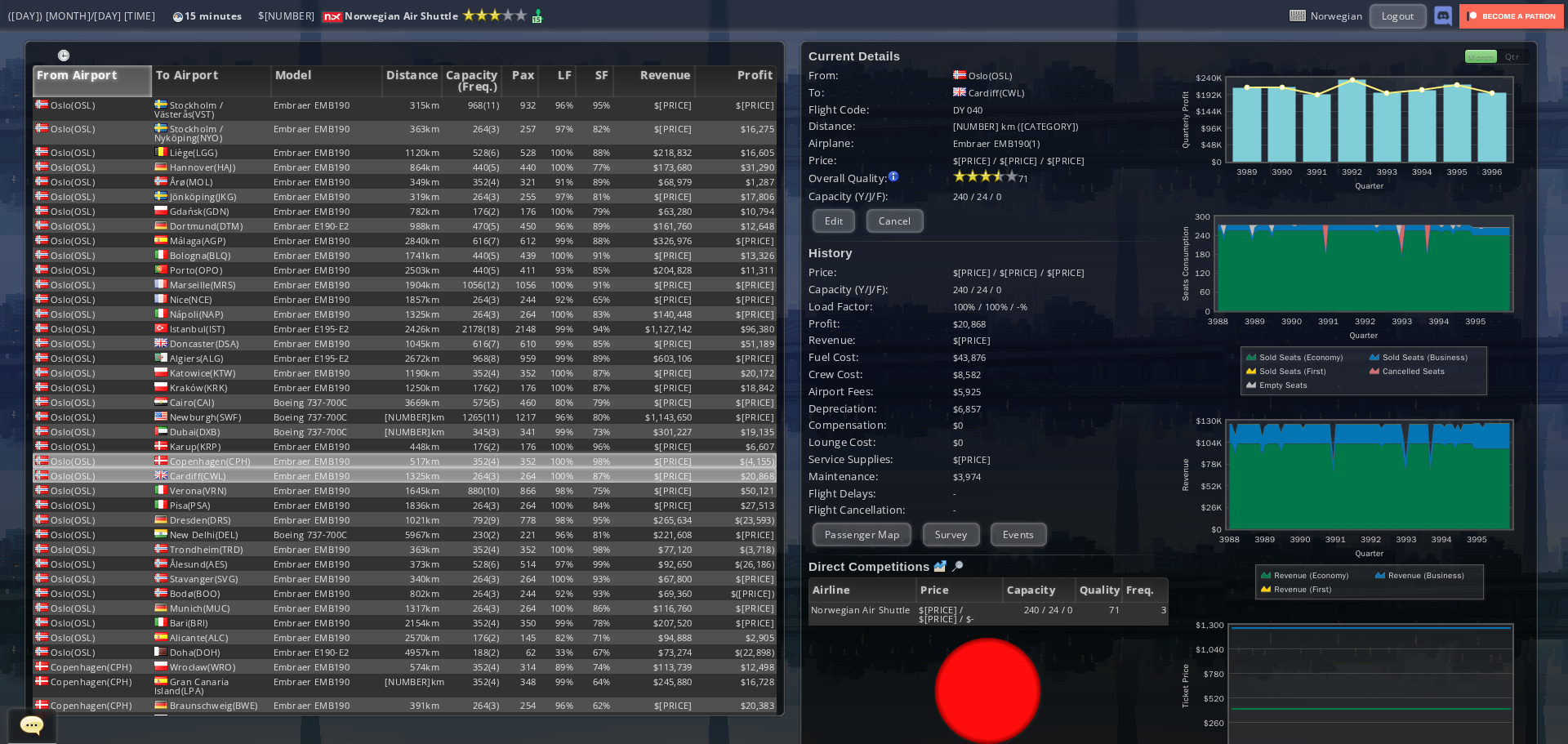click on "$[PRICE]" at bounding box center [654, 109] 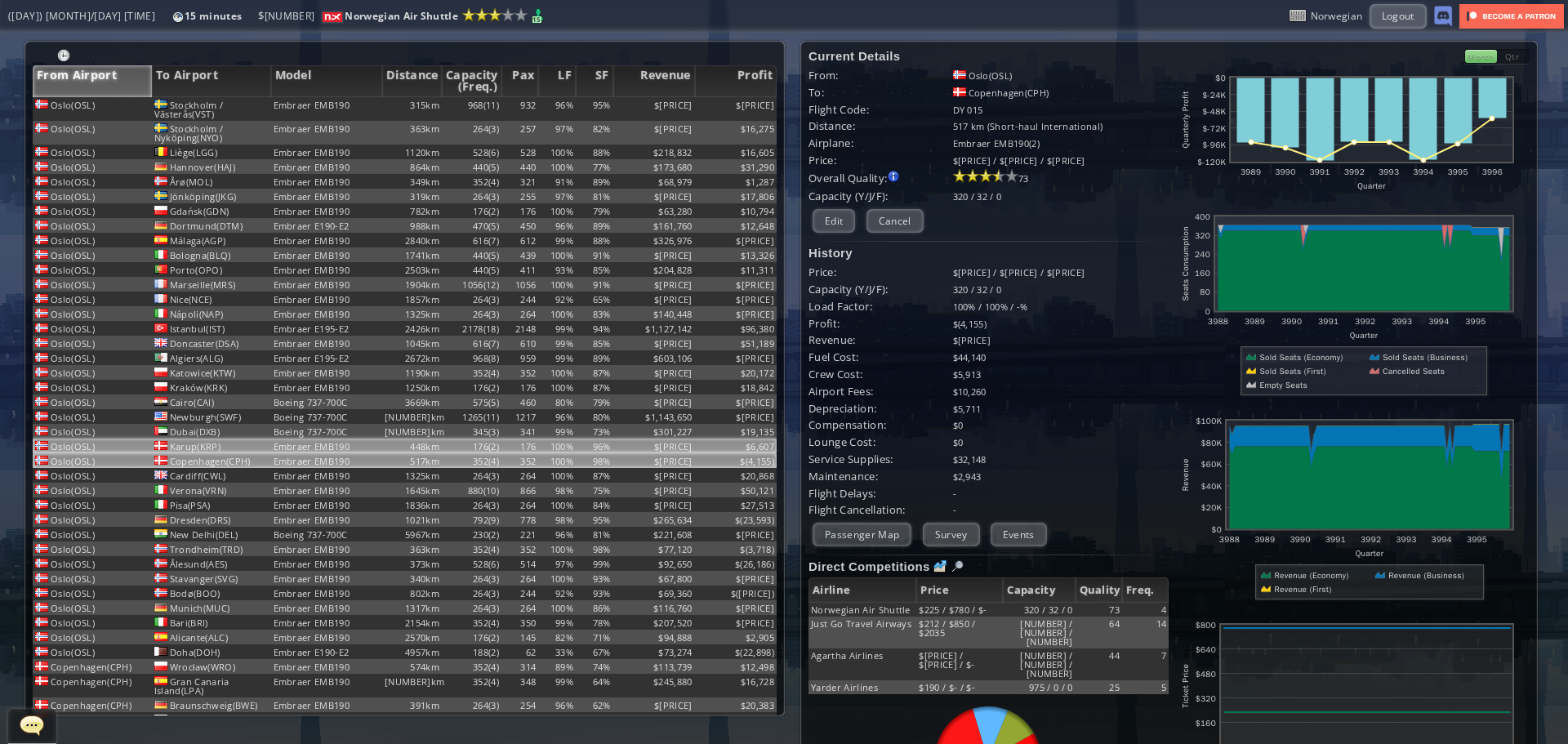 click on "$[PRICE]" at bounding box center [654, 109] 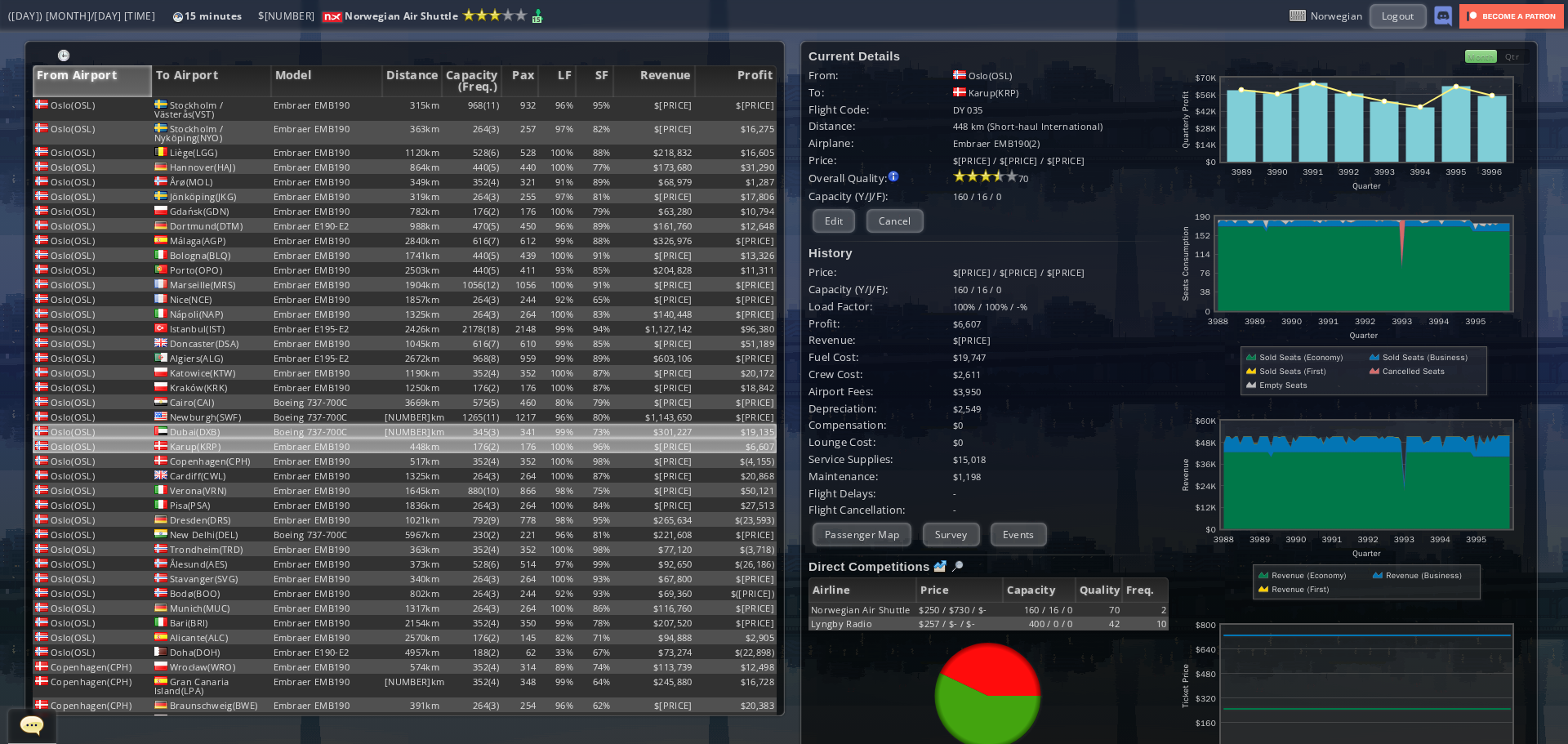 click on "$301,227" at bounding box center [654, 109] 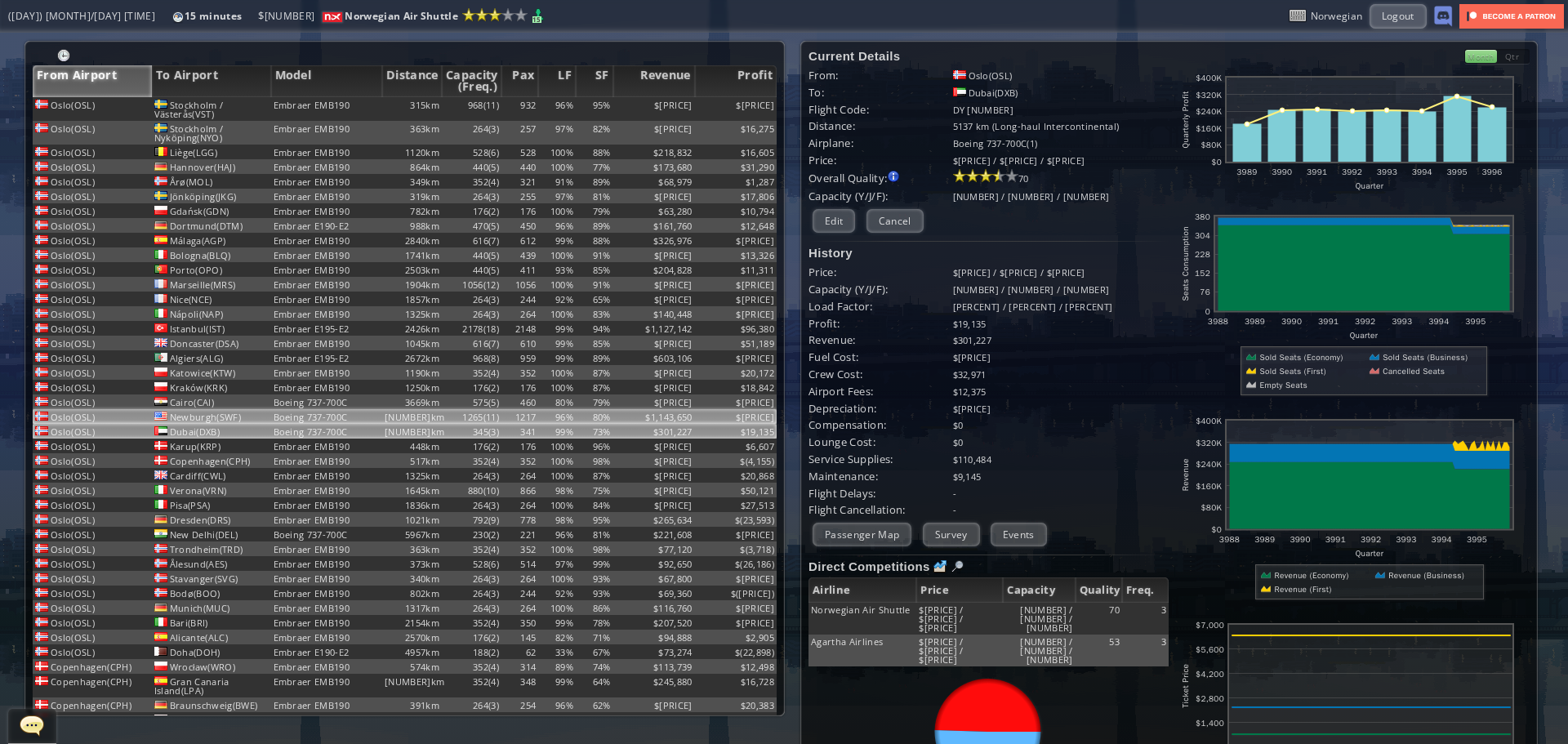 click on "$1,143,650" at bounding box center (654, 109) 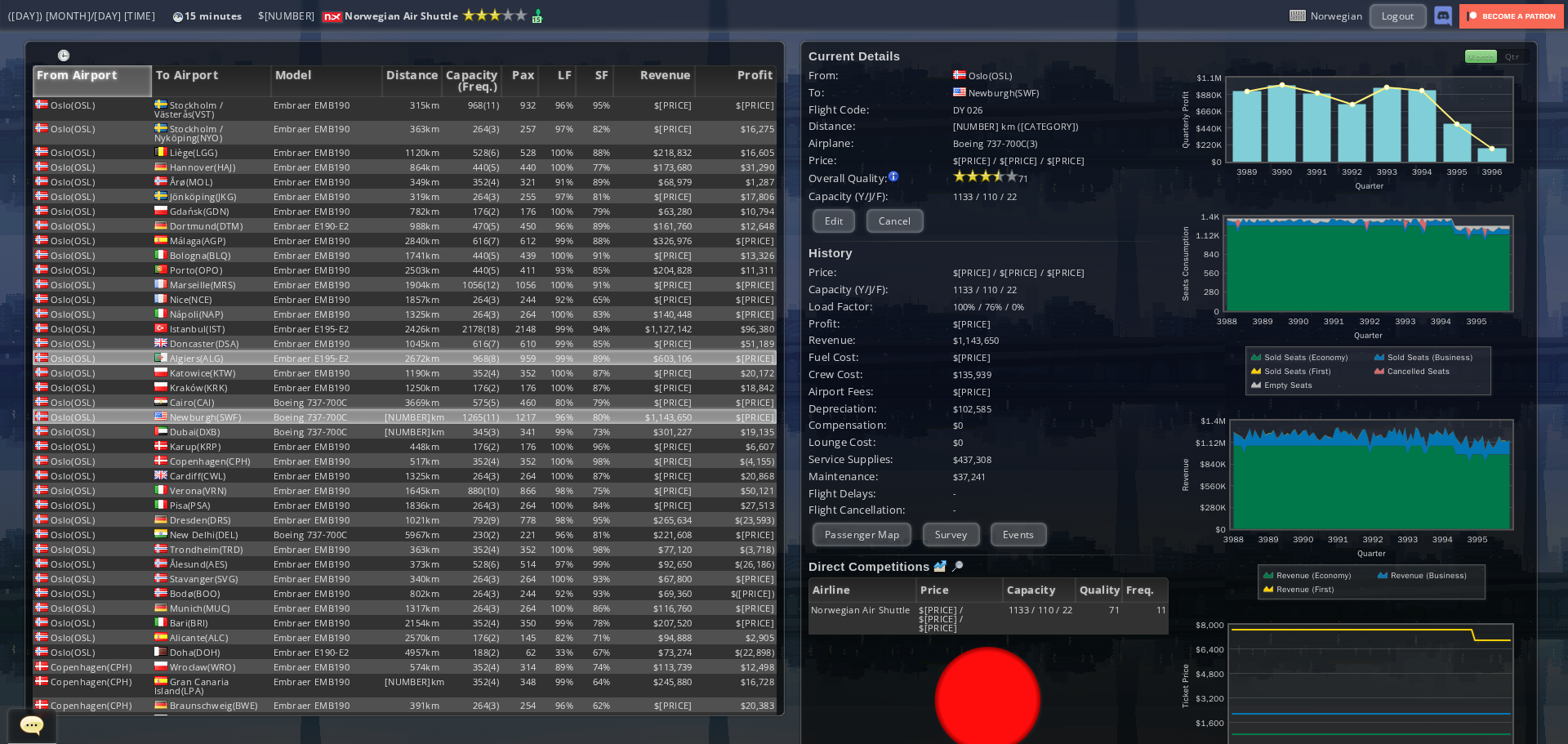 click on "$603,106" at bounding box center (654, 109) 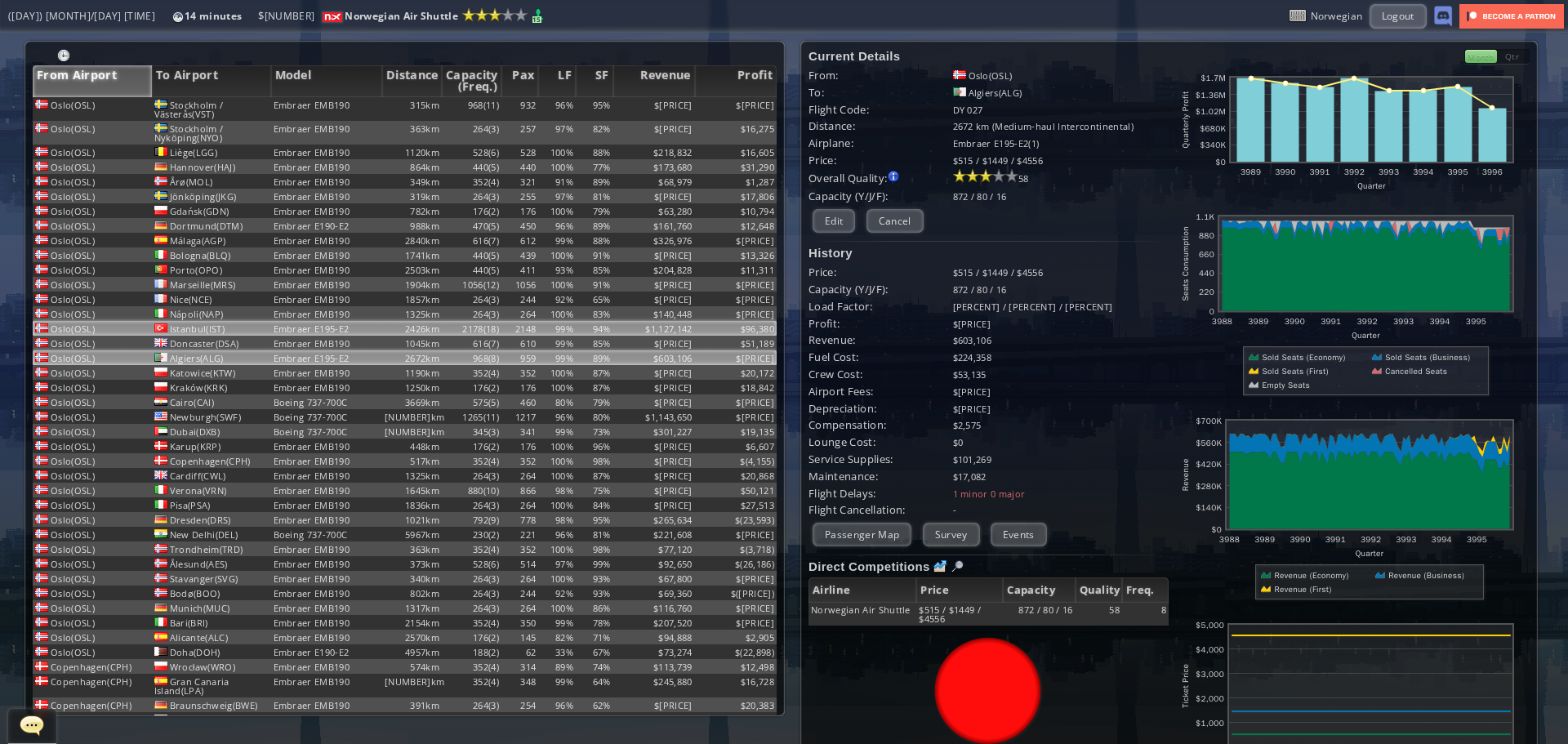 click on "$1,127,142" at bounding box center [654, 109] 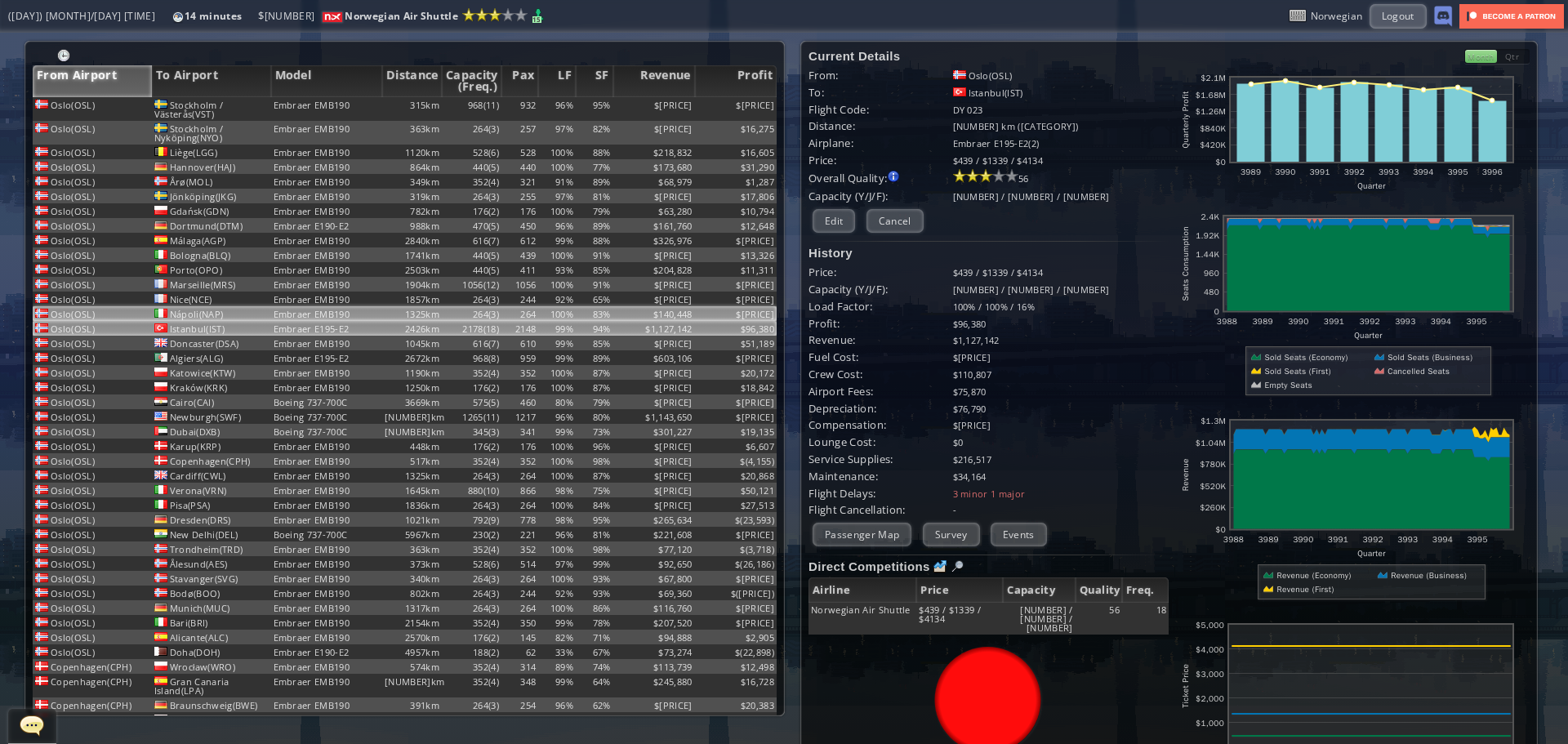 click on "$140,448" at bounding box center (654, 109) 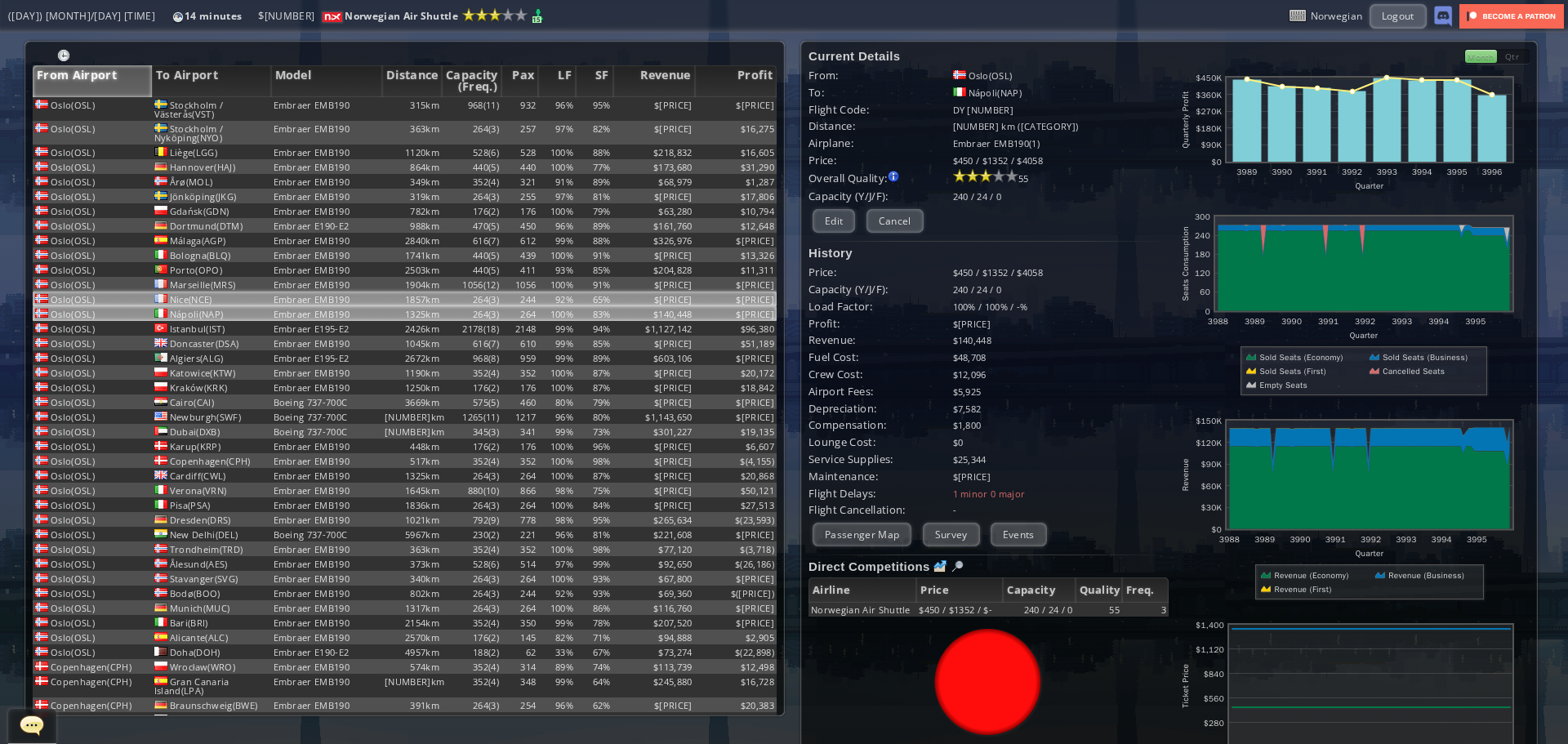 click on "$[PRICE]" at bounding box center (654, 109) 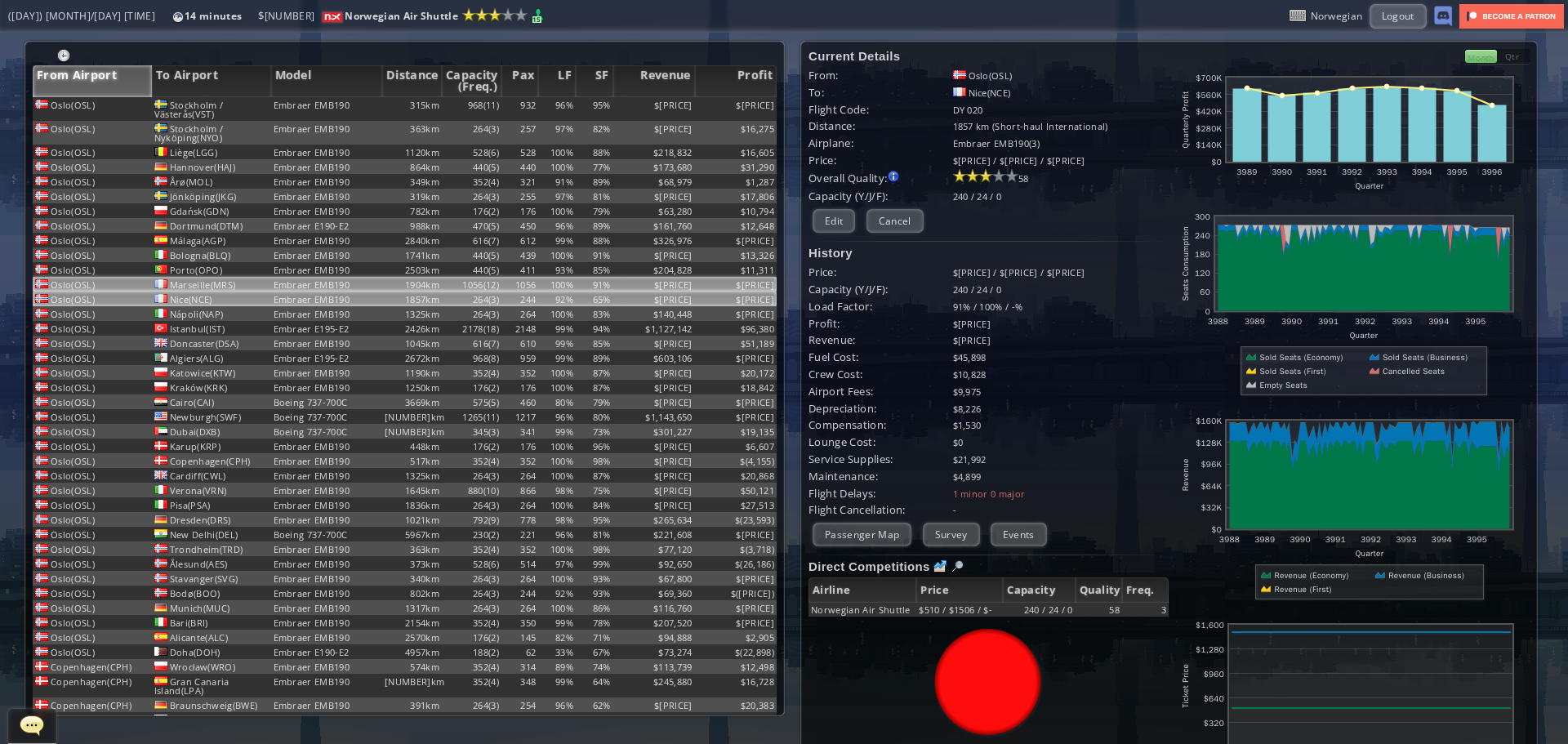 click on "$[PRICE]" at bounding box center [654, 109] 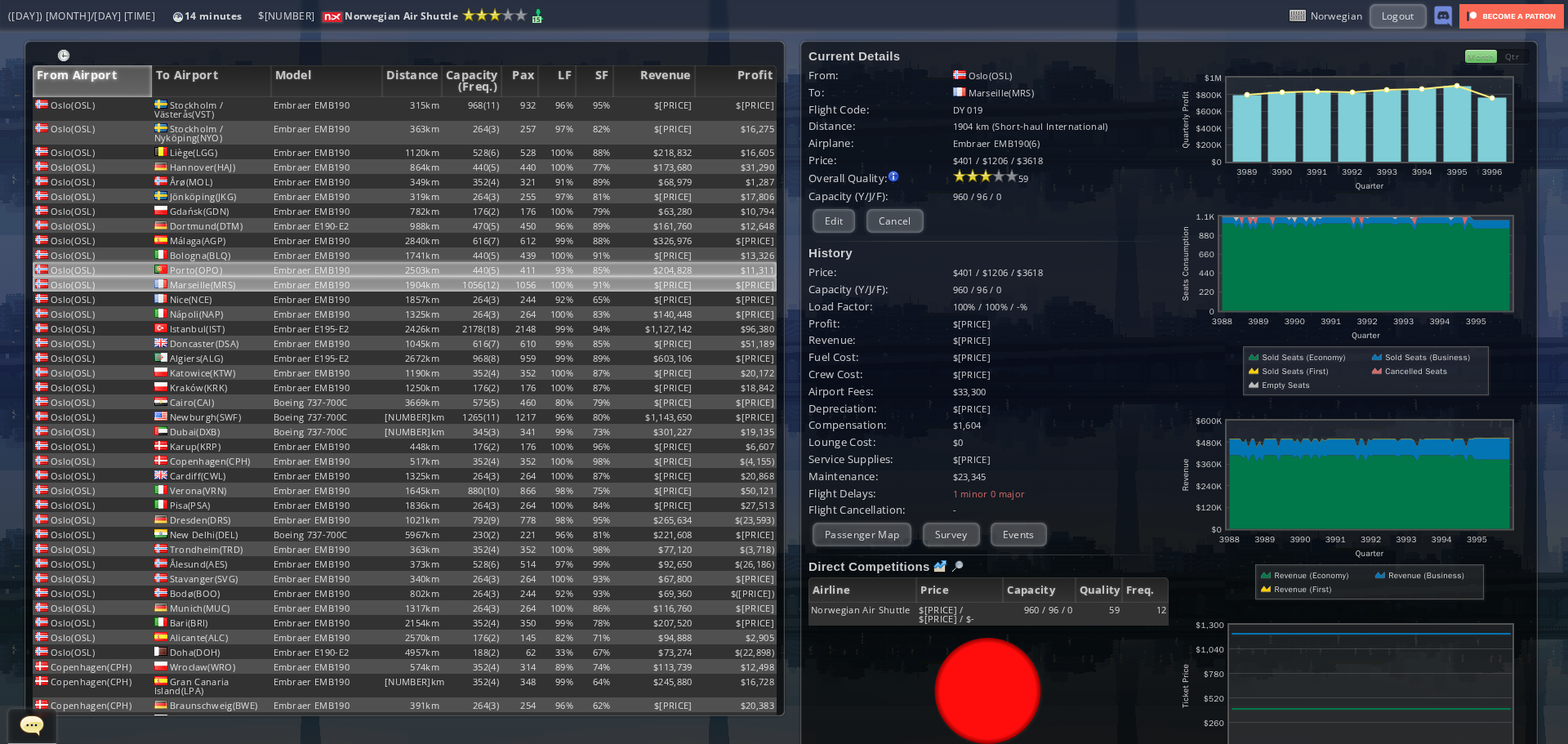 click on "$204,828" at bounding box center (654, 109) 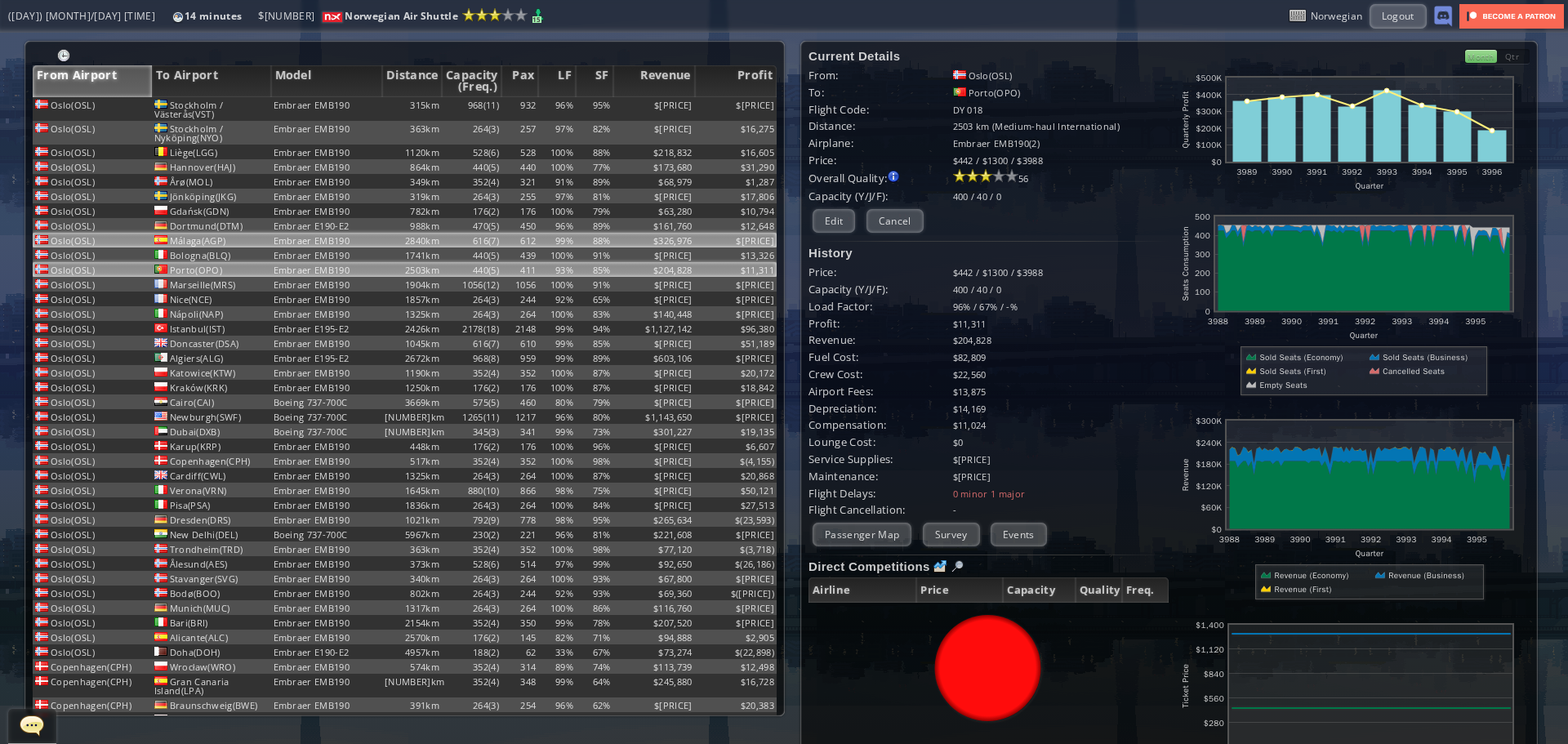 click on "$326,976" at bounding box center (654, 109) 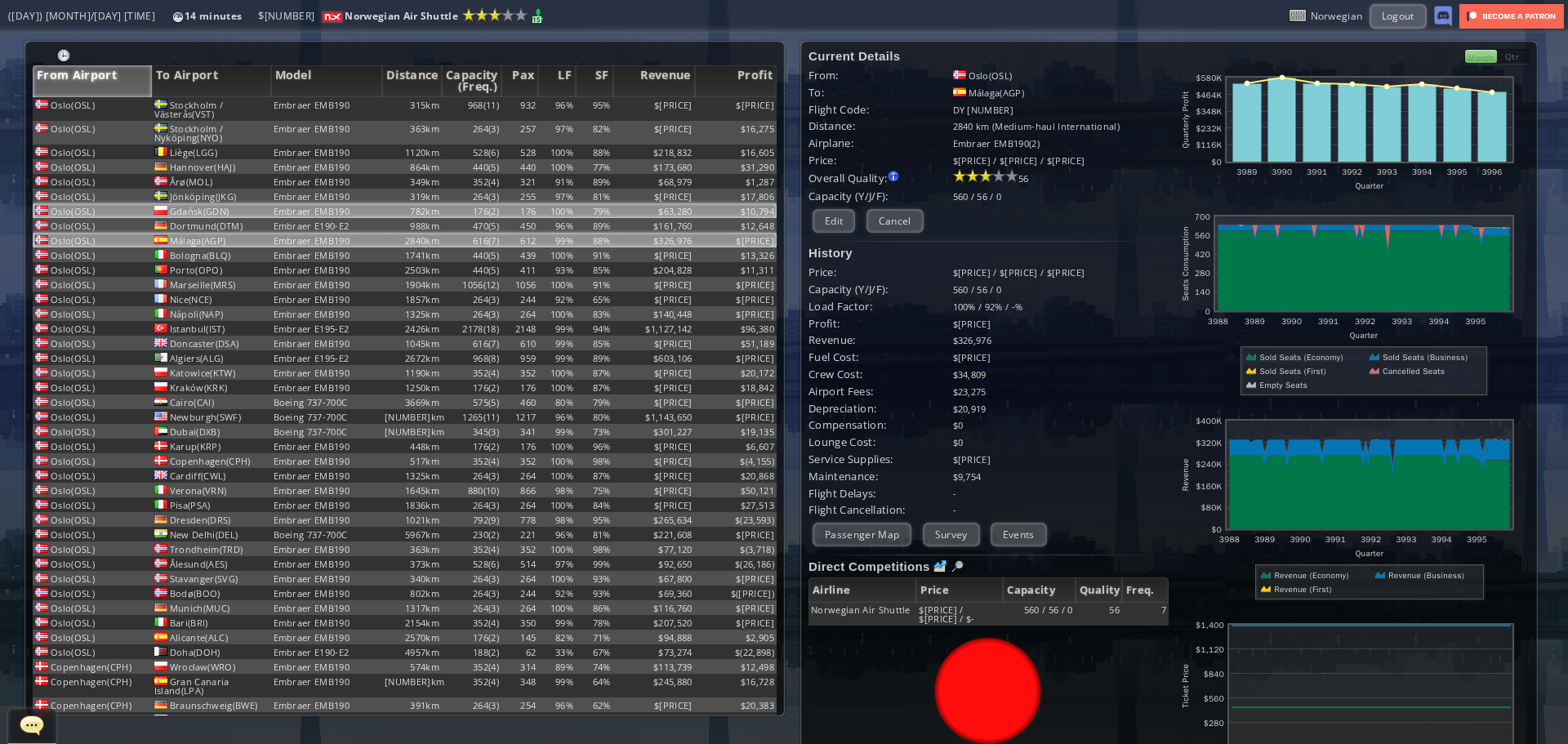 click on "$63,280" at bounding box center (654, 109) 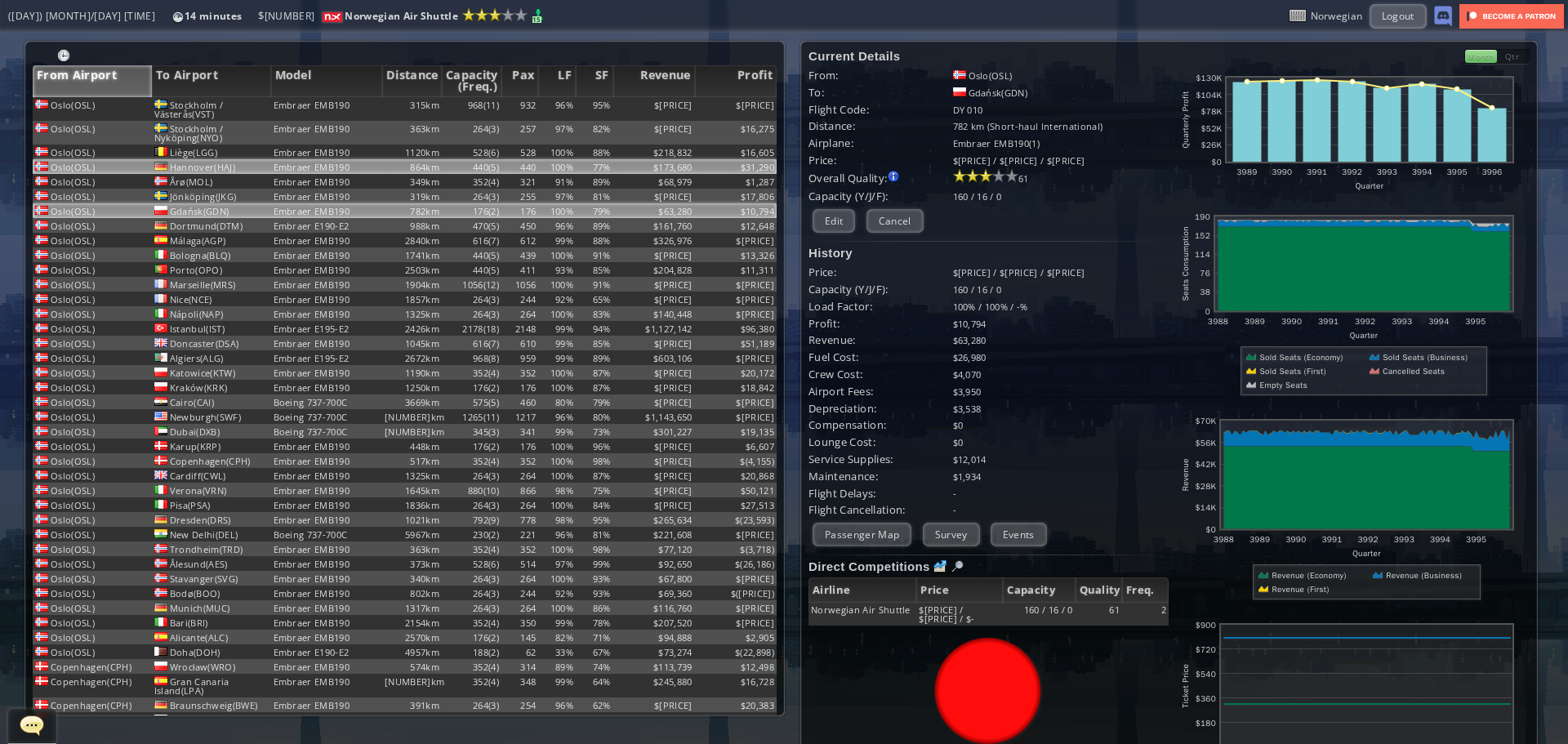 click on "$173,680" at bounding box center [654, 109] 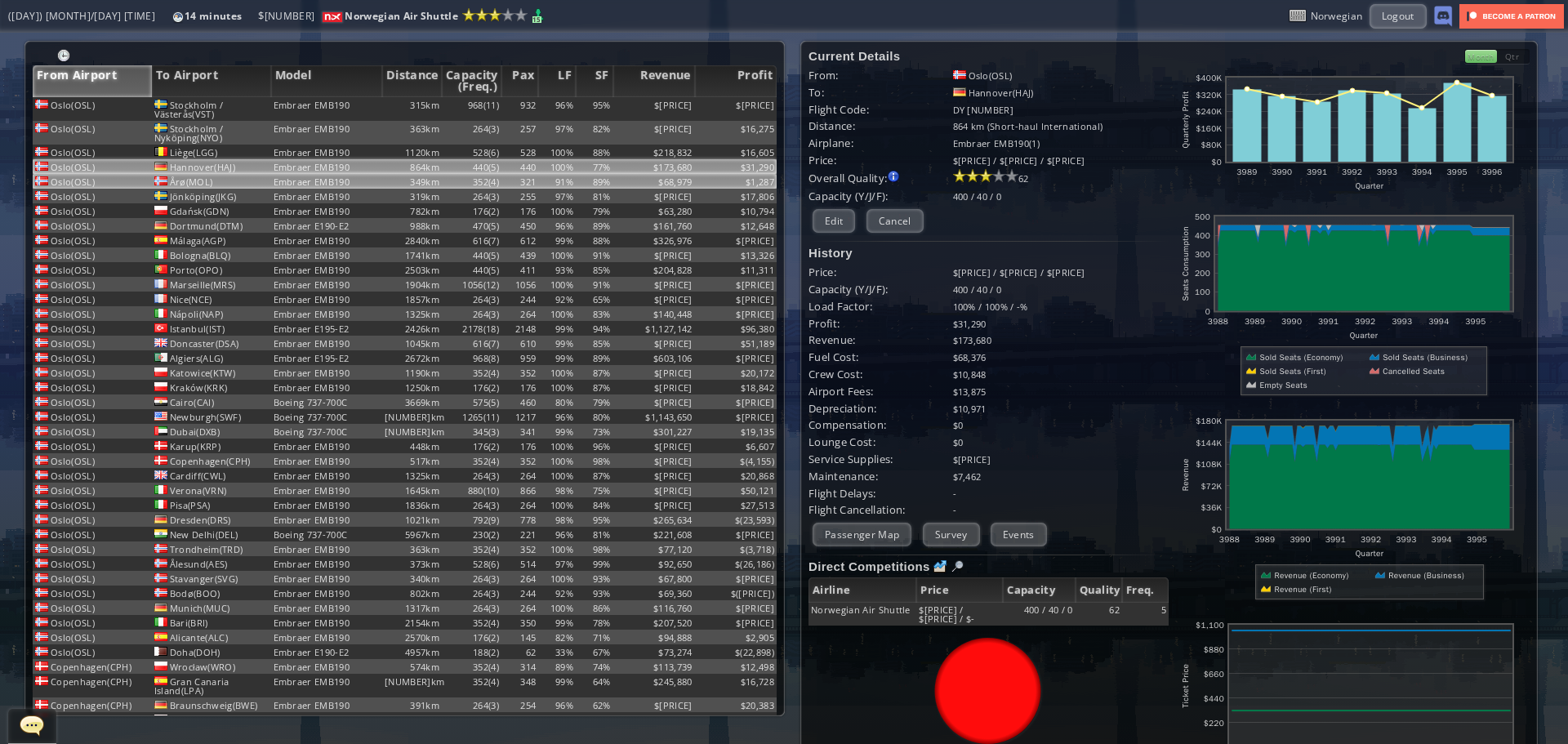 click on "$68,979" at bounding box center (654, 109) 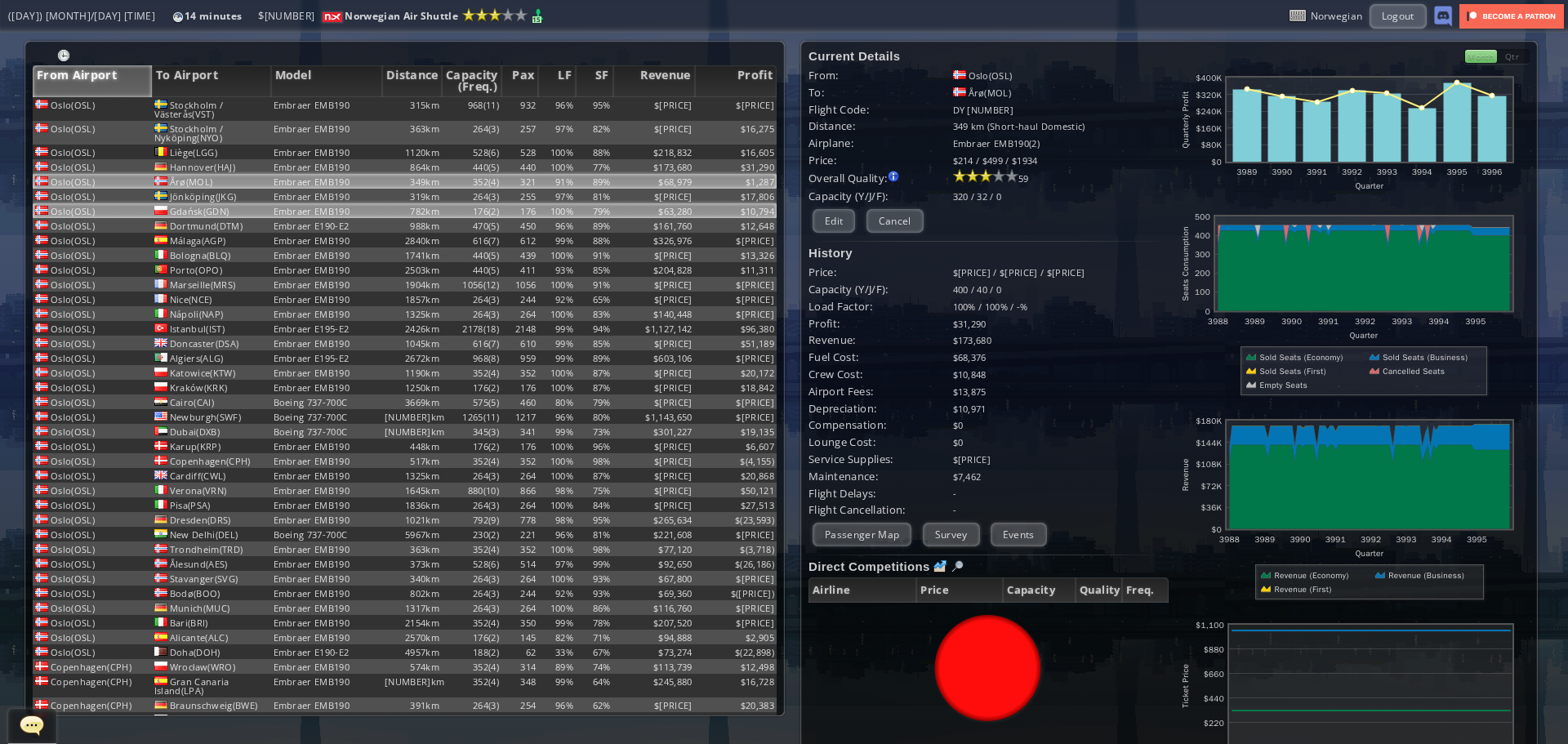 click on "$63,280" at bounding box center (654, 109) 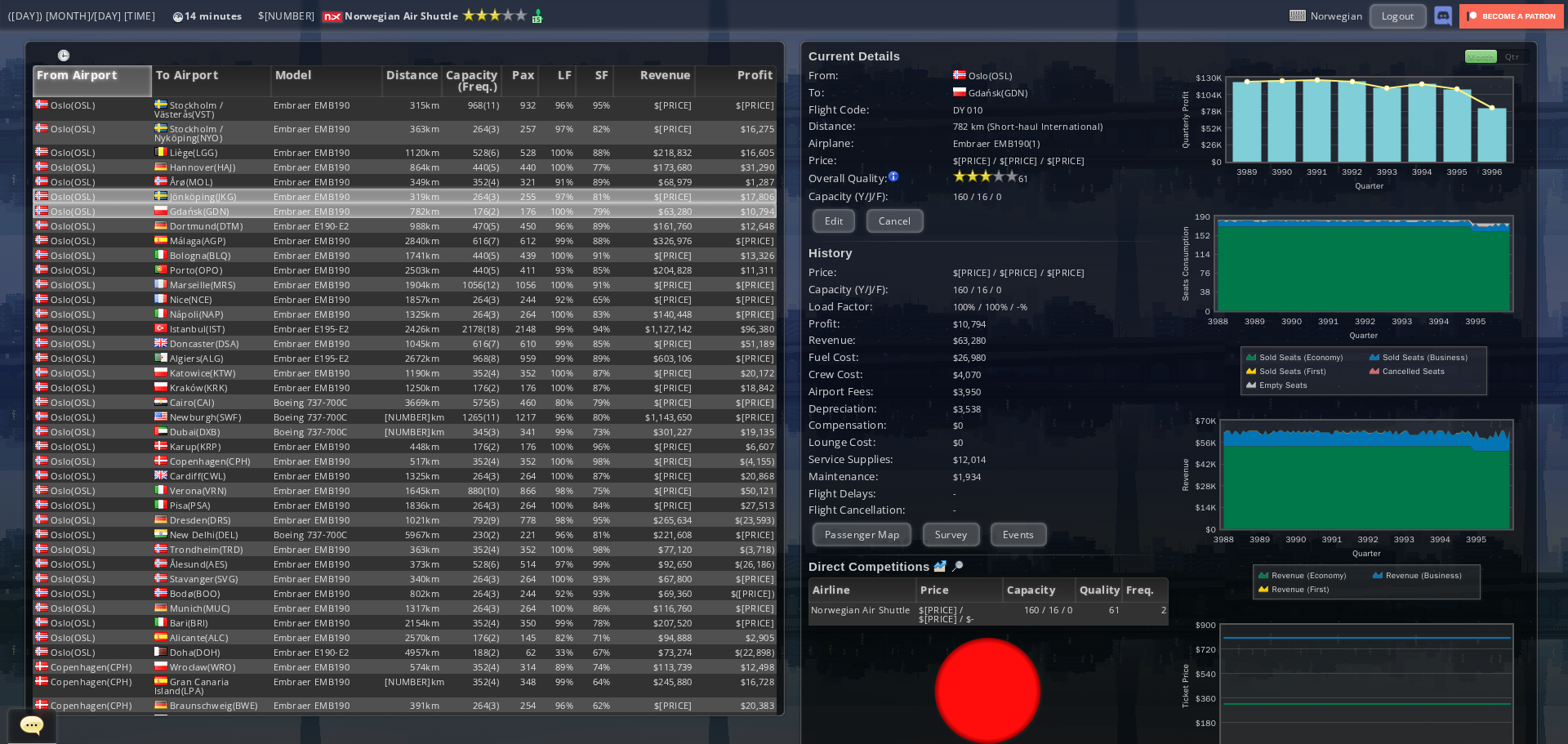 click on "$[PRICE]" at bounding box center (654, 109) 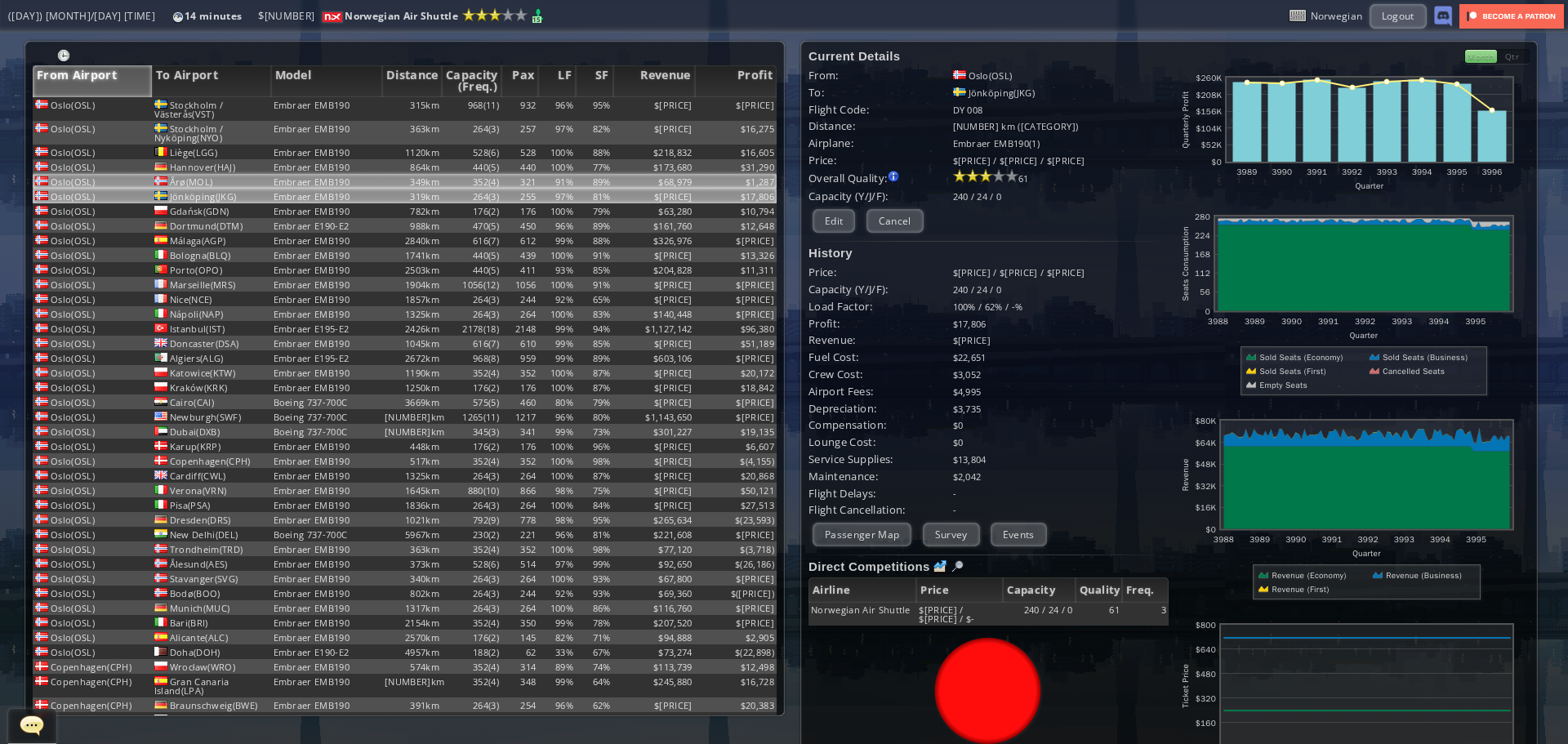 click on "$68,979" at bounding box center (654, 109) 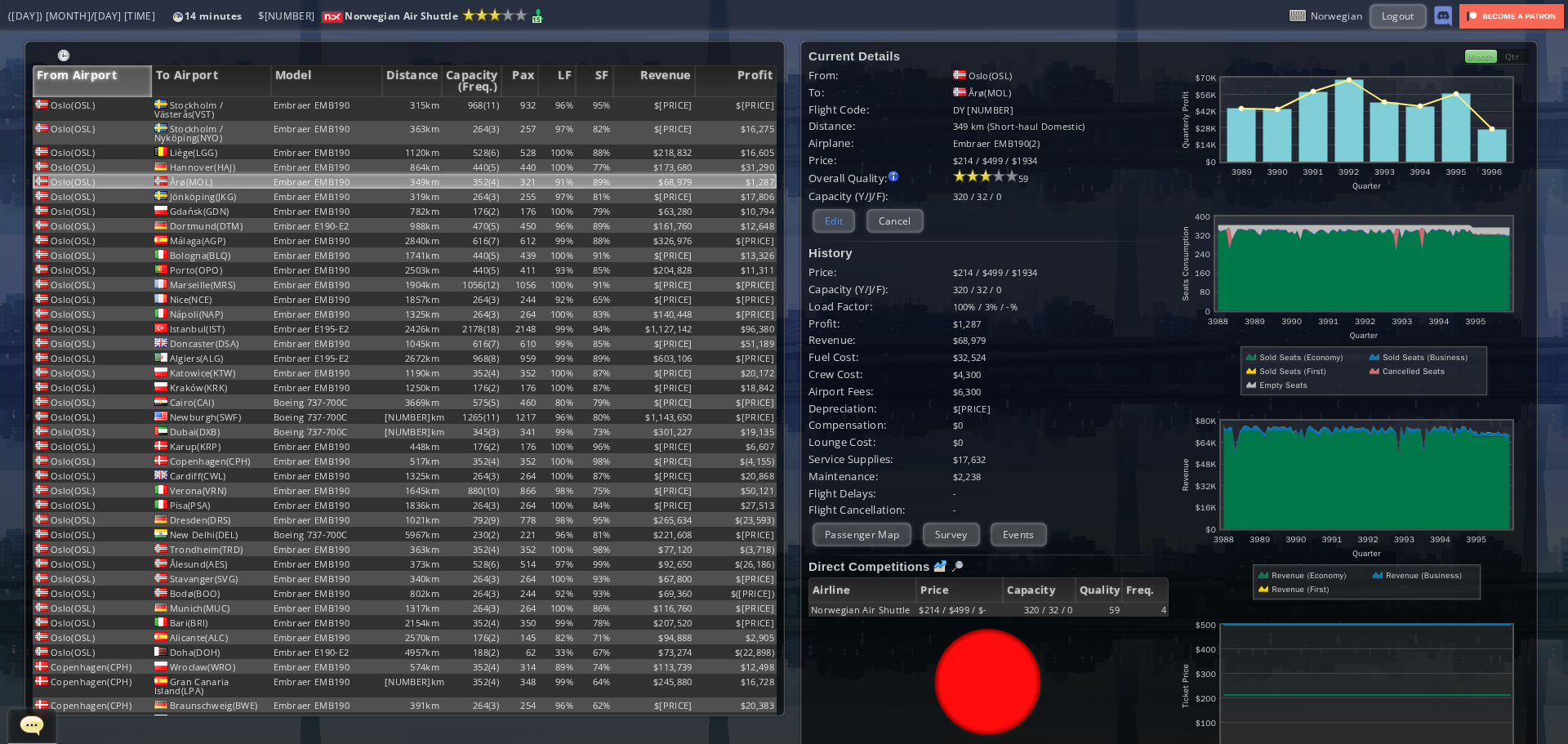 click on "Edit" at bounding box center (834, 221) 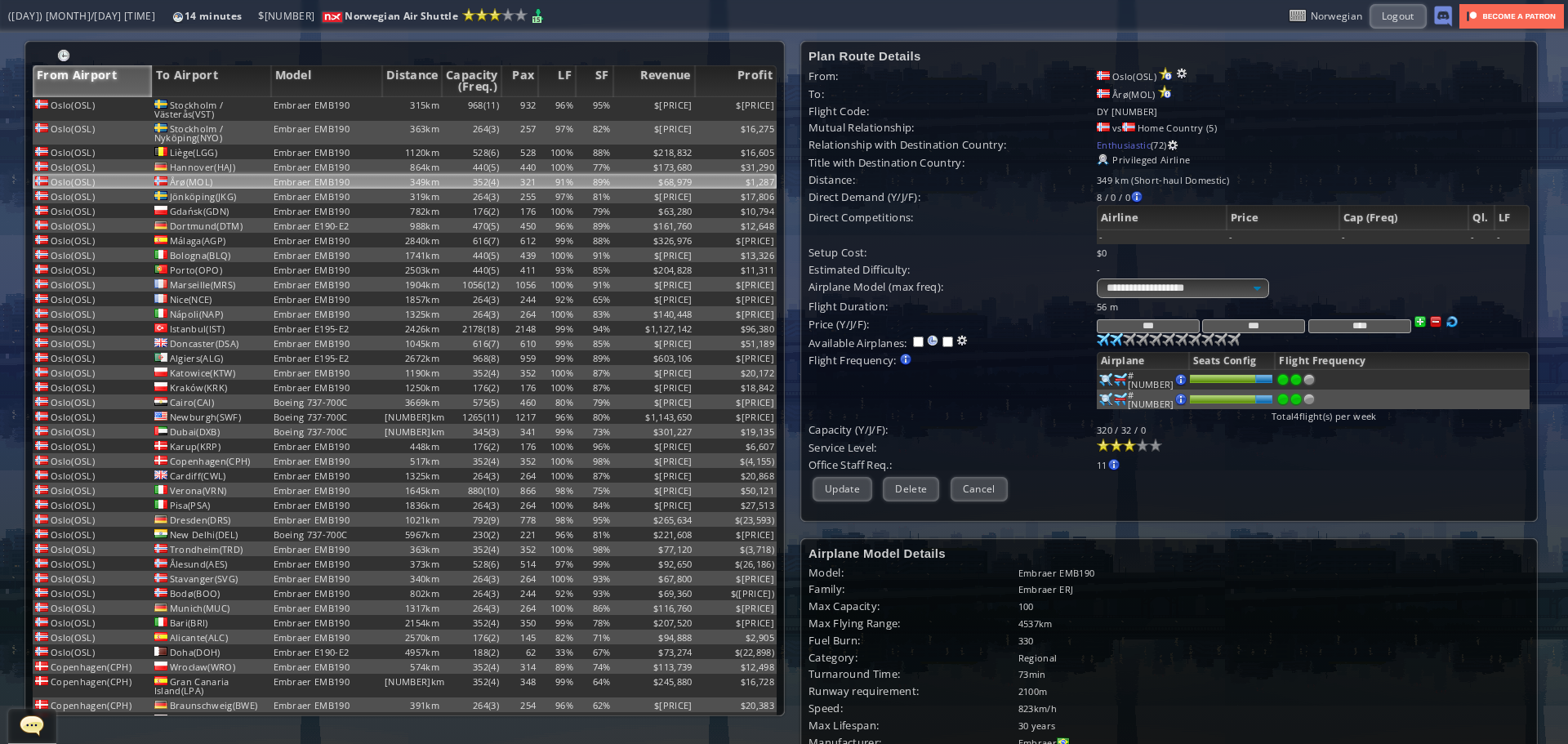 drag, startPoint x: 1307, startPoint y: 327, endPoint x: 1155, endPoint y: 315, distance: 152.47295 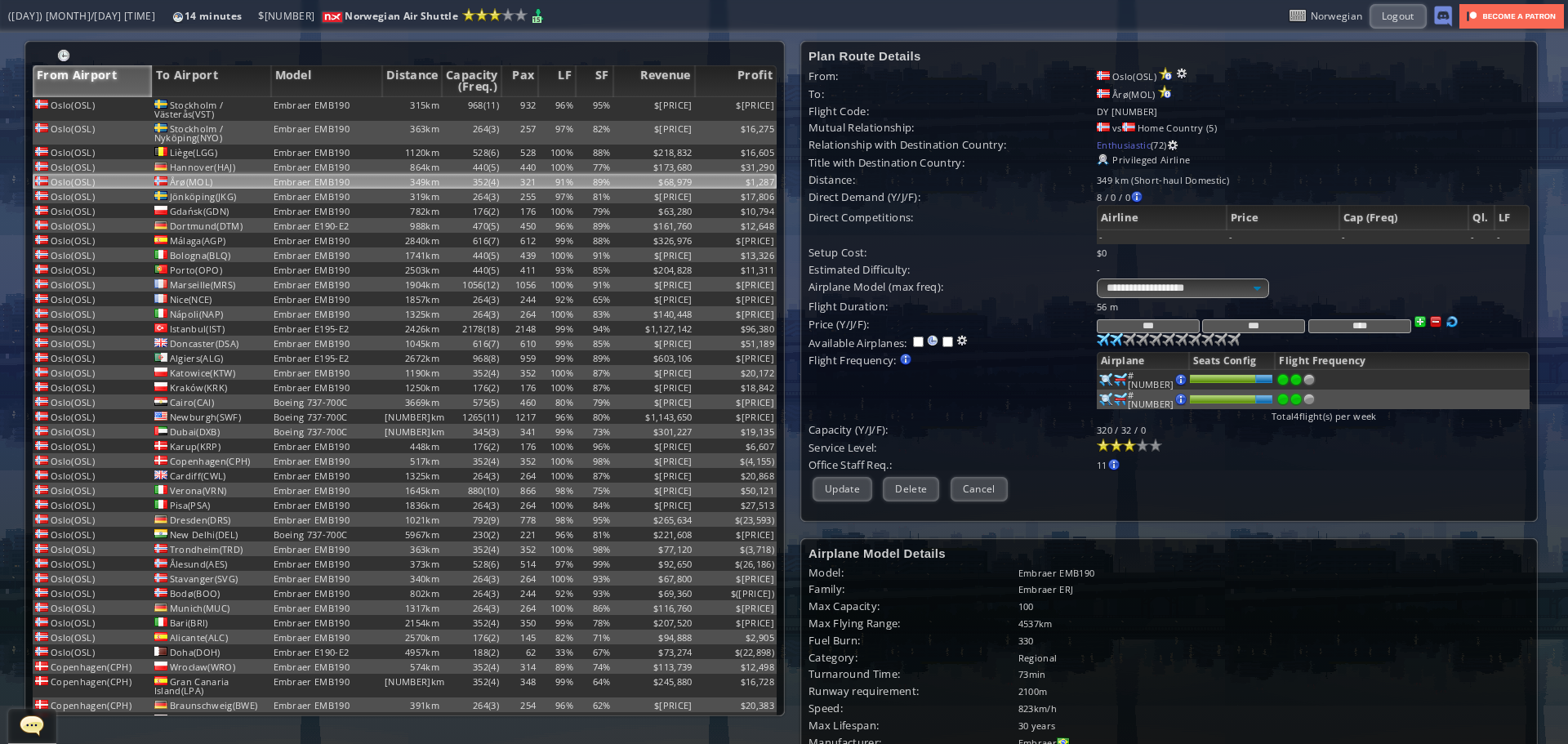 click on "***
***
****" at bounding box center (1313, 306) 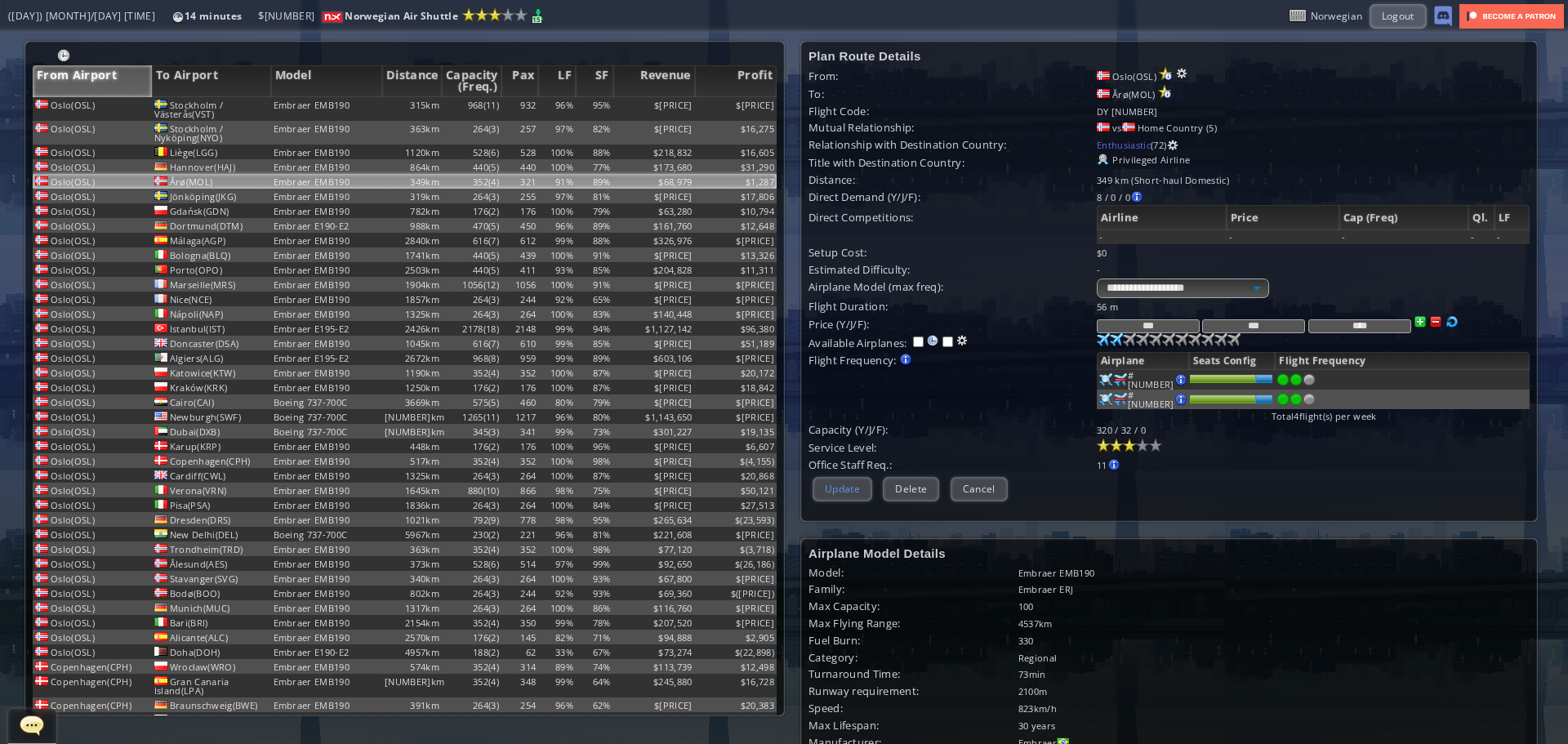 click on "Update" at bounding box center [842, 488] 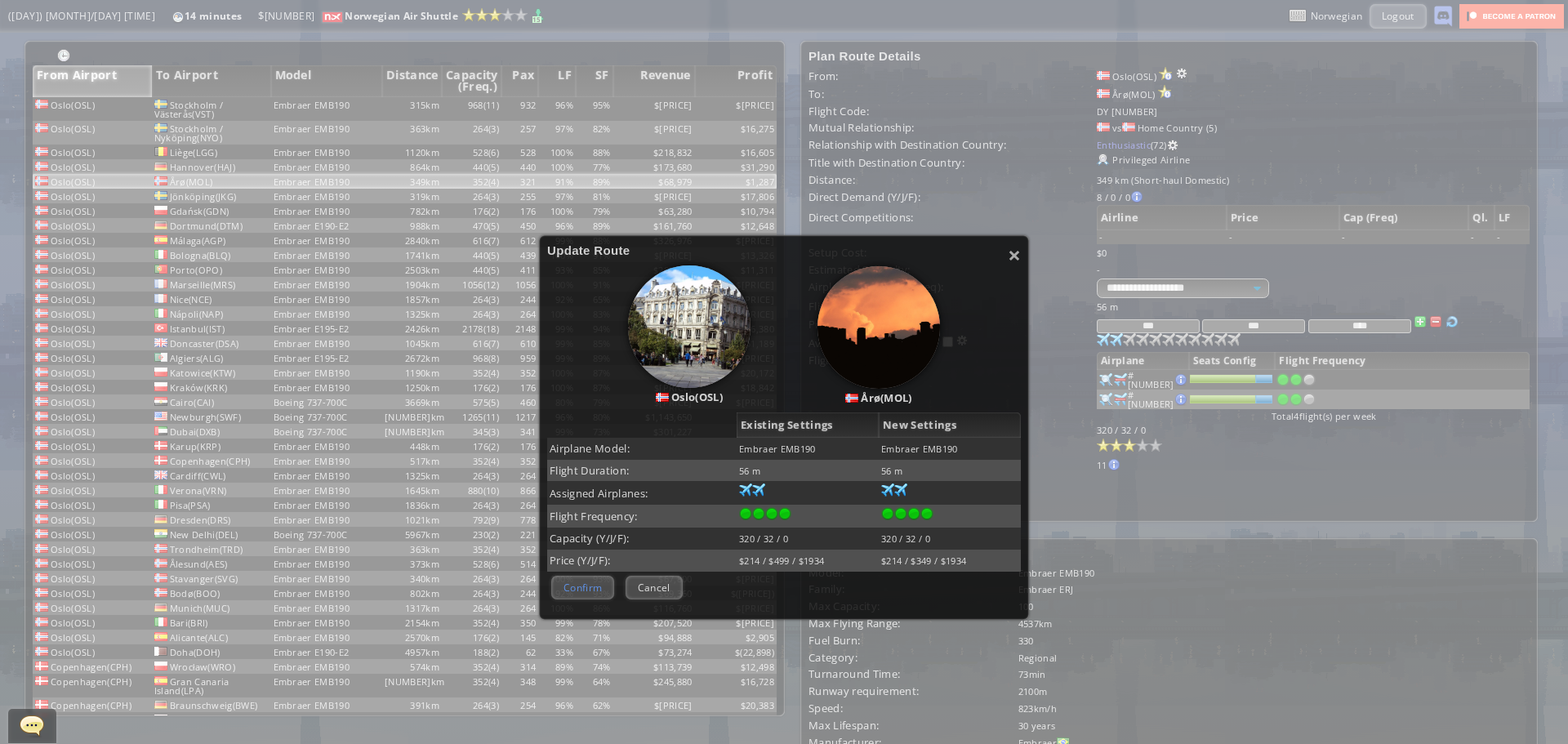 click on "Confirm" at bounding box center [582, 587] 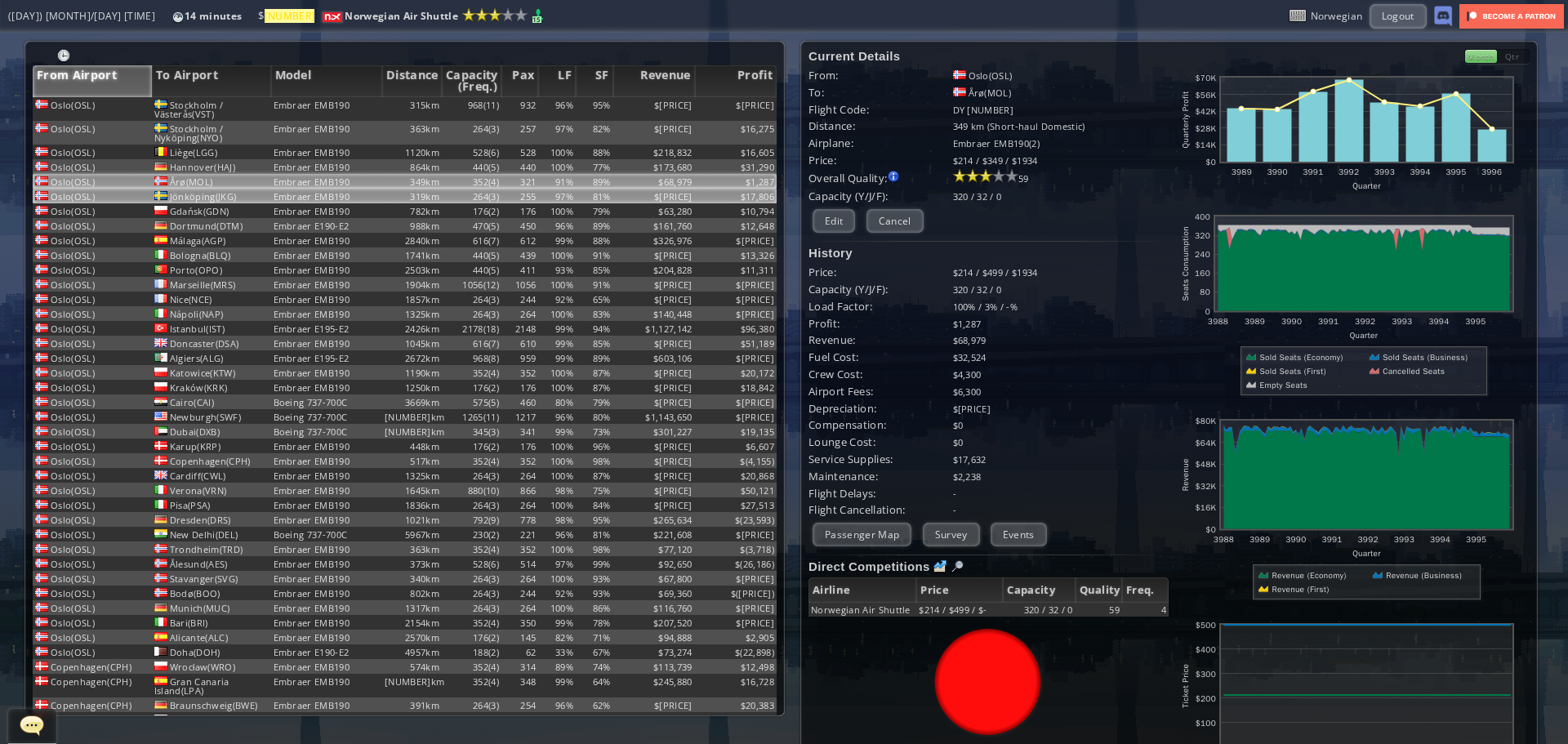 click on "$17,806" at bounding box center [736, 109] 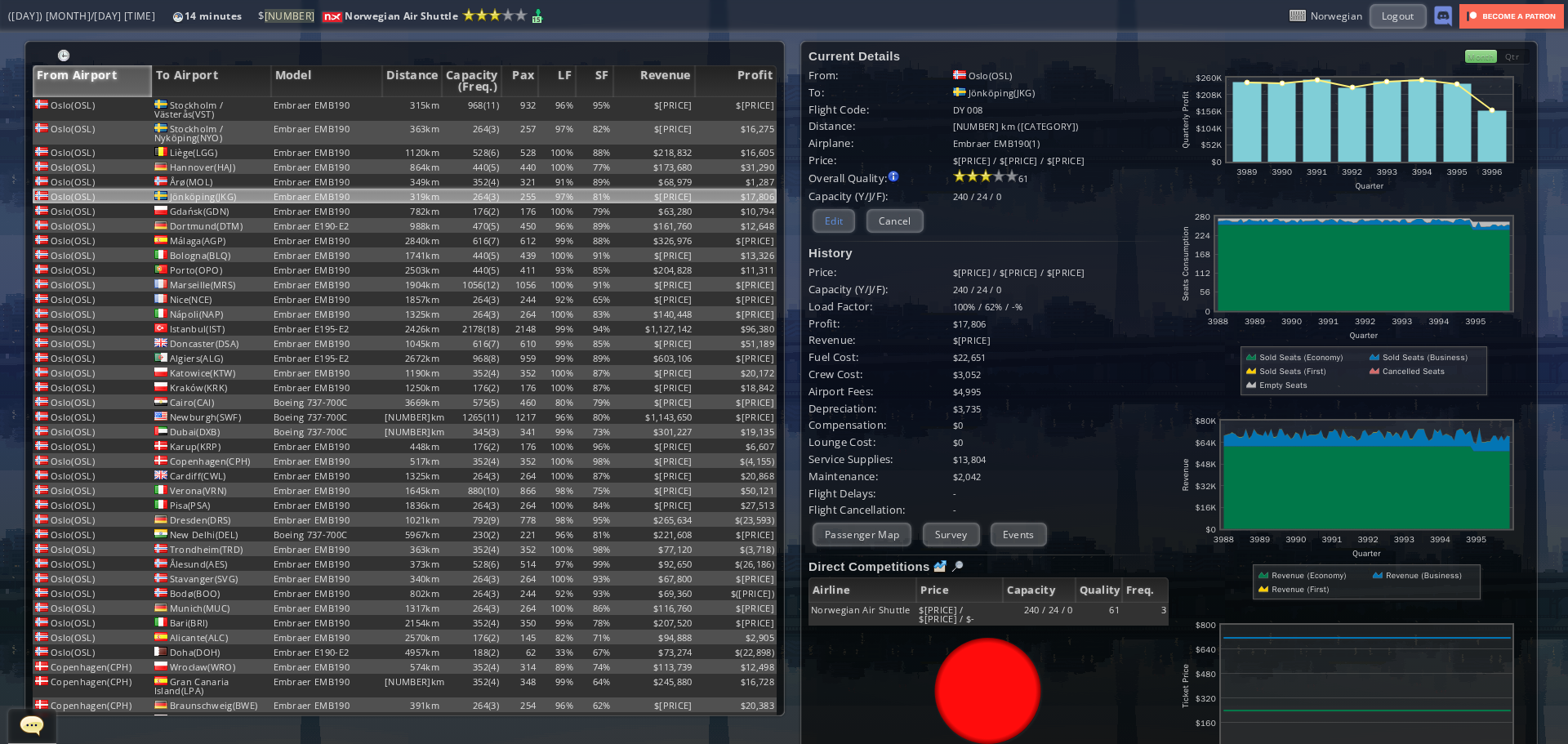 click on "Edit" at bounding box center [834, 221] 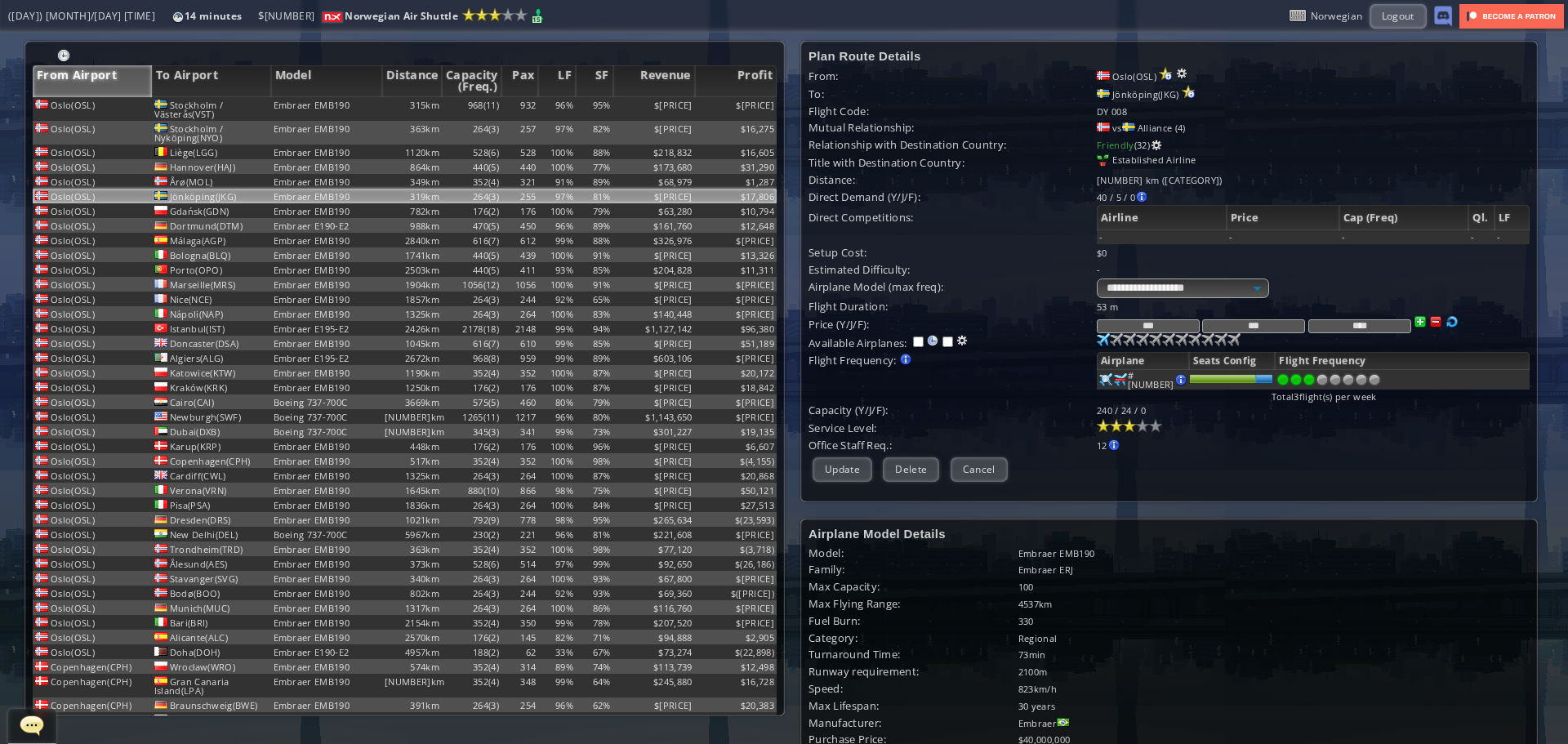 drag, startPoint x: 1314, startPoint y: 330, endPoint x: 977, endPoint y: 286, distance: 339.86027 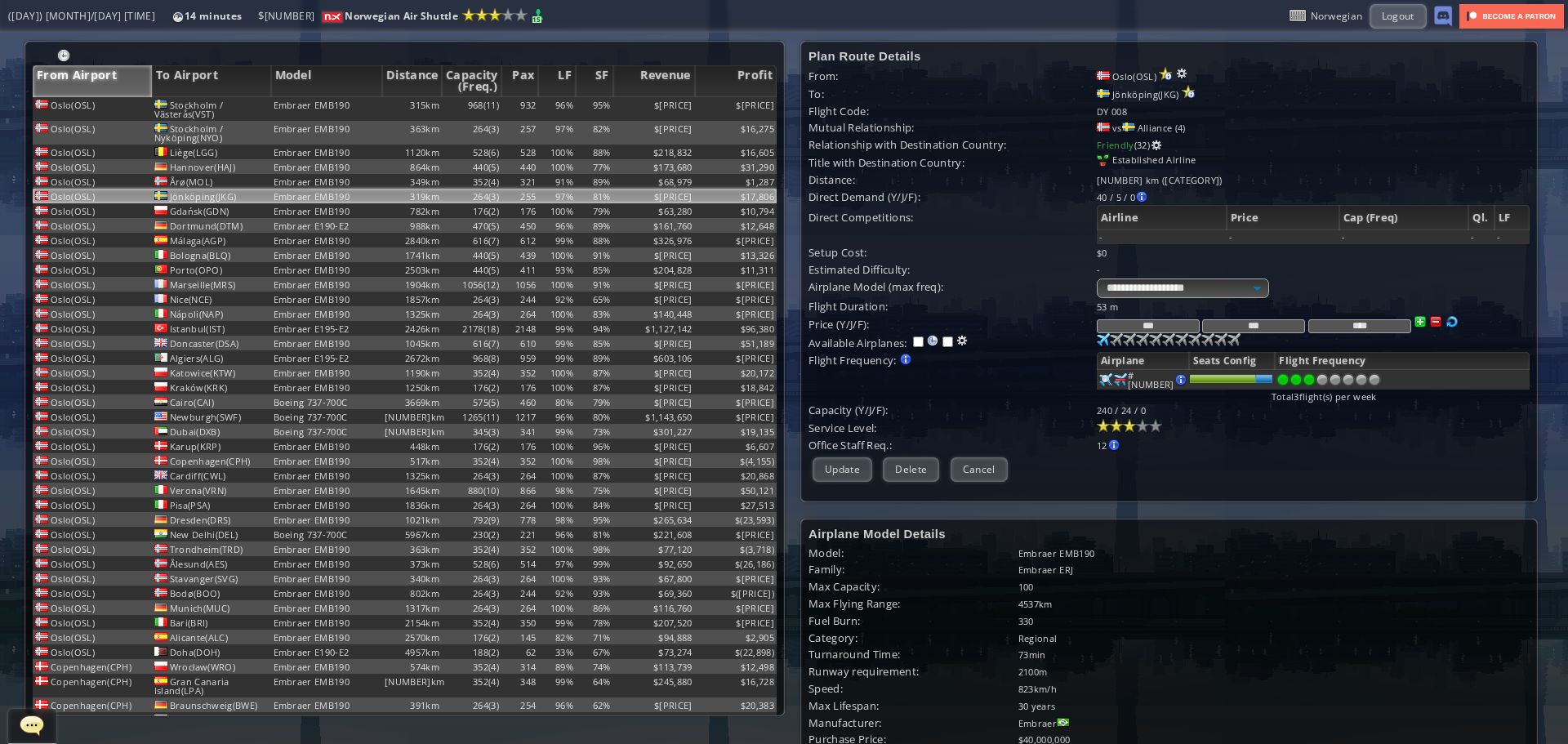 click on "**********" at bounding box center [1169, 267] 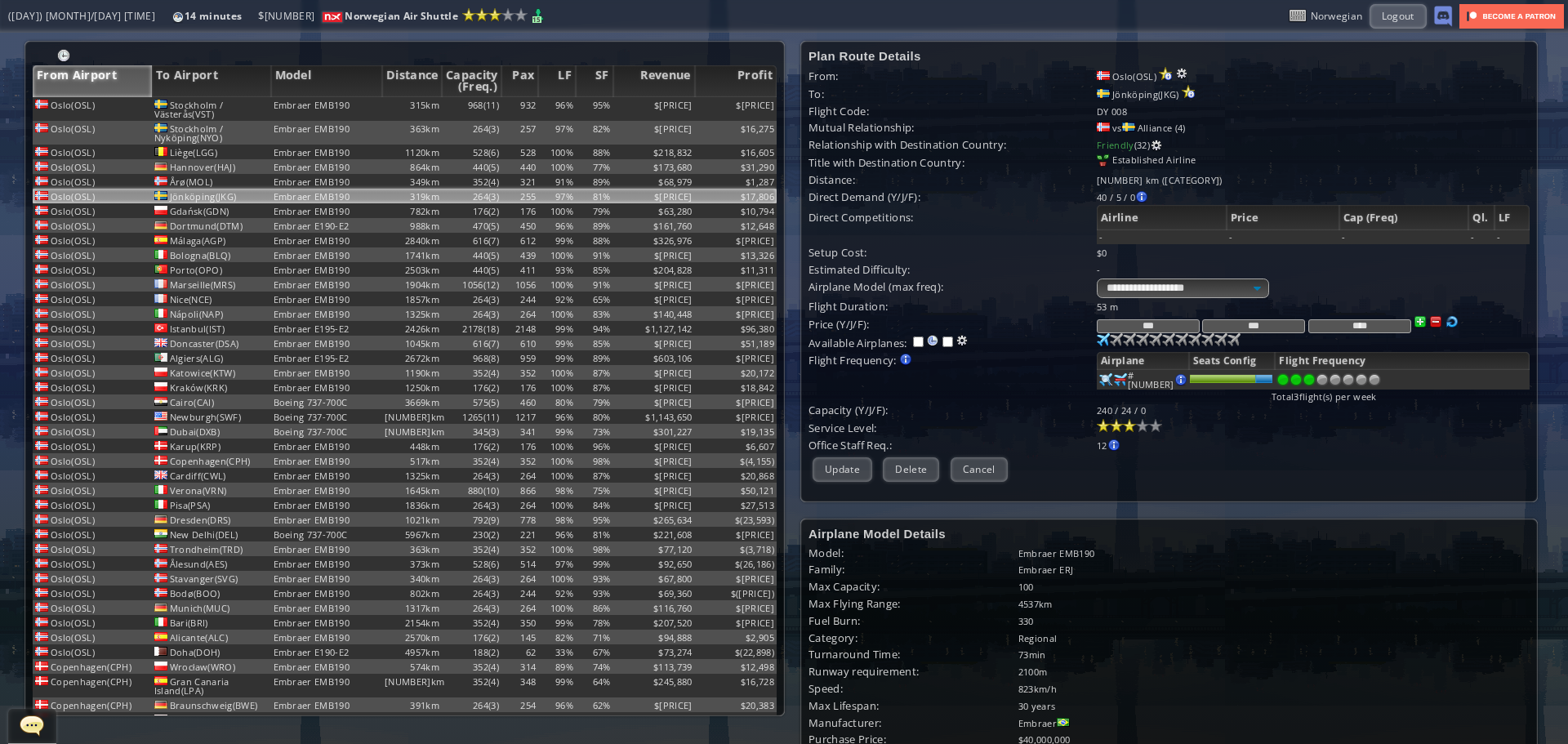 type on "***" 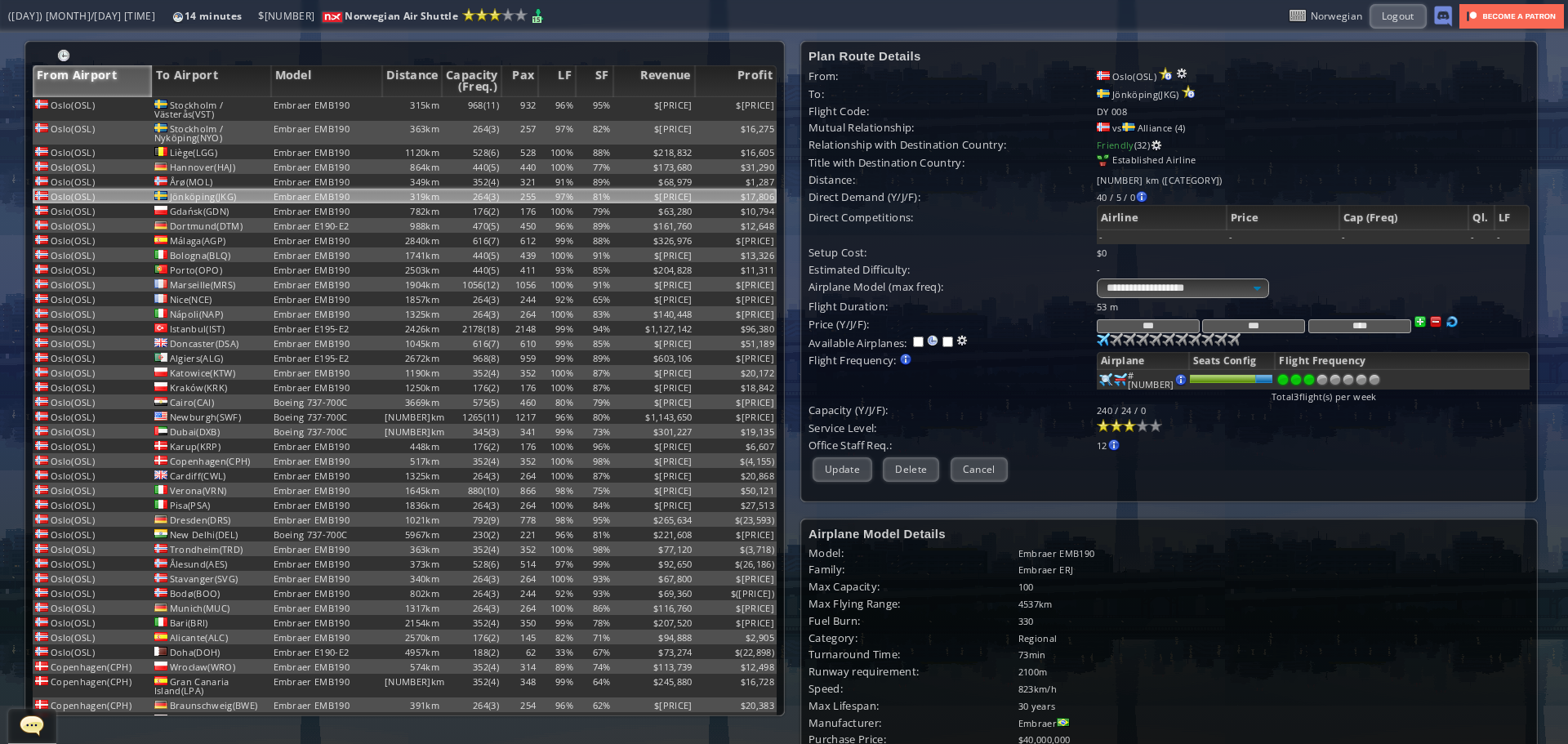 click on "**********" at bounding box center [1169, 267] 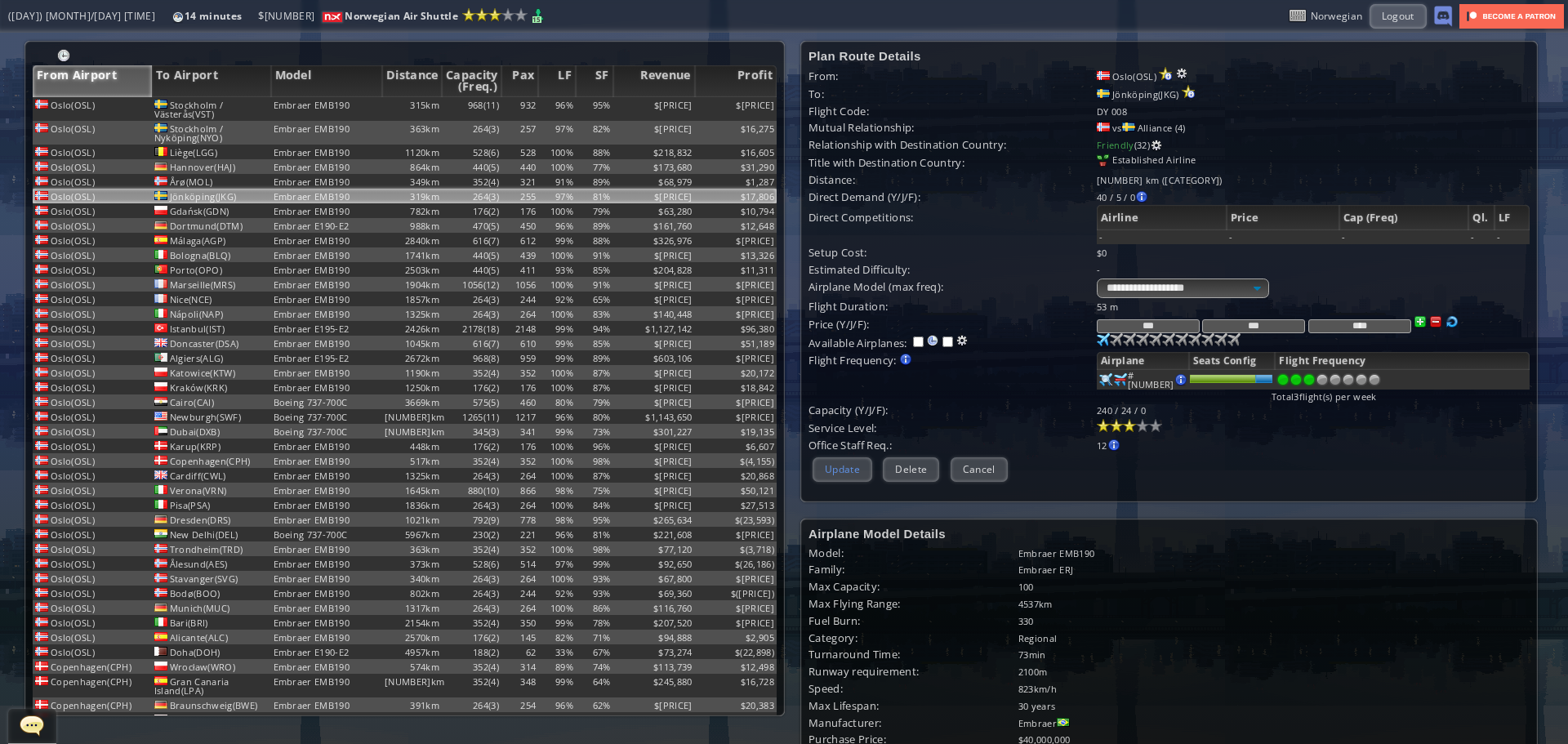 click on "Update" at bounding box center (842, 469) 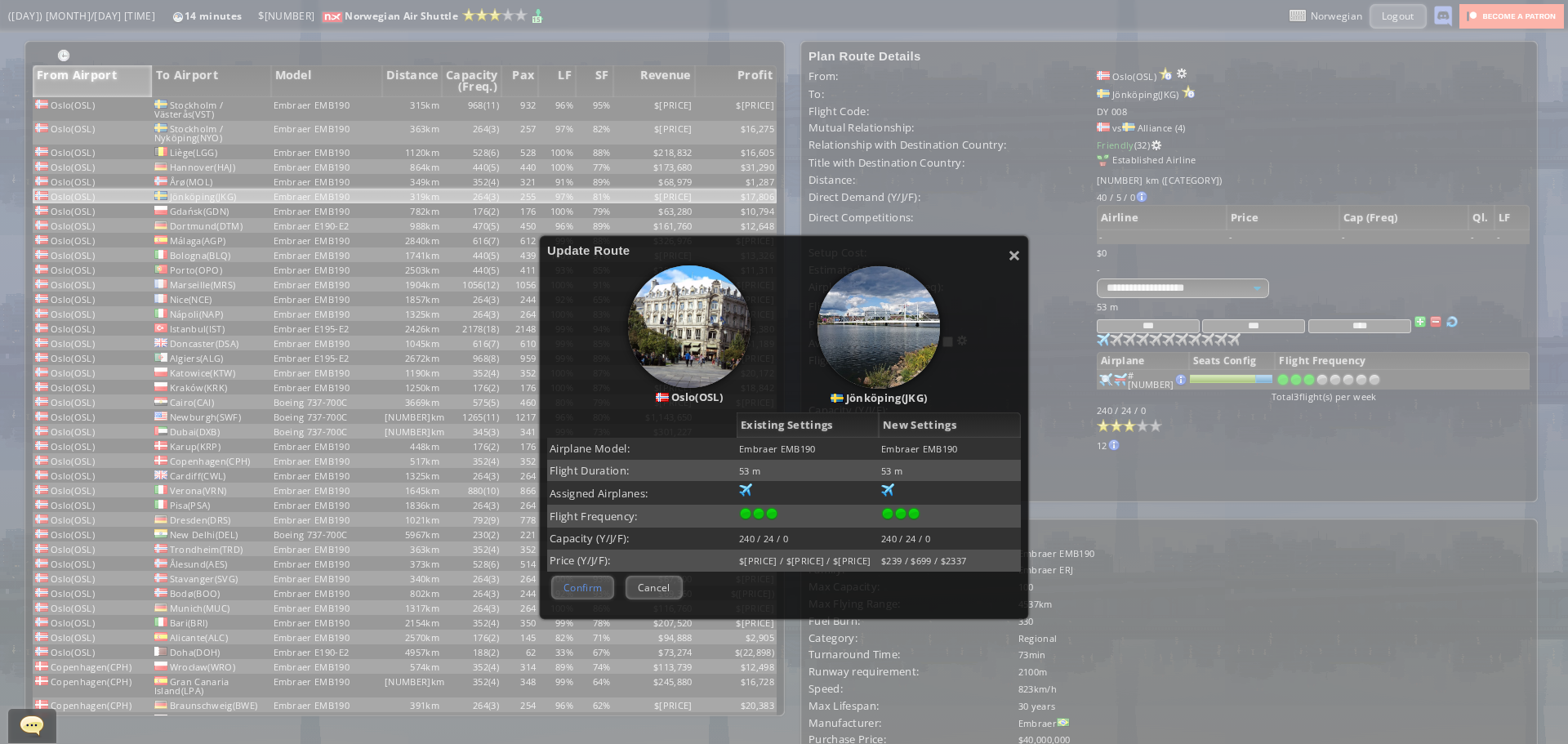 click on "Confirm" at bounding box center (582, 587) 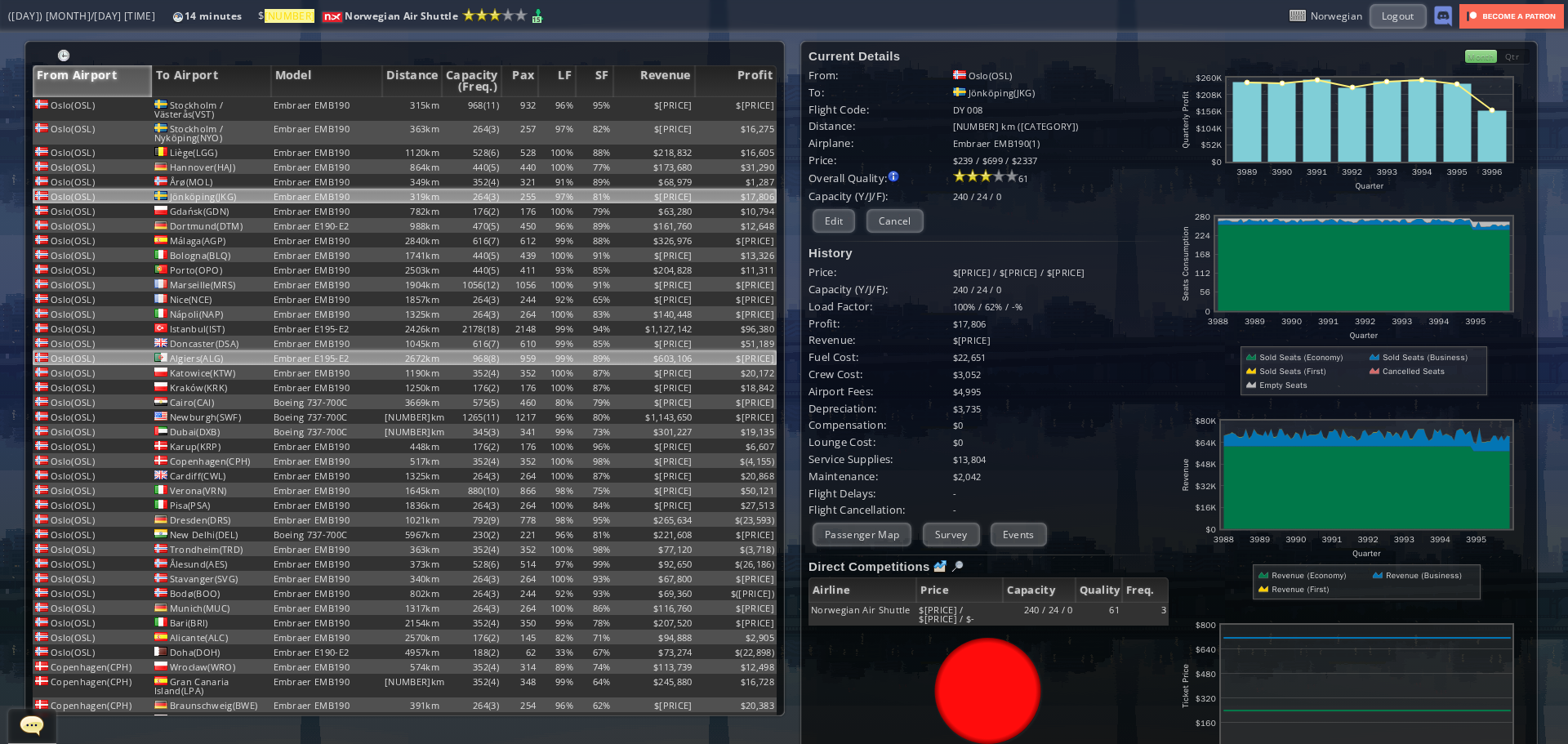 click on "2672km" at bounding box center [412, 109] 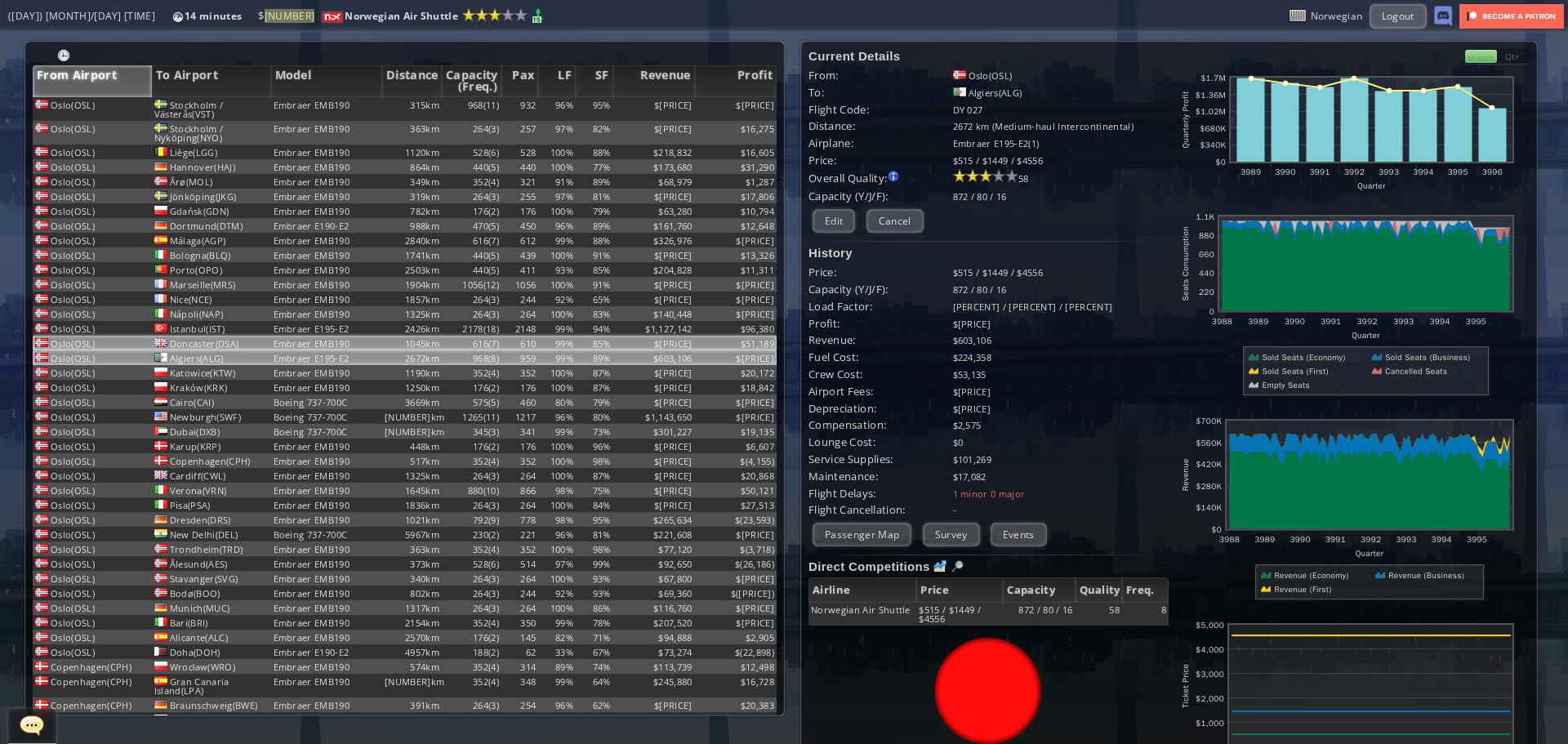 click on "1045km" at bounding box center [412, 109] 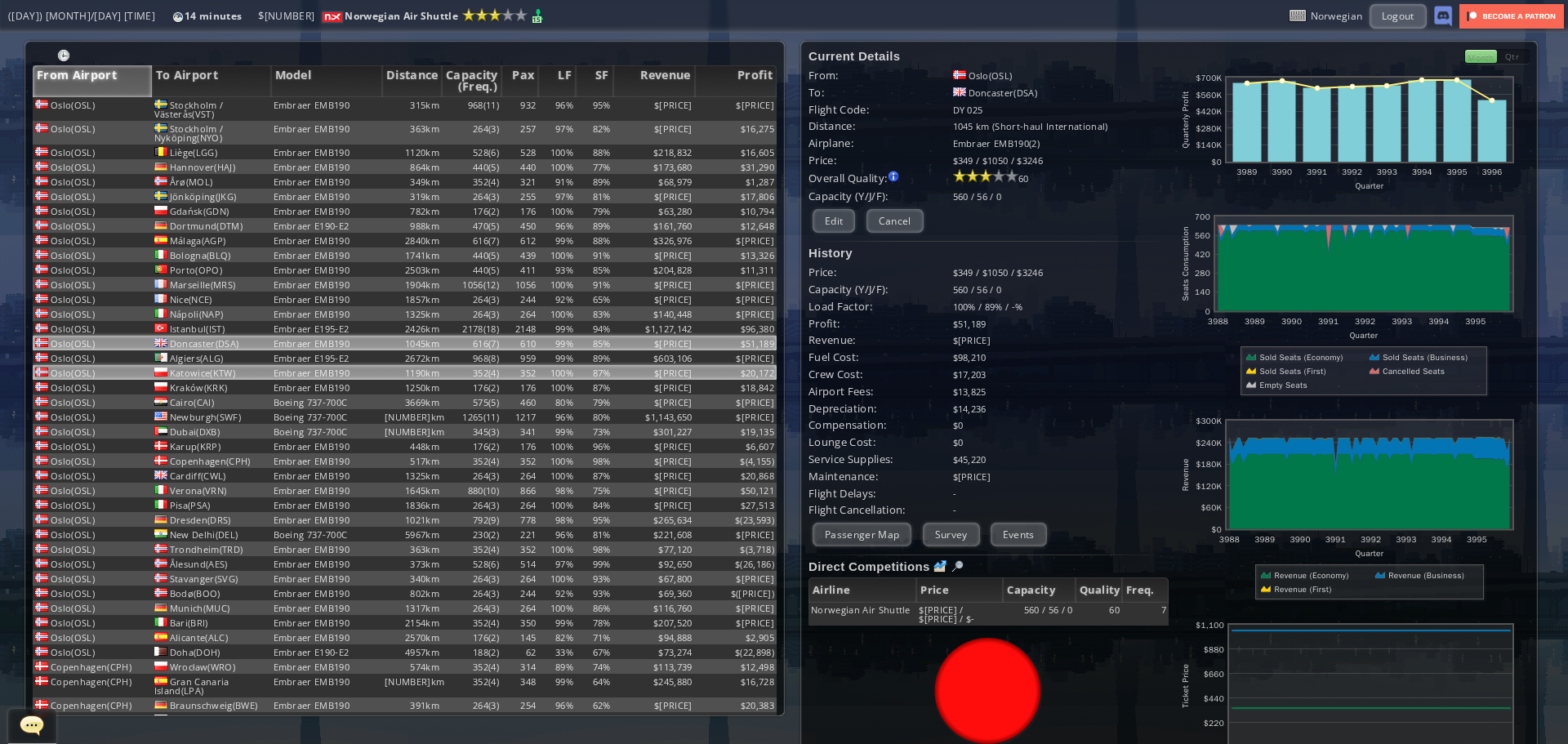 click on "1190km" at bounding box center (412, 109) 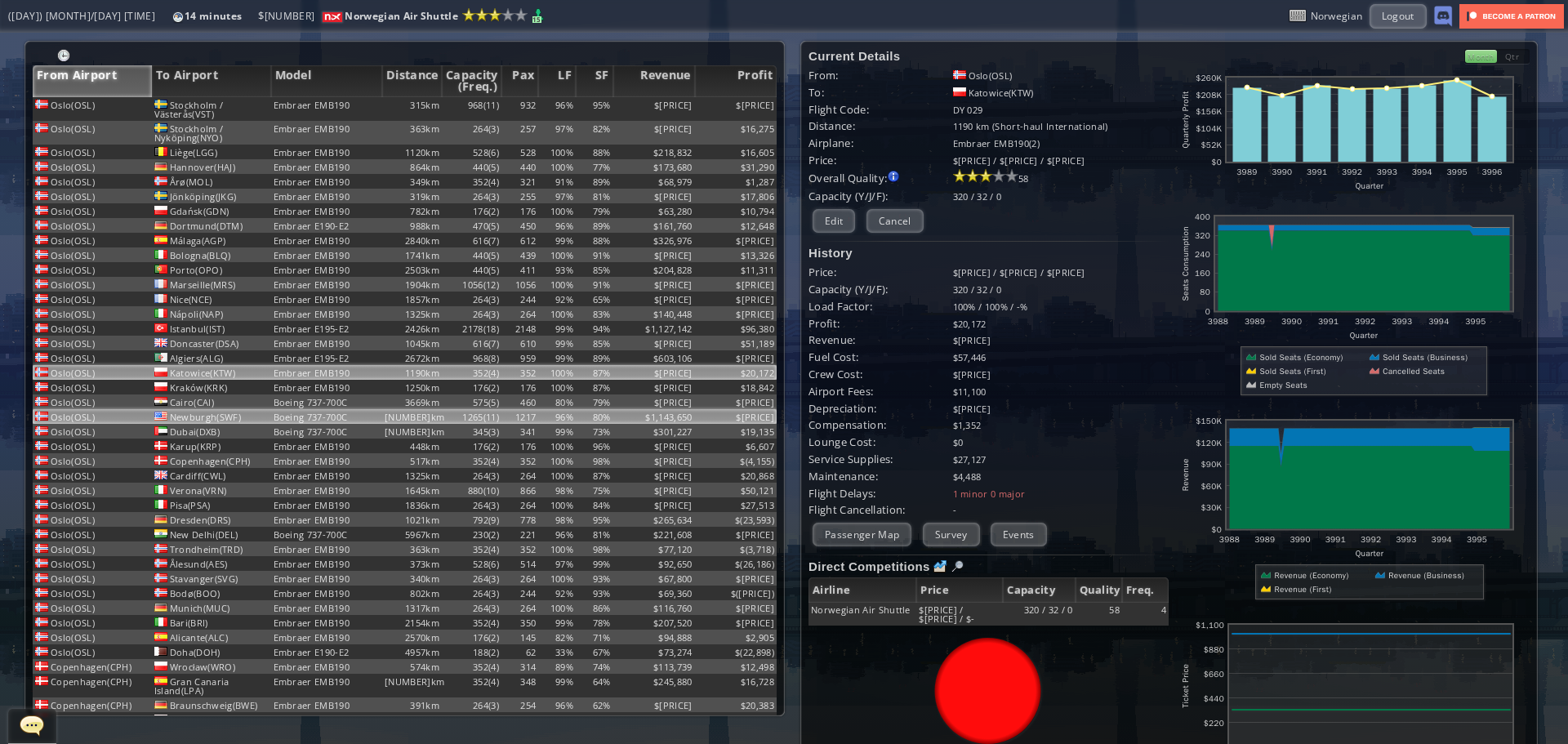 click on "[NUMBER]km" at bounding box center (412, 109) 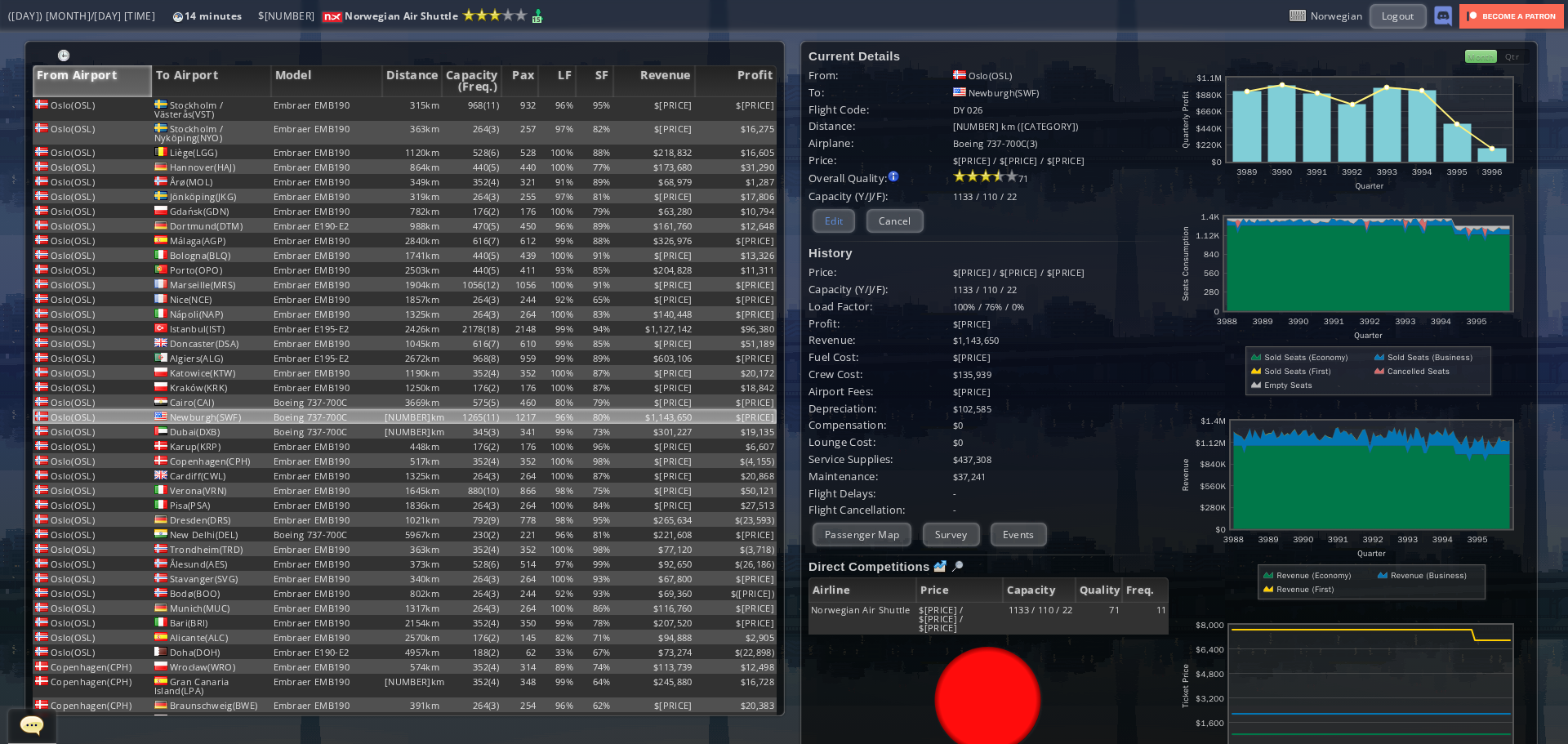 click on "Edit" at bounding box center (834, 221) 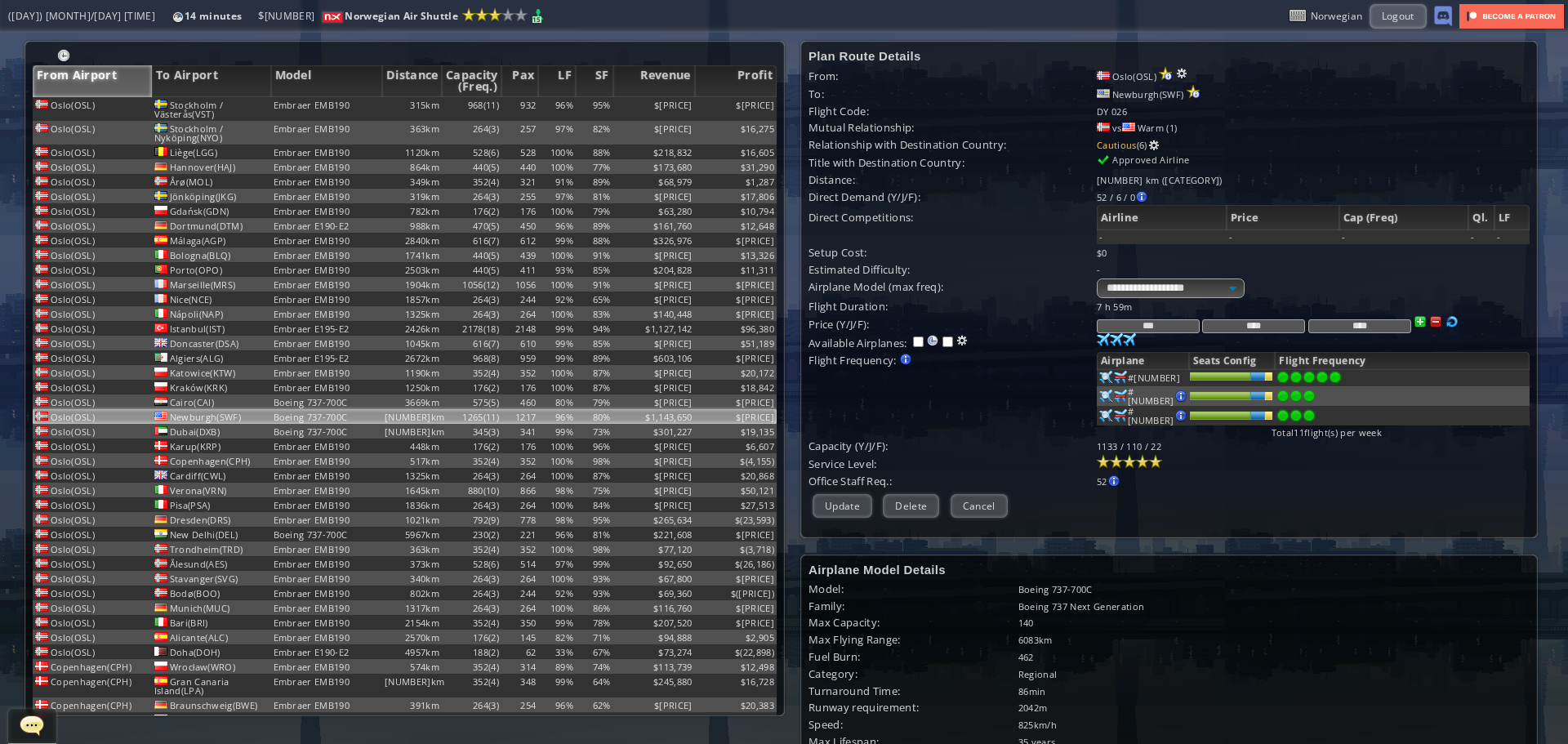 drag, startPoint x: 1437, startPoint y: 327, endPoint x: 1292, endPoint y: 315, distance: 145.4957 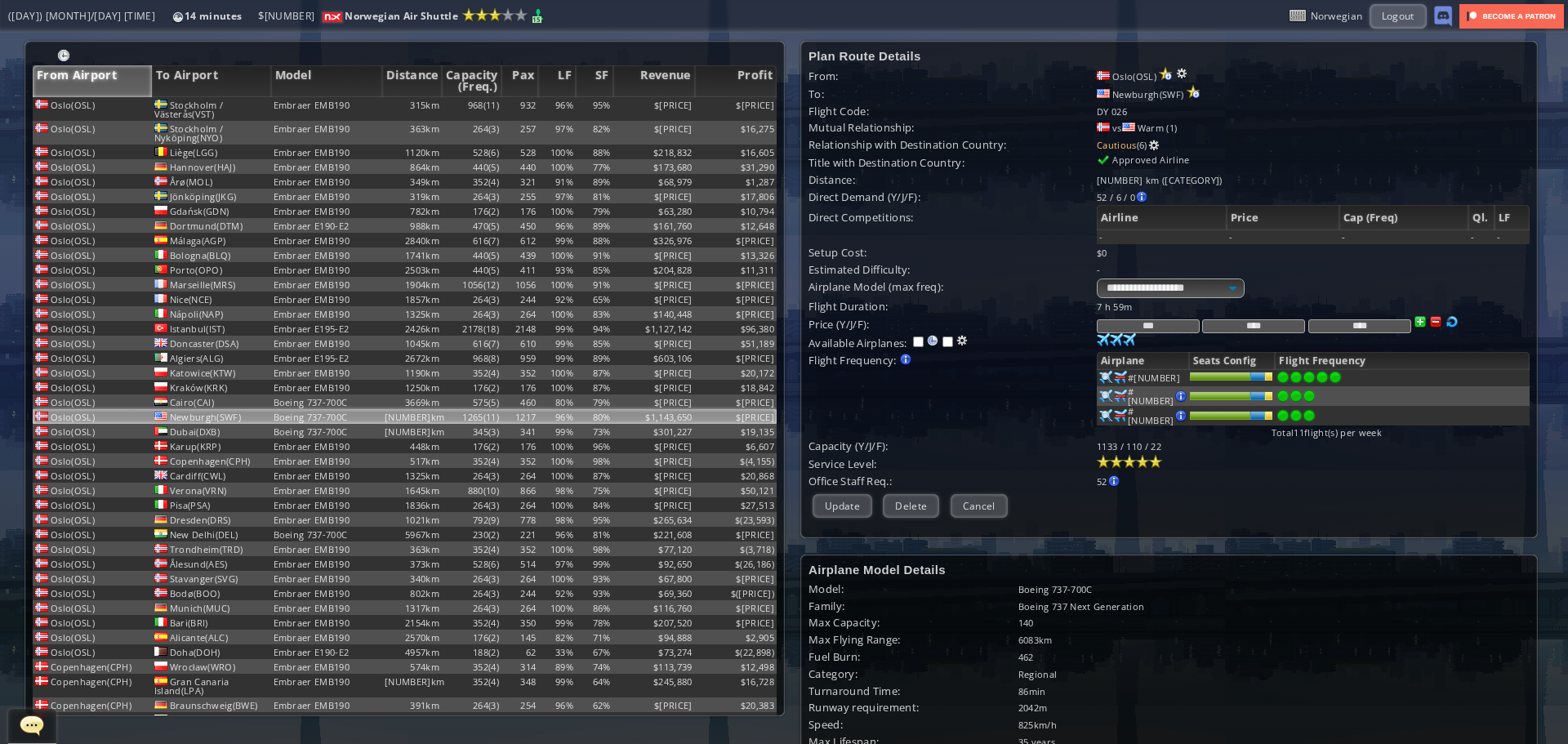click on "***
****
****" at bounding box center (1313, 306) 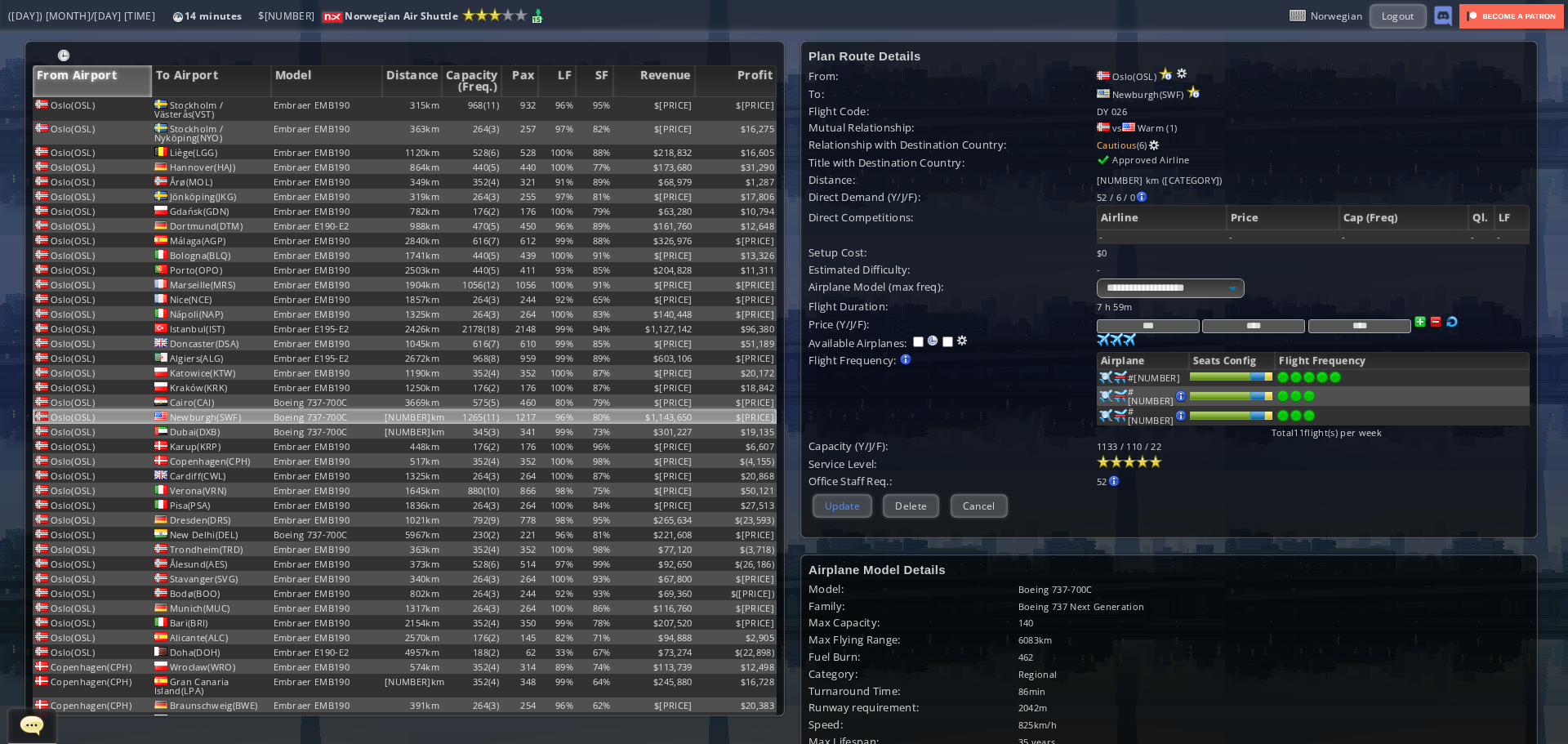 type on "****" 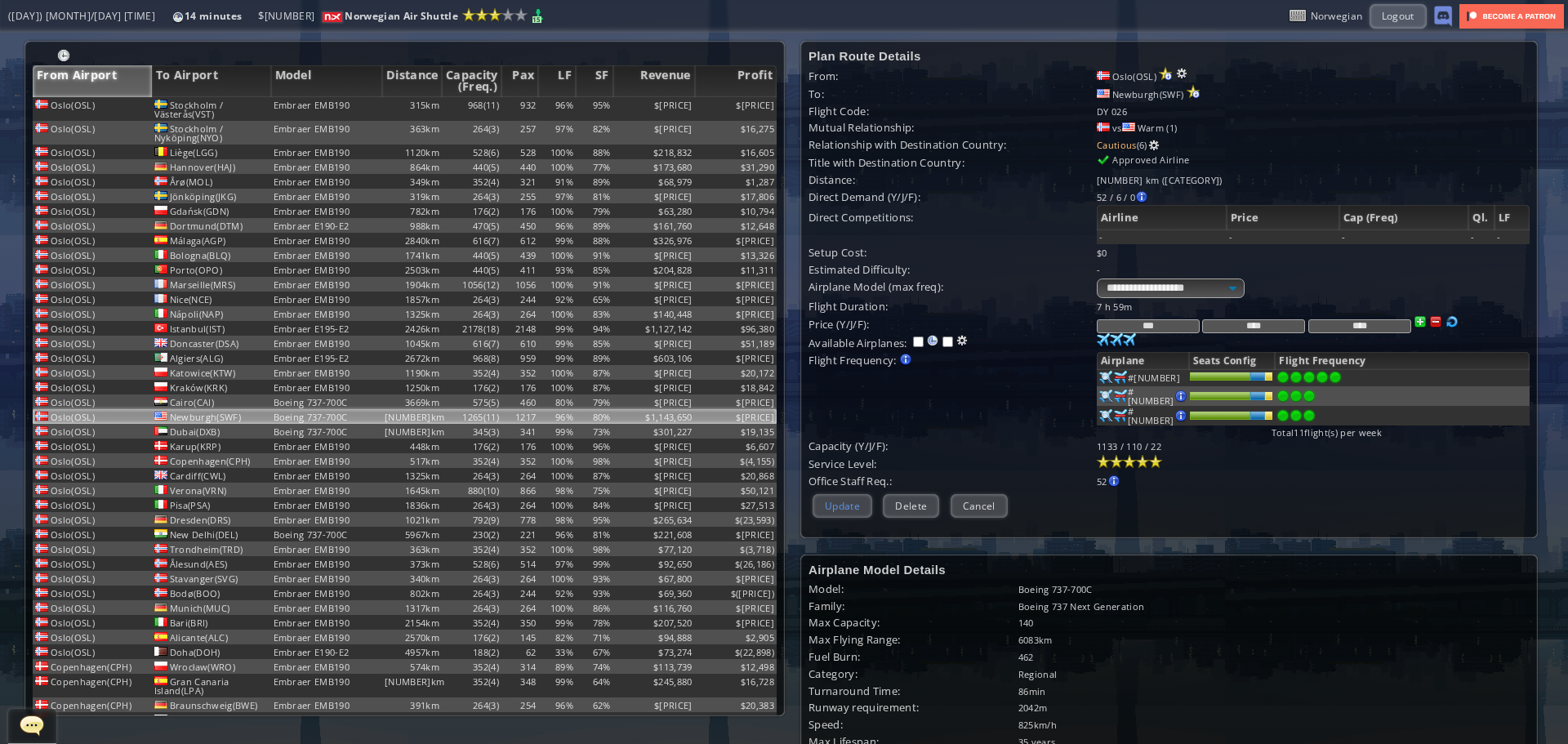 click on "Update" at bounding box center [842, 506] 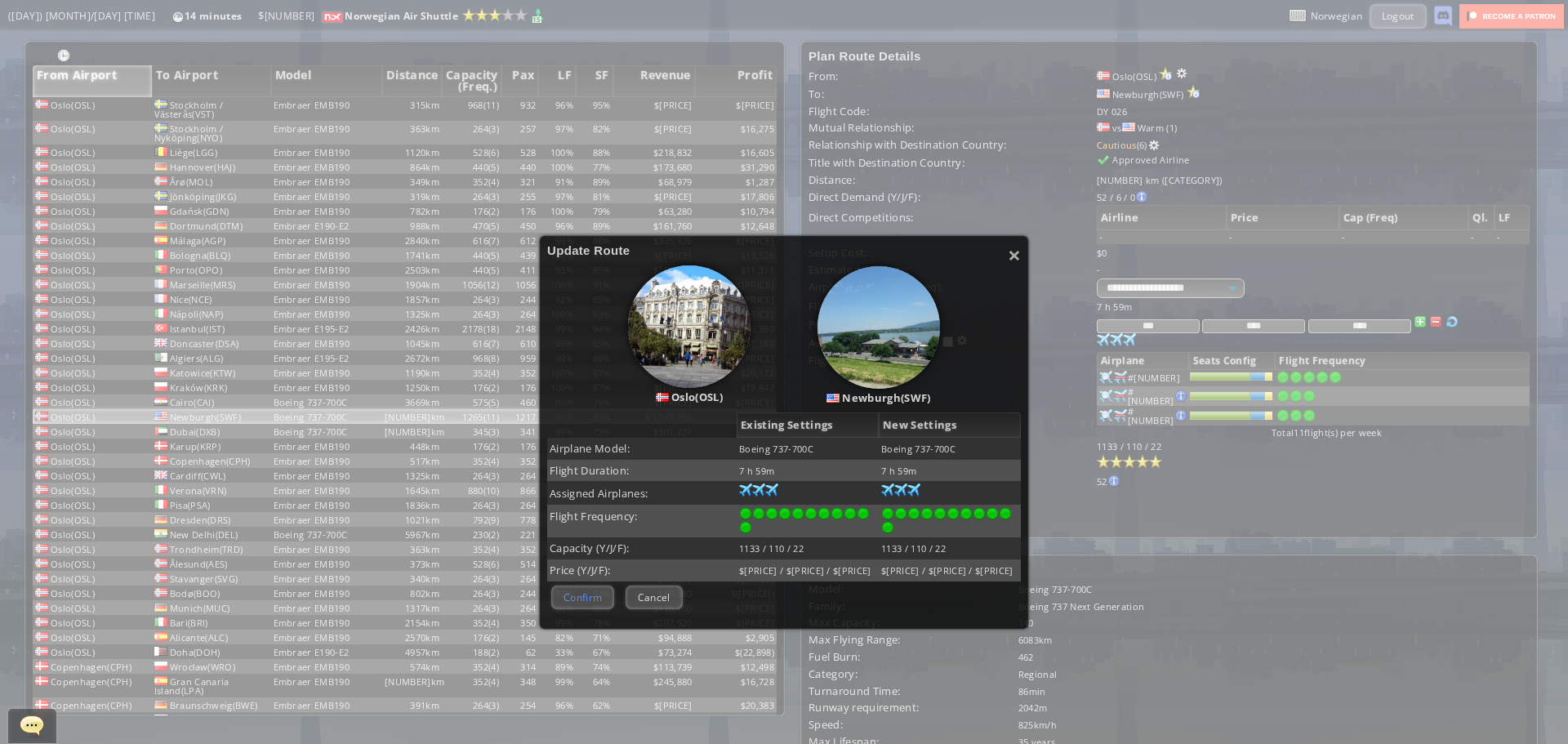 click on "Confirm" at bounding box center [582, 597] 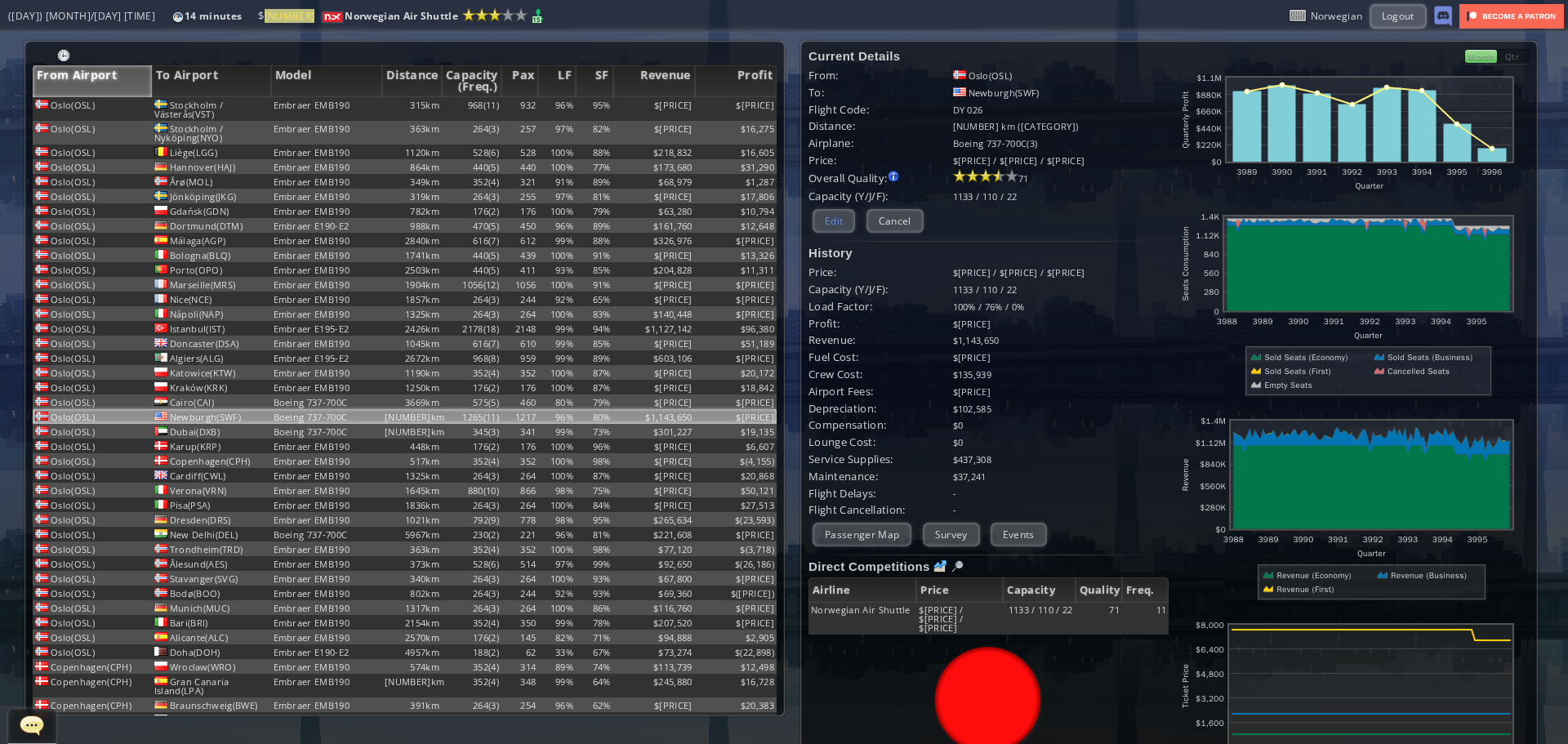 click on "Edit" at bounding box center (834, 221) 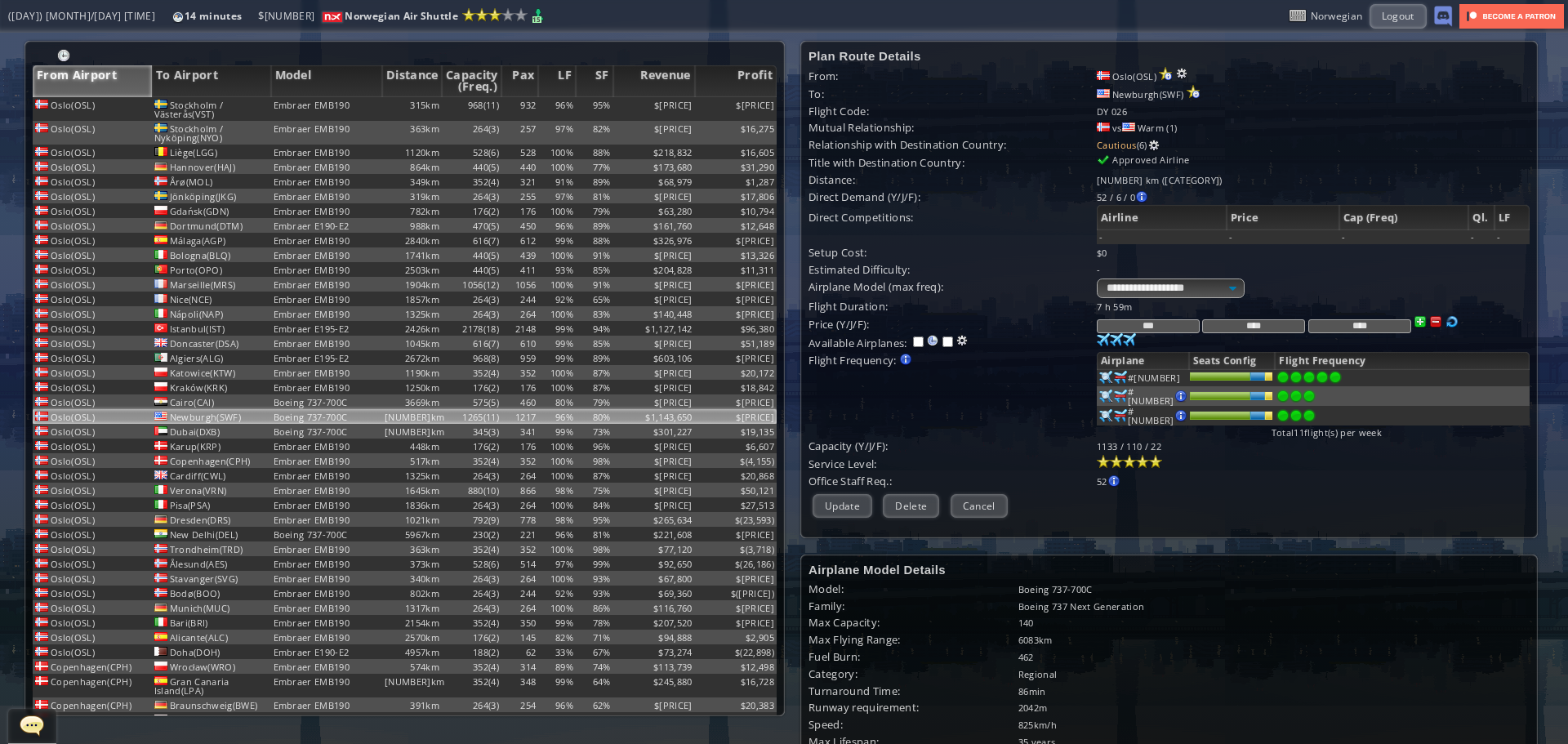 drag, startPoint x: 1295, startPoint y: 323, endPoint x: 1042, endPoint y: 314, distance: 253.16 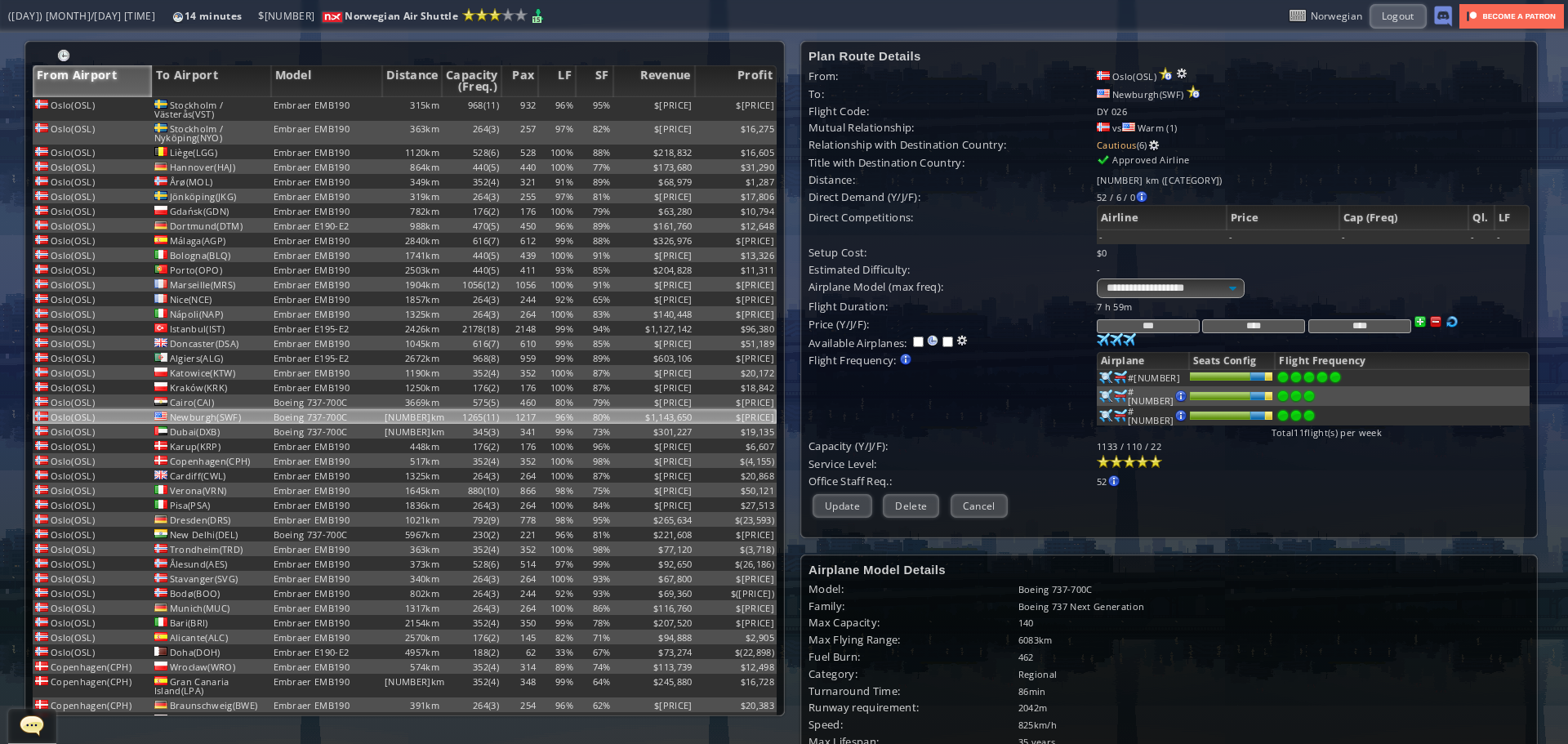 click on "Flight Duration:
[TIME]
Price (Y/J/F):
***
****
****
Available Airplanes:
Purchase airplane
[NUMBER]" at bounding box center (1169, 394) 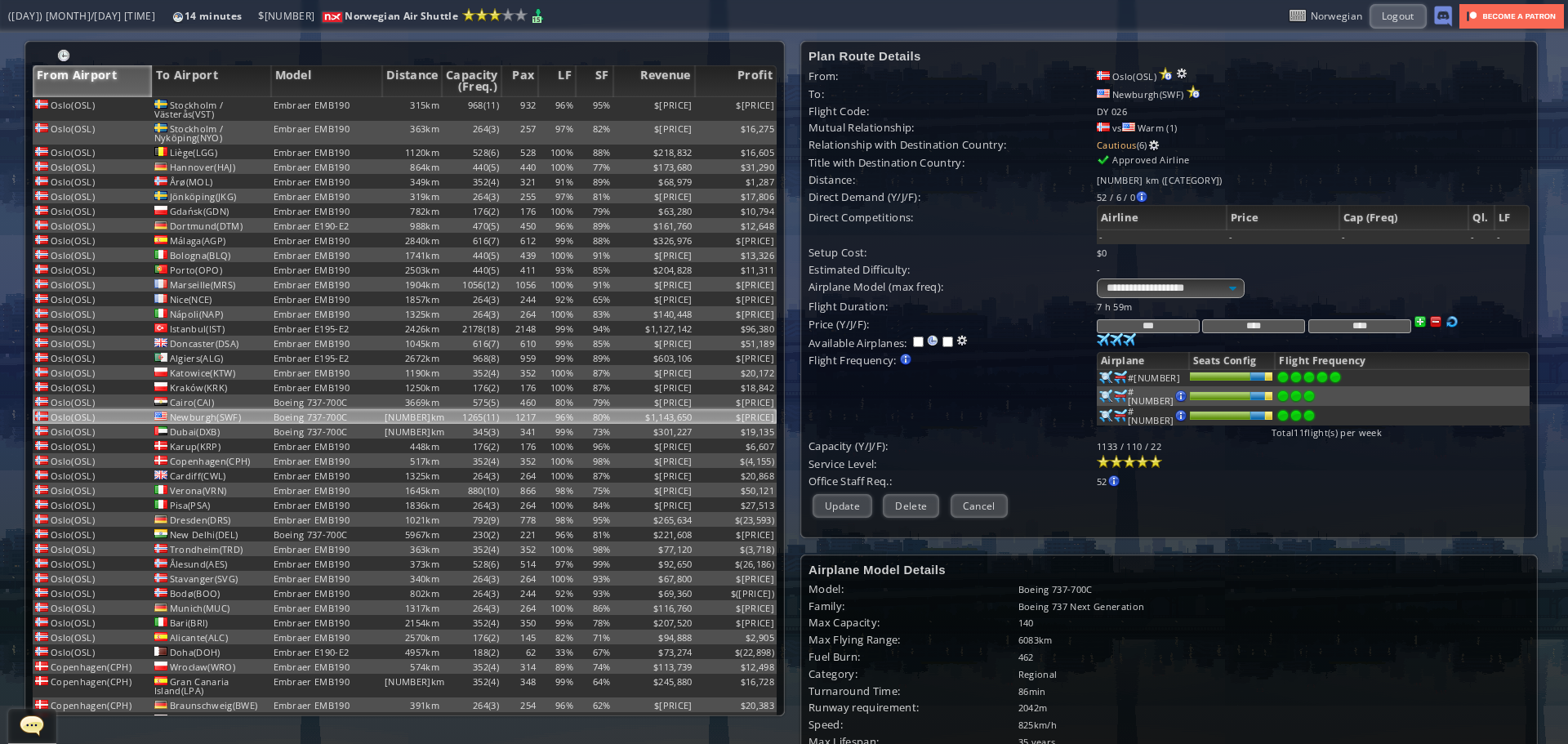 type on "****" 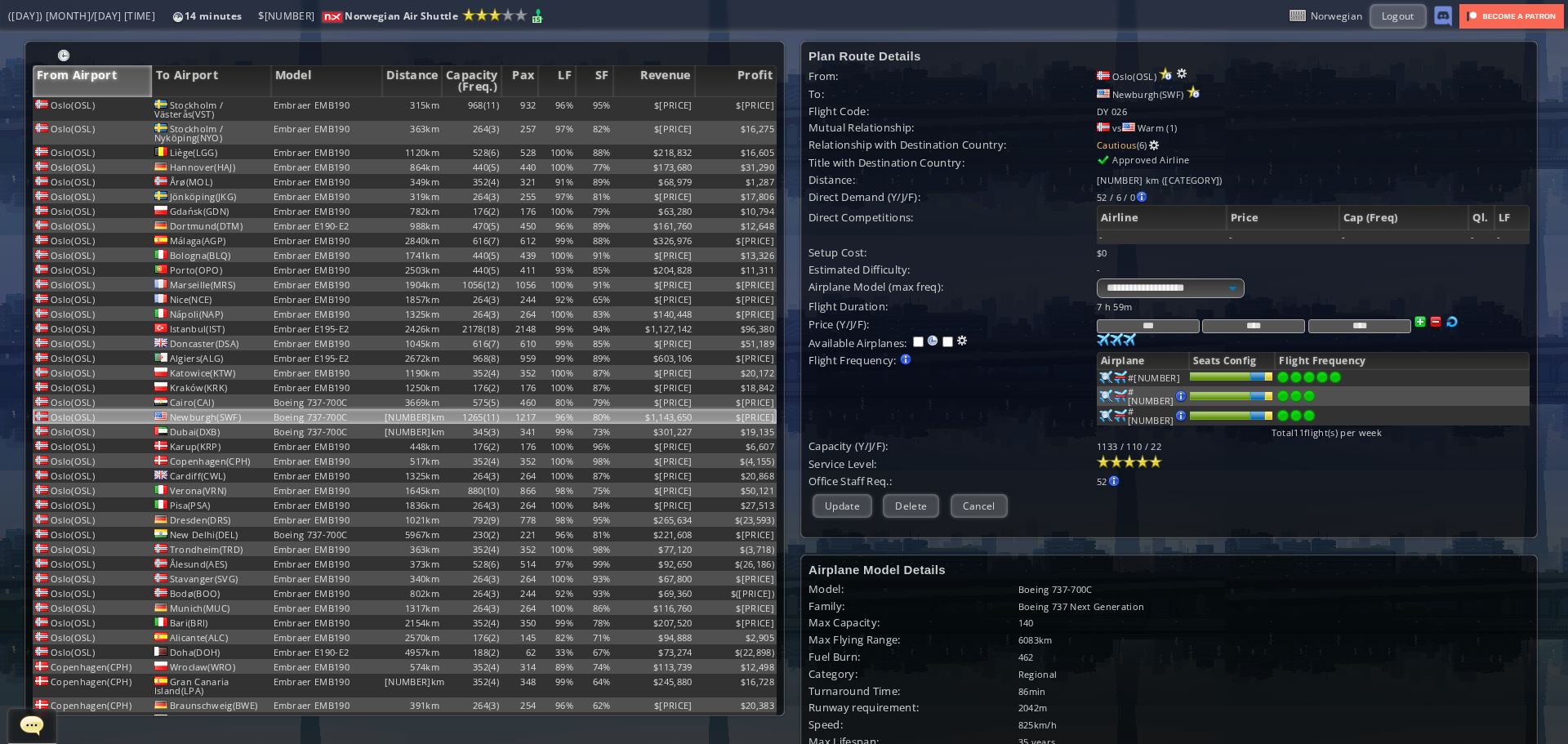 click on "Update" at bounding box center [842, 506] 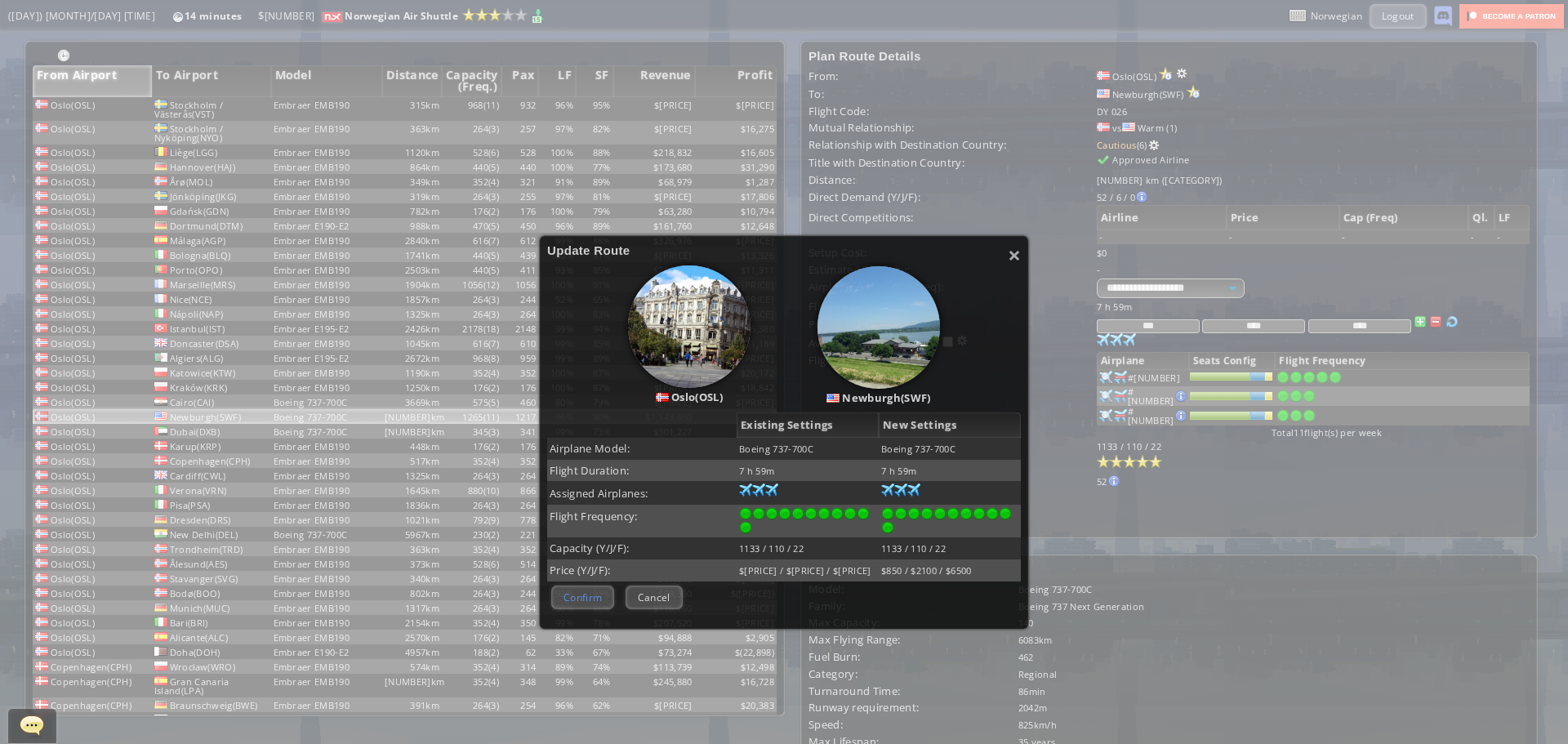 click on "Confirm" at bounding box center [582, 597] 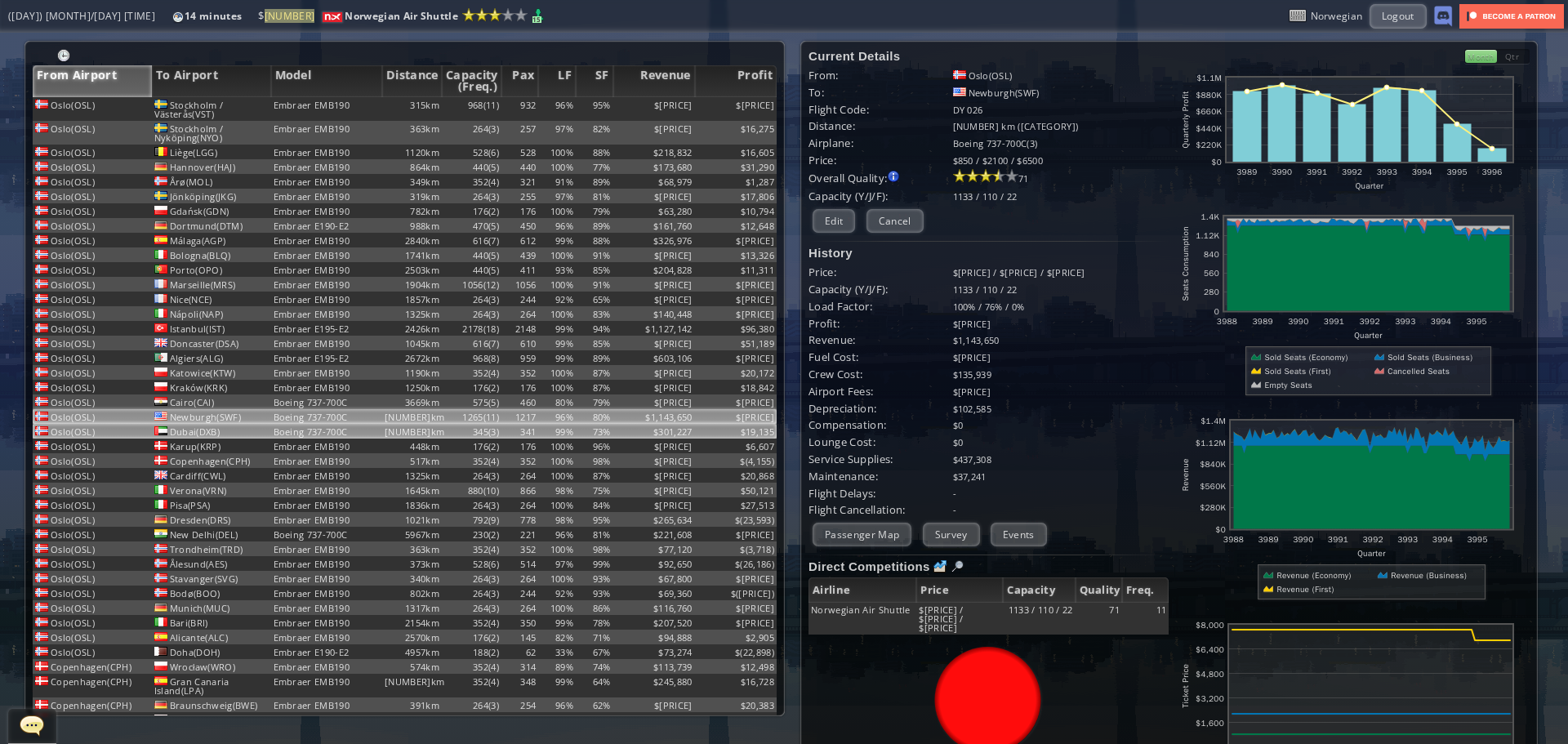 click on "99%" at bounding box center [557, 109] 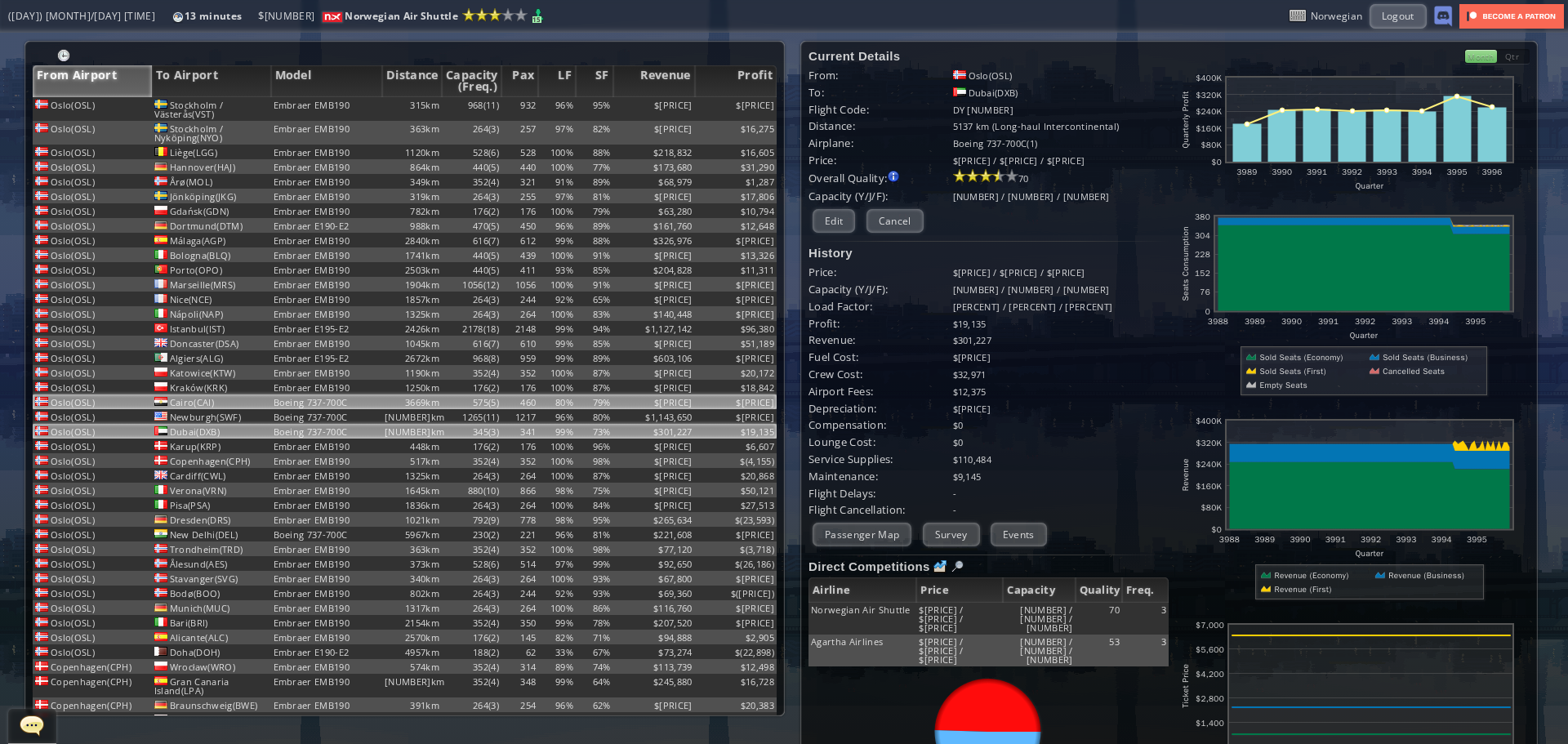 click on "$[PRICE]" at bounding box center (654, 109) 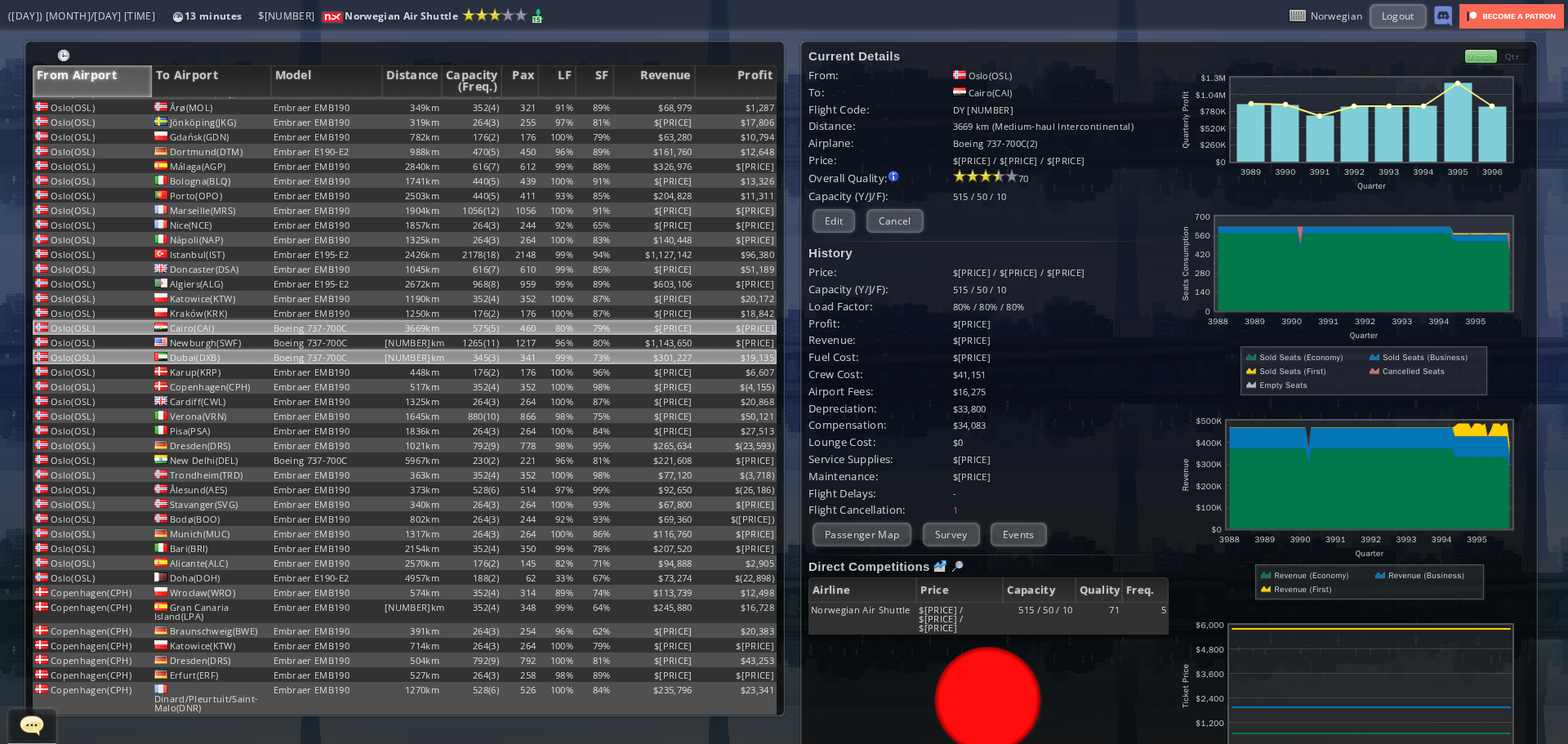 scroll, scrollTop: 82, scrollLeft: 0, axis: vertical 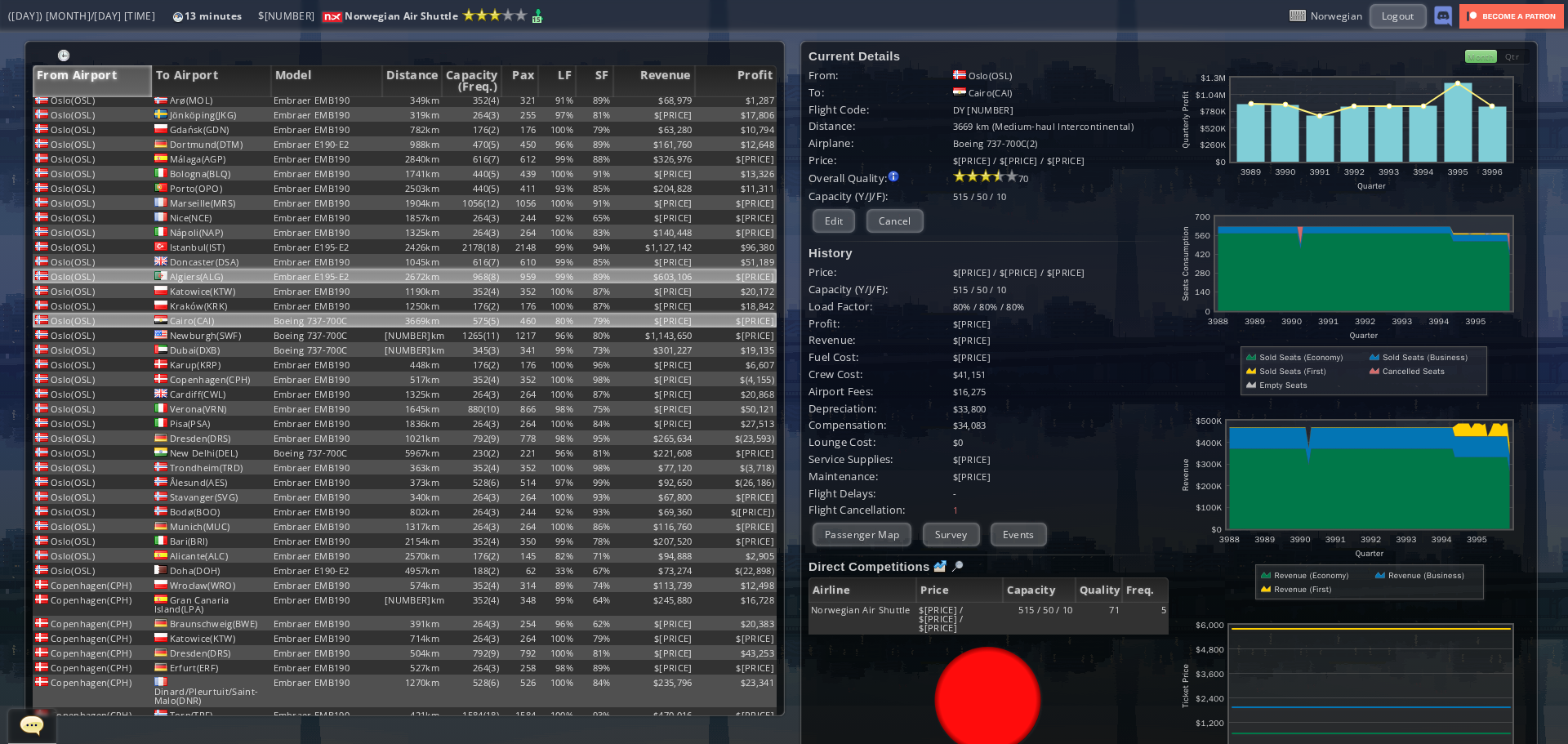 click on "2672km" at bounding box center (412, 27) 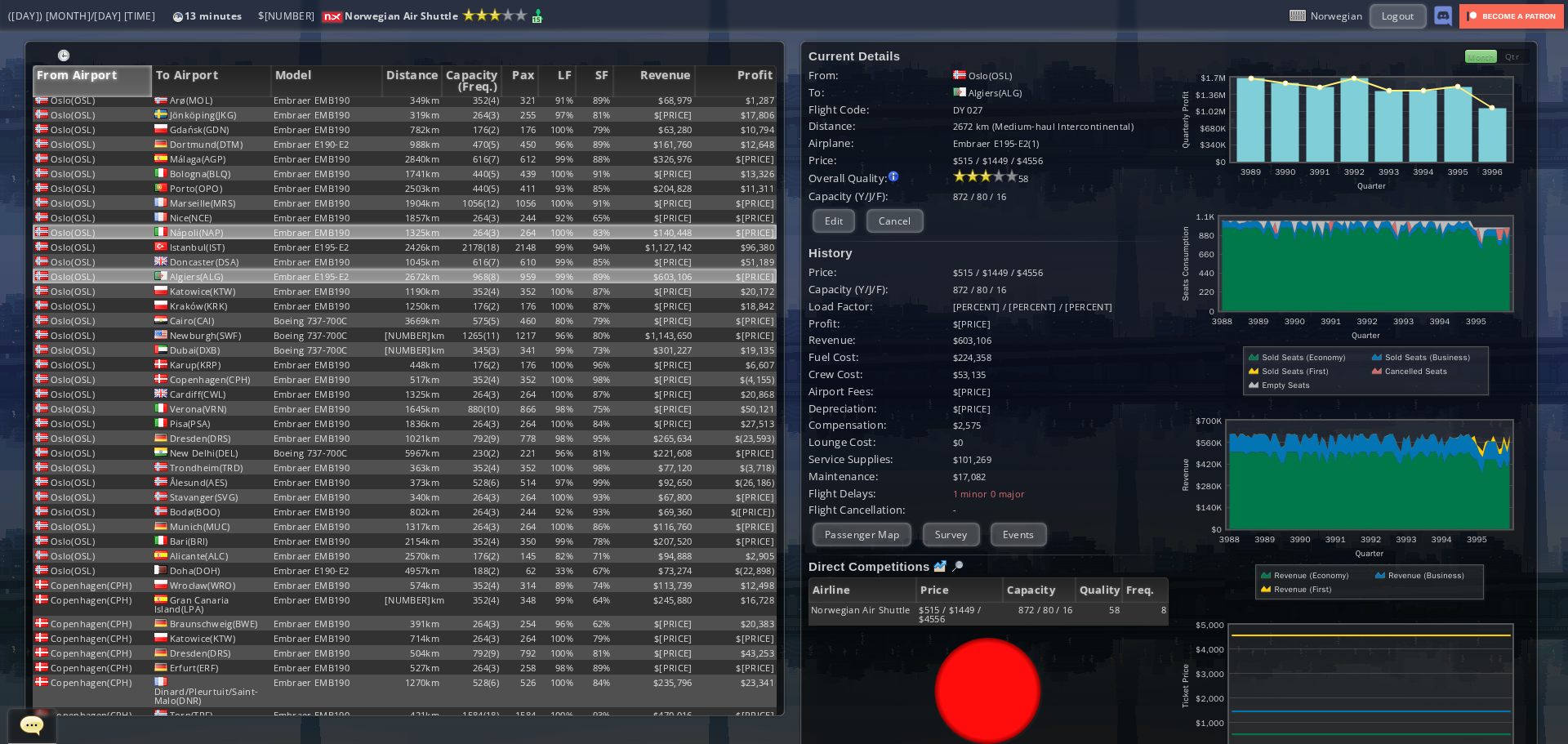 click on "1325km" at bounding box center (412, 27) 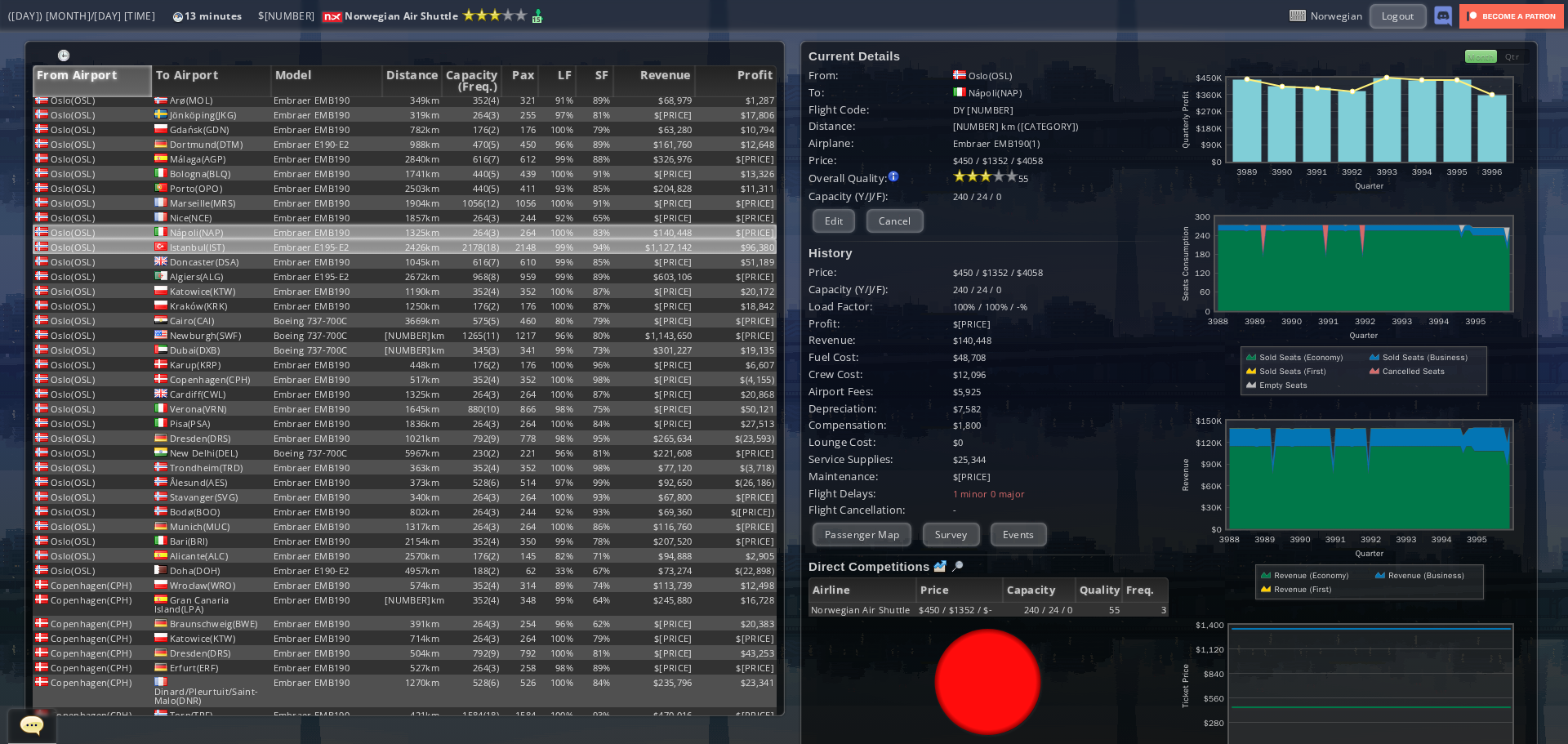 click on "2426km" at bounding box center (412, 27) 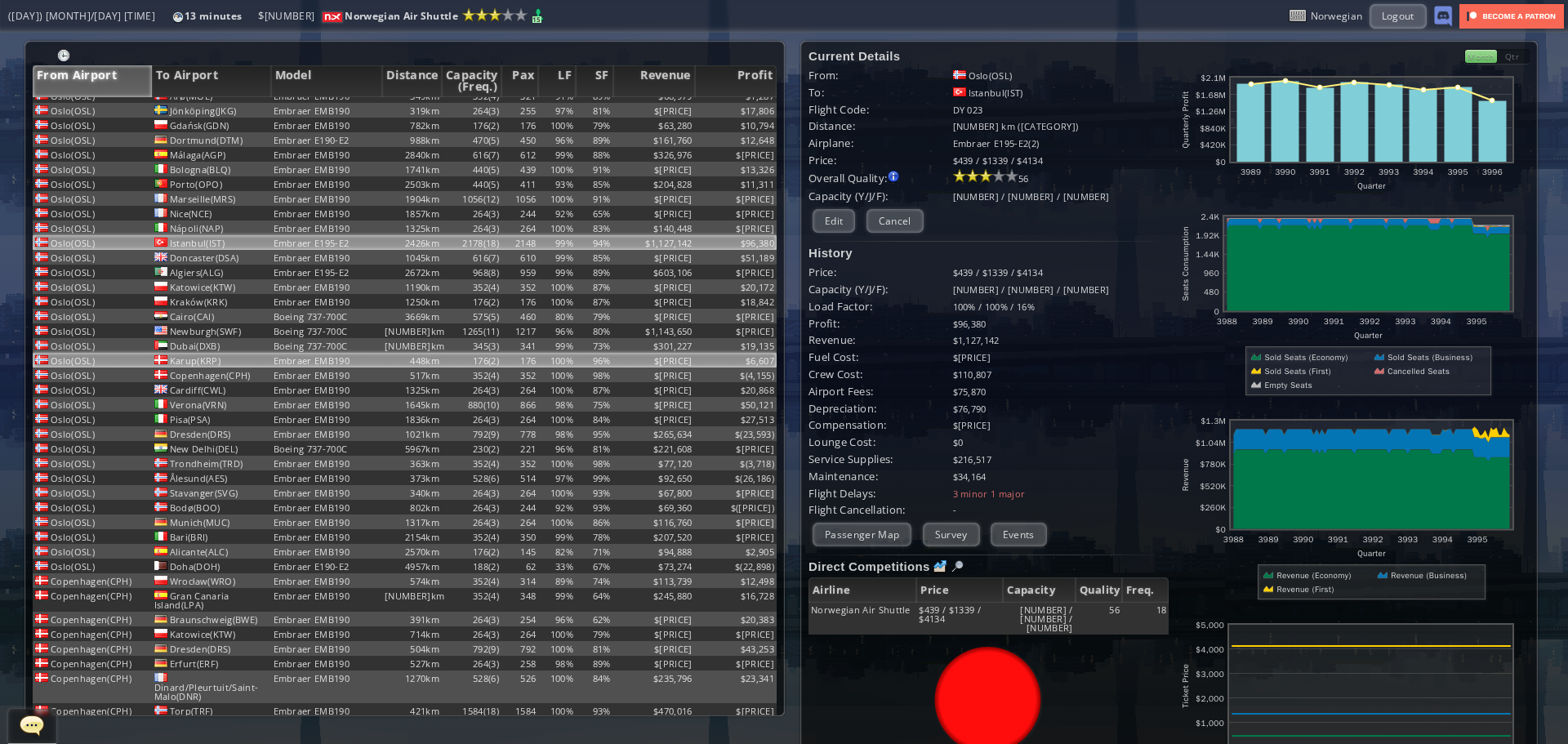 scroll, scrollTop: 88, scrollLeft: 0, axis: vertical 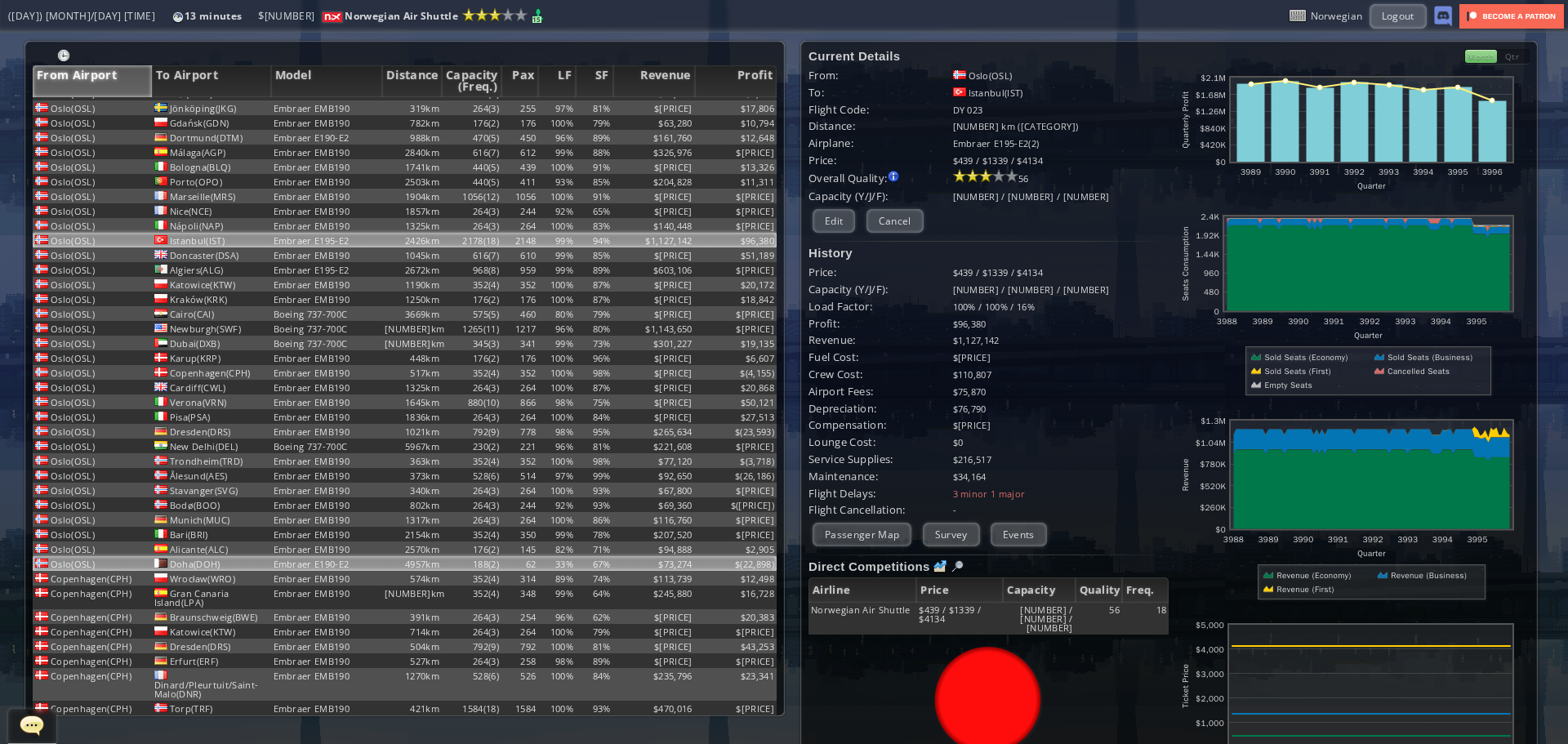 click on "33%" at bounding box center [557, 20] 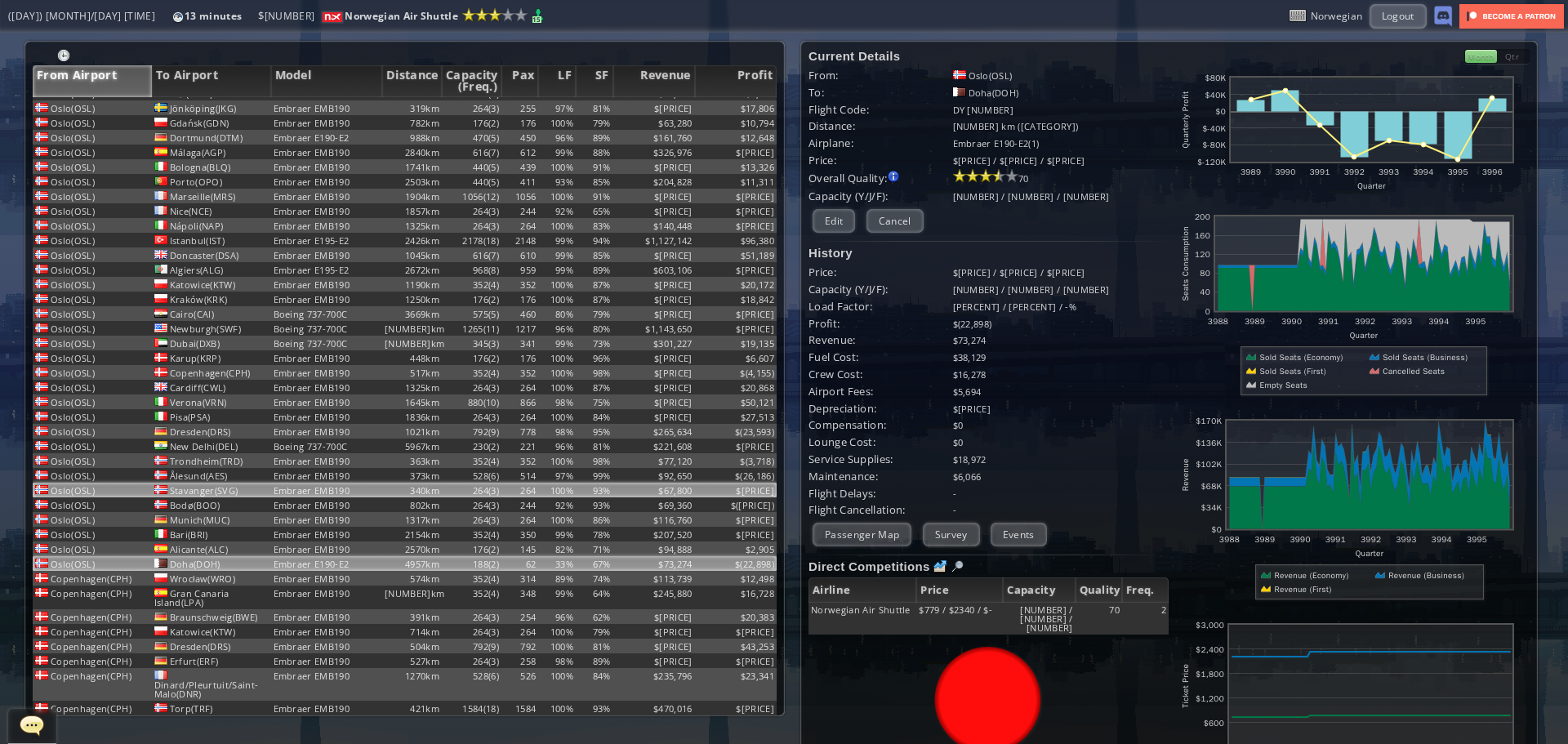 click on "340km" at bounding box center (412, 20) 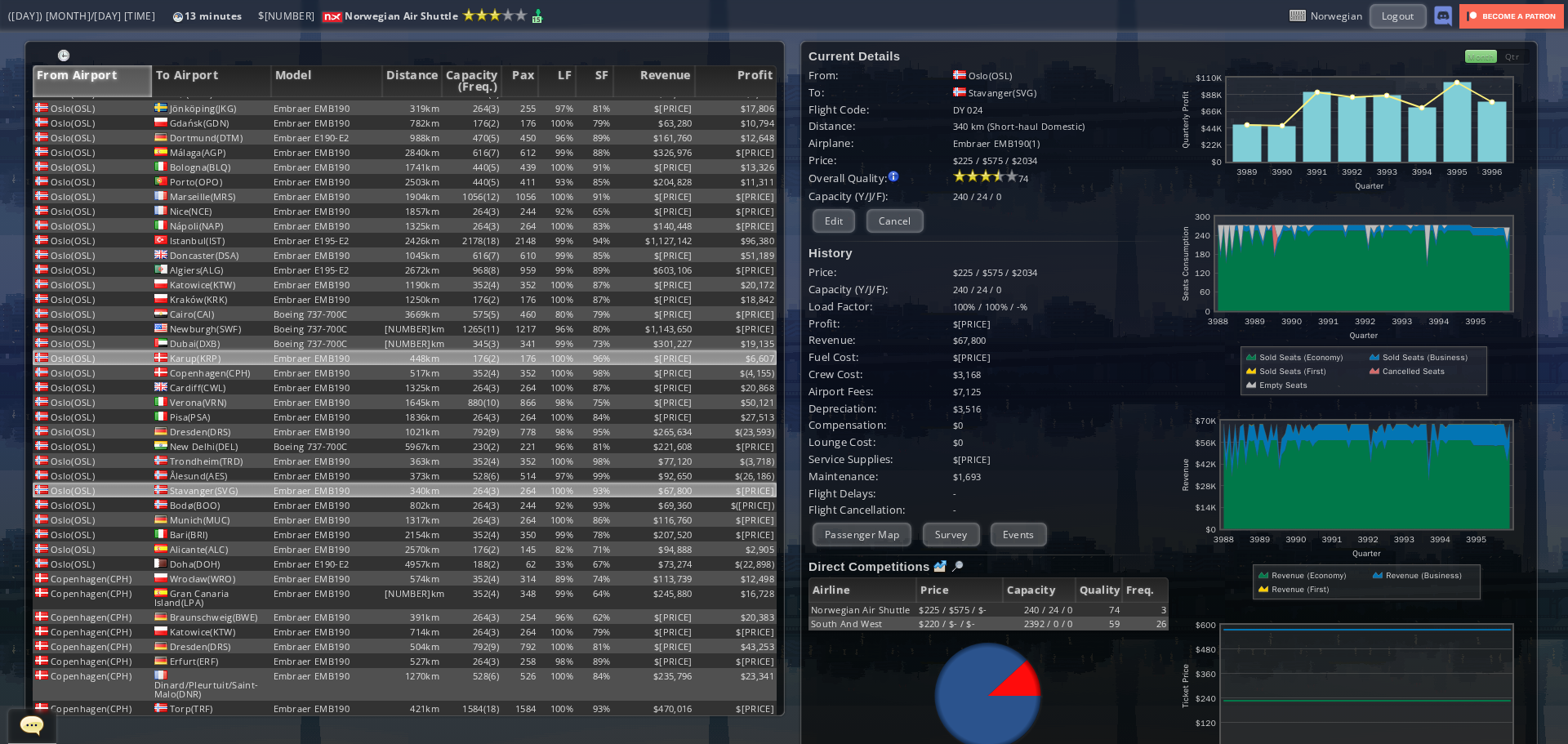 click on "448km" at bounding box center [412, 20] 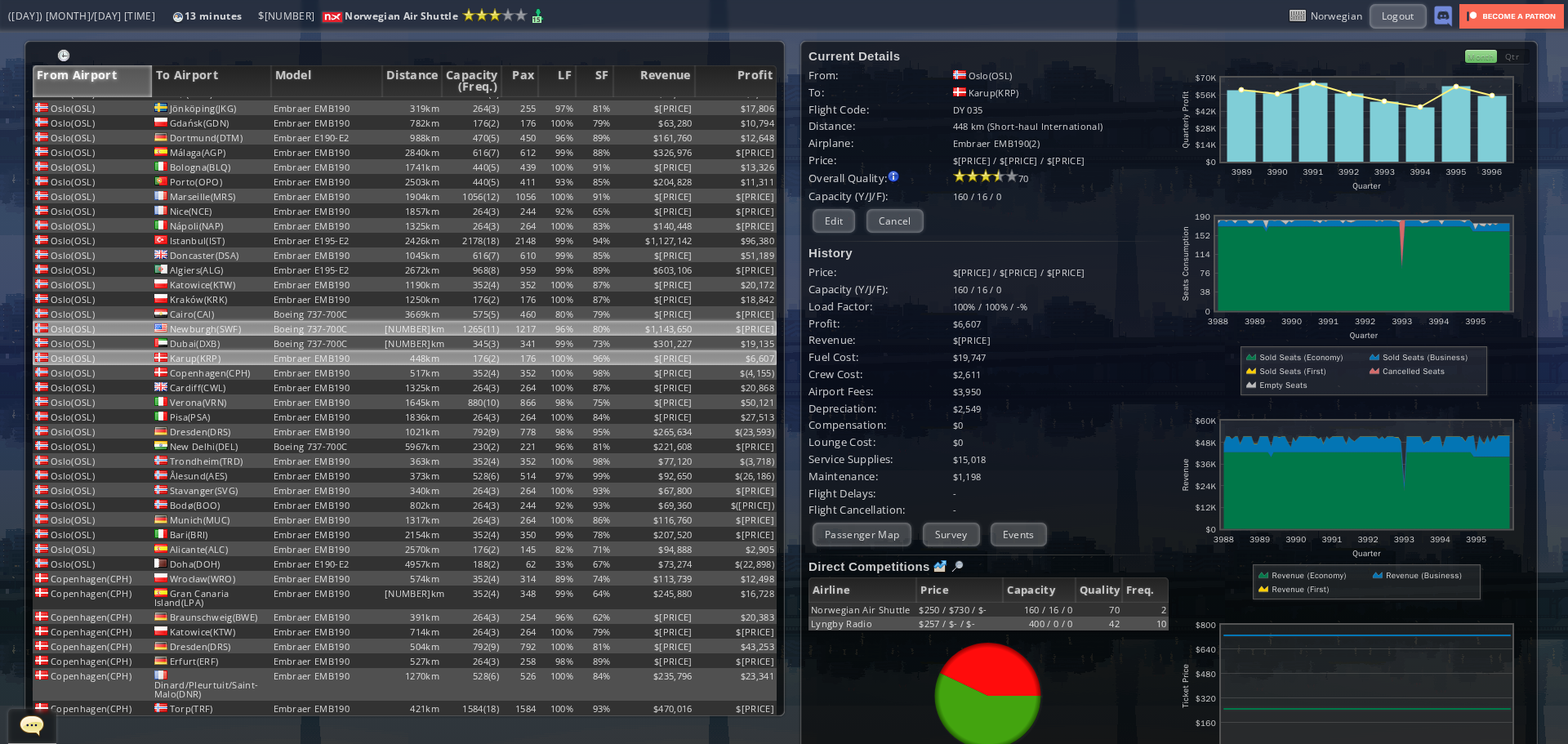 click on "Newburgh(SWF)" at bounding box center [212, 20] 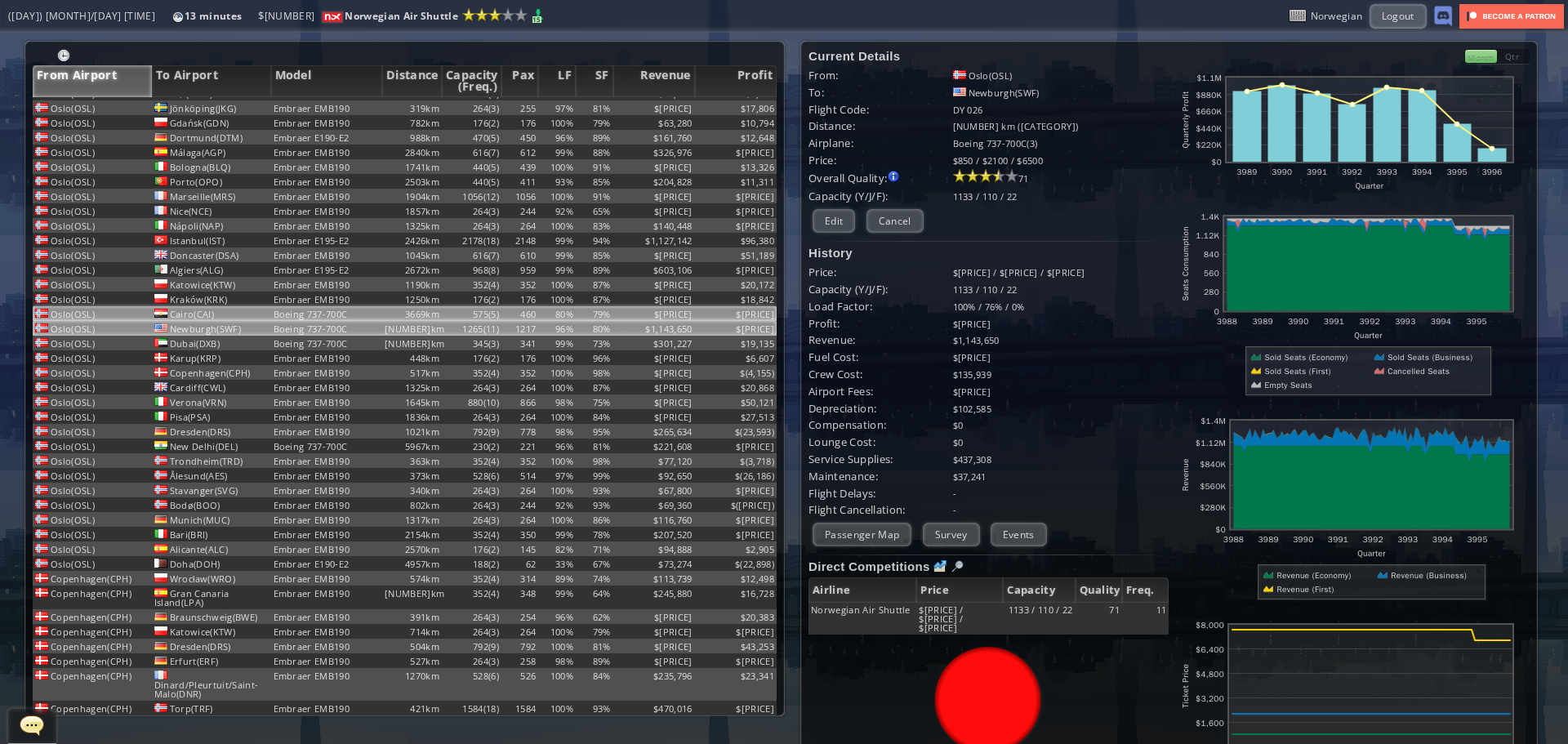 click on "Cairo(CAI)" at bounding box center [212, 20] 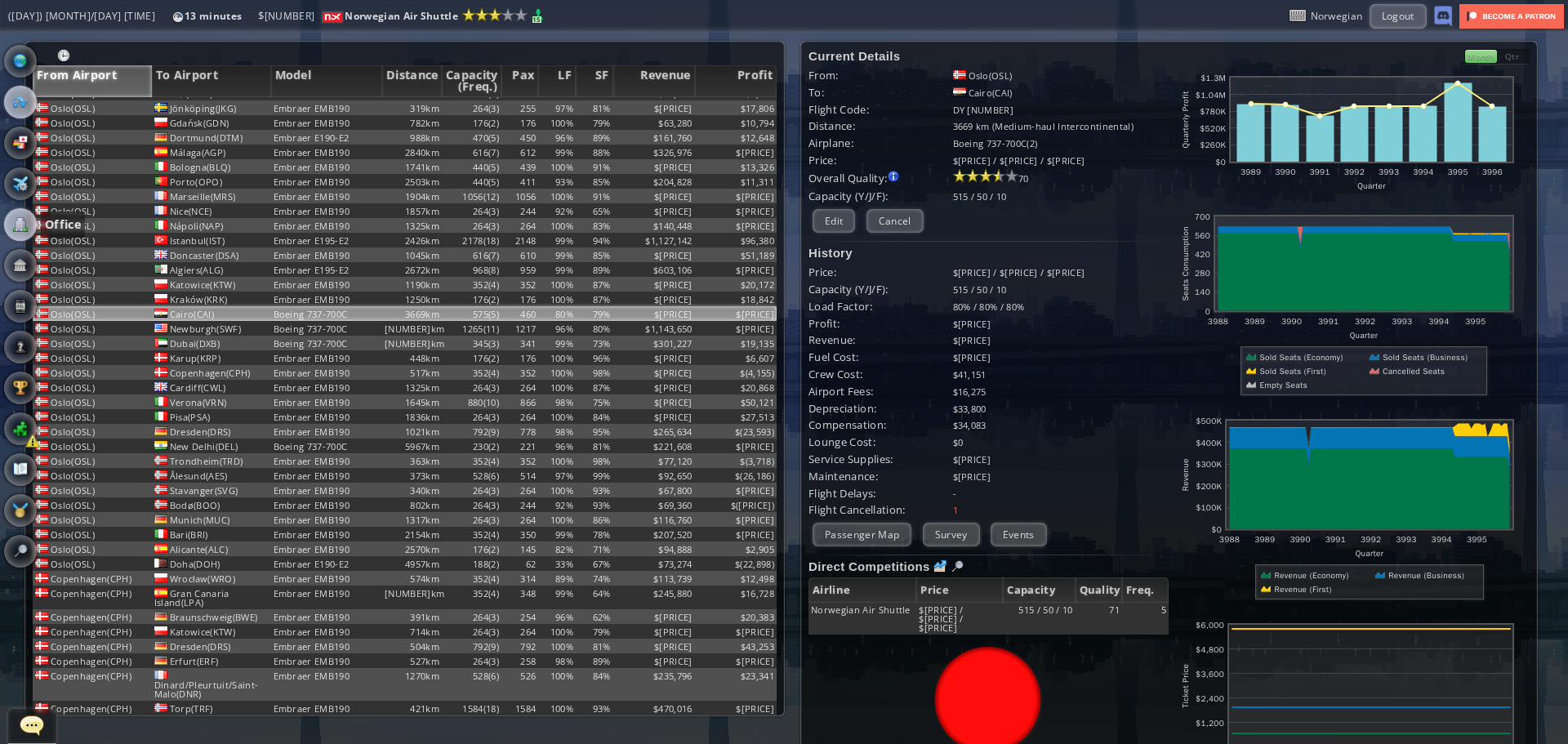 click at bounding box center [20, 225] 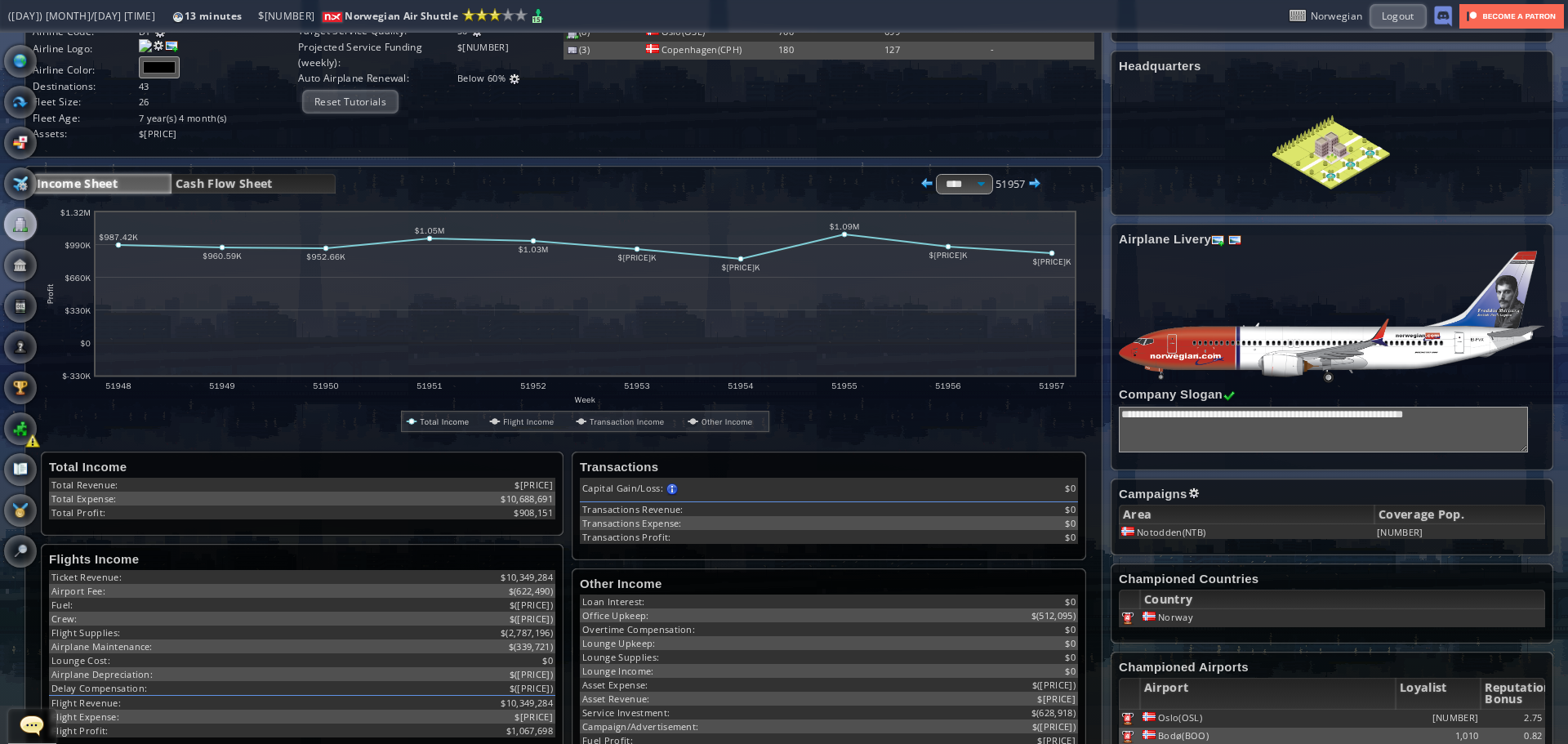 scroll, scrollTop: 82, scrollLeft: 0, axis: vertical 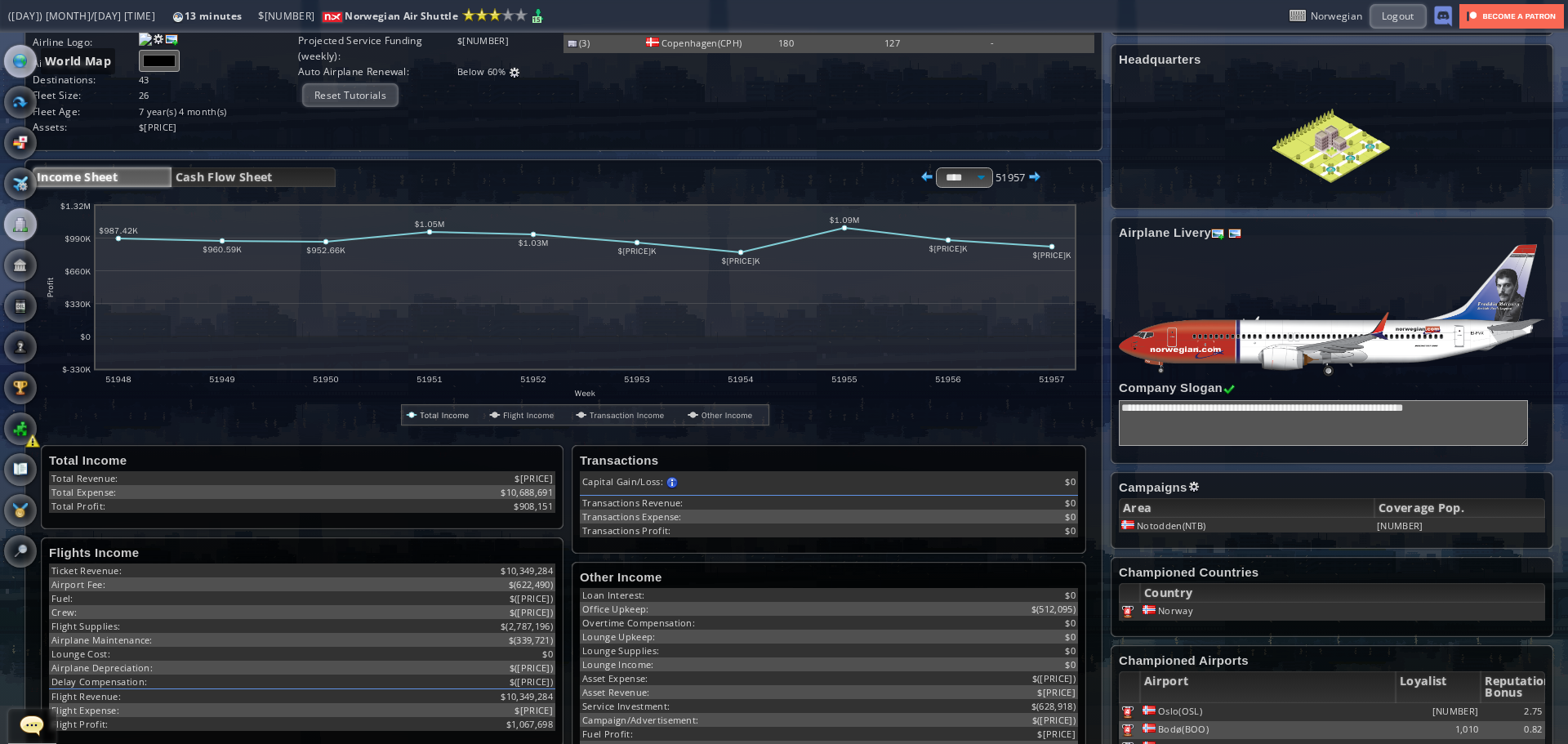 click at bounding box center [20, 61] 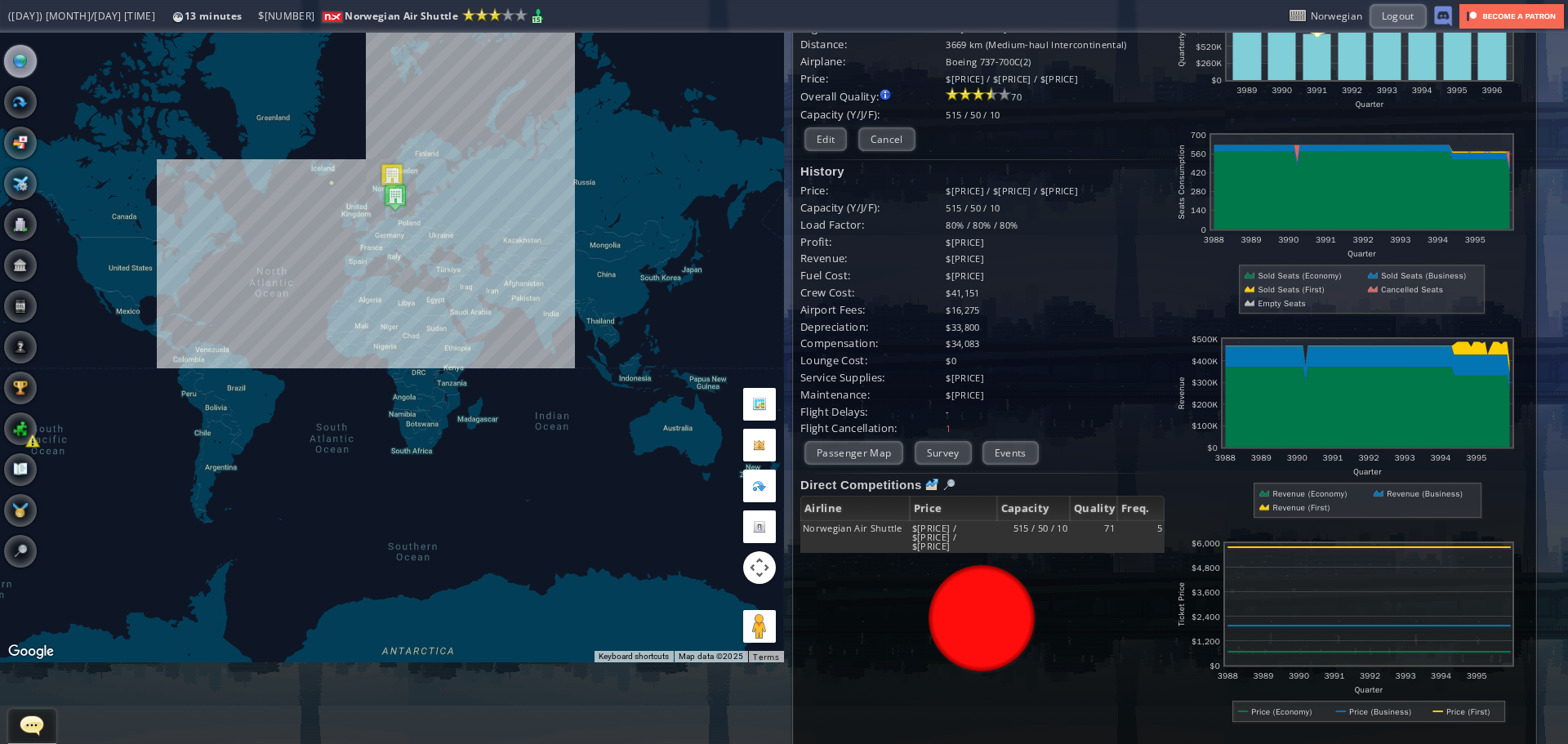 click at bounding box center (392, 176) 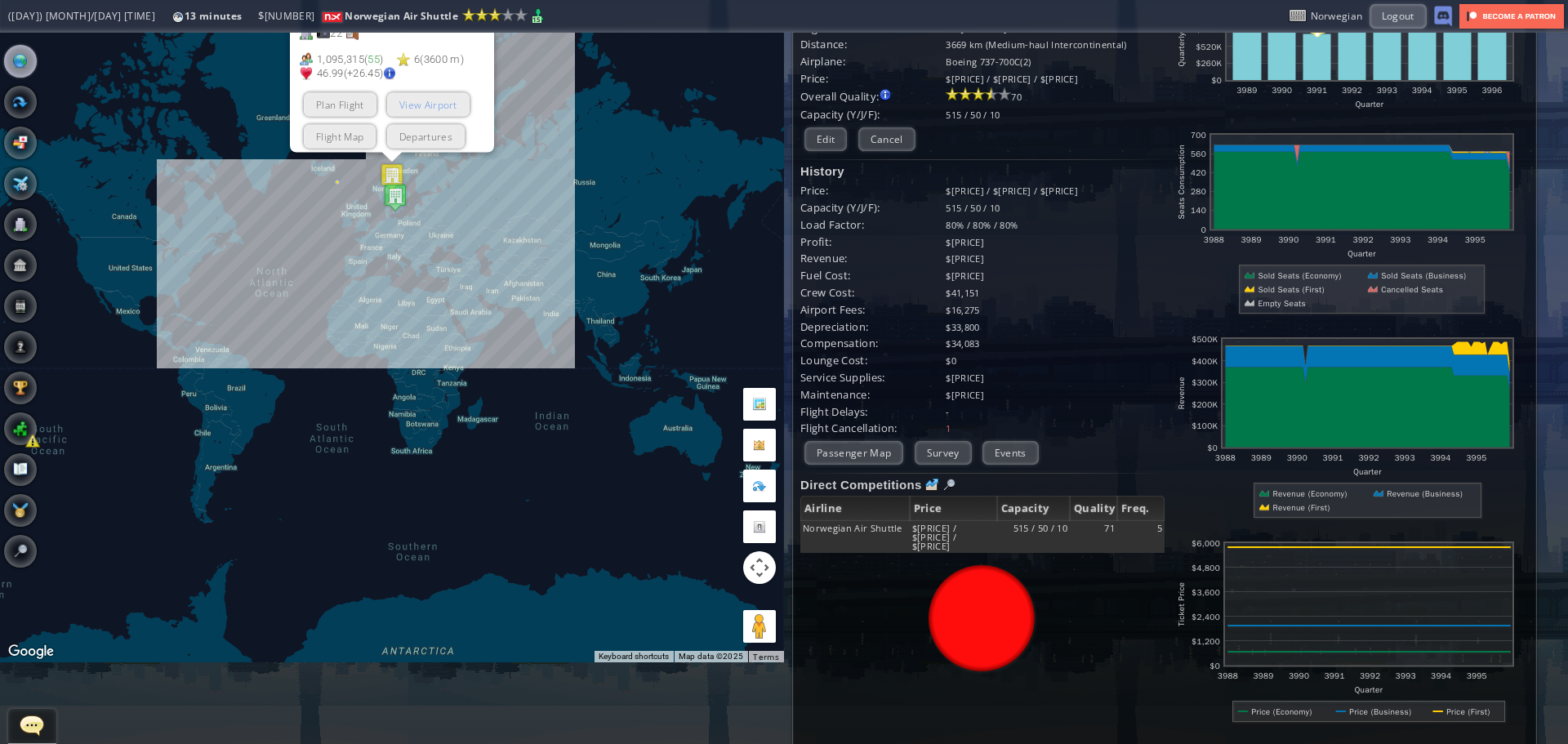 click on "View Airport" at bounding box center [428, 104] 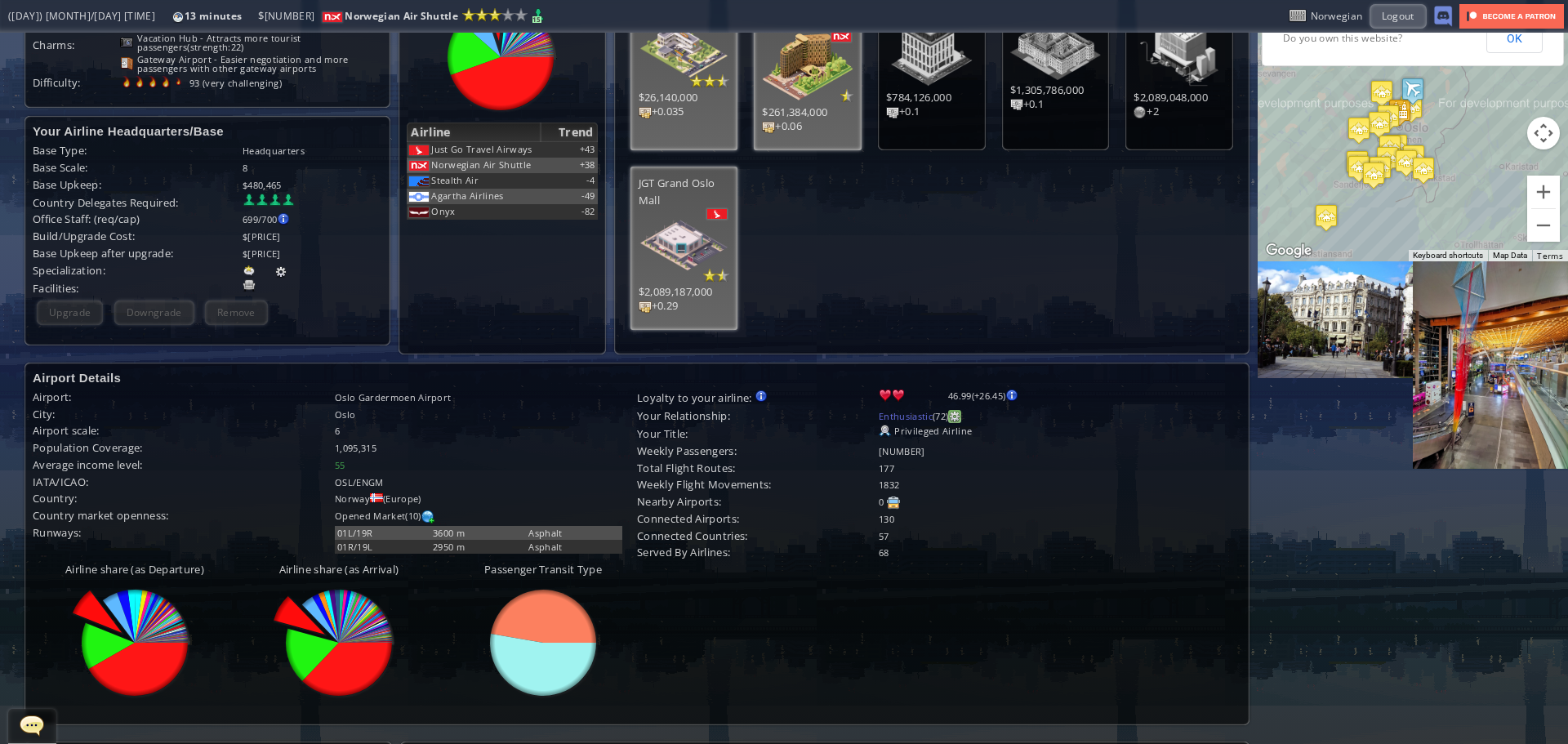 click at bounding box center (955, 417) 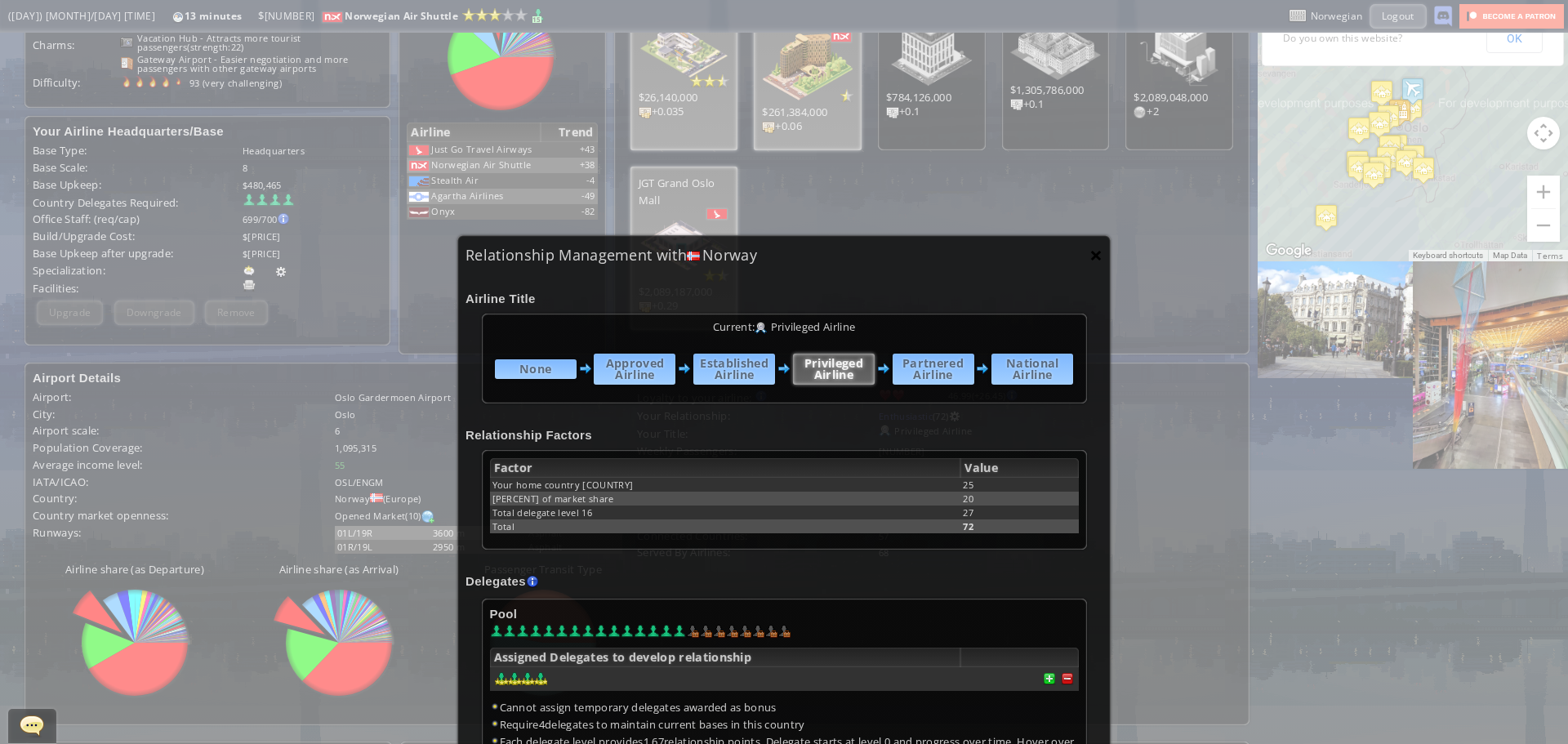 click on "×" at bounding box center [1096, 255] 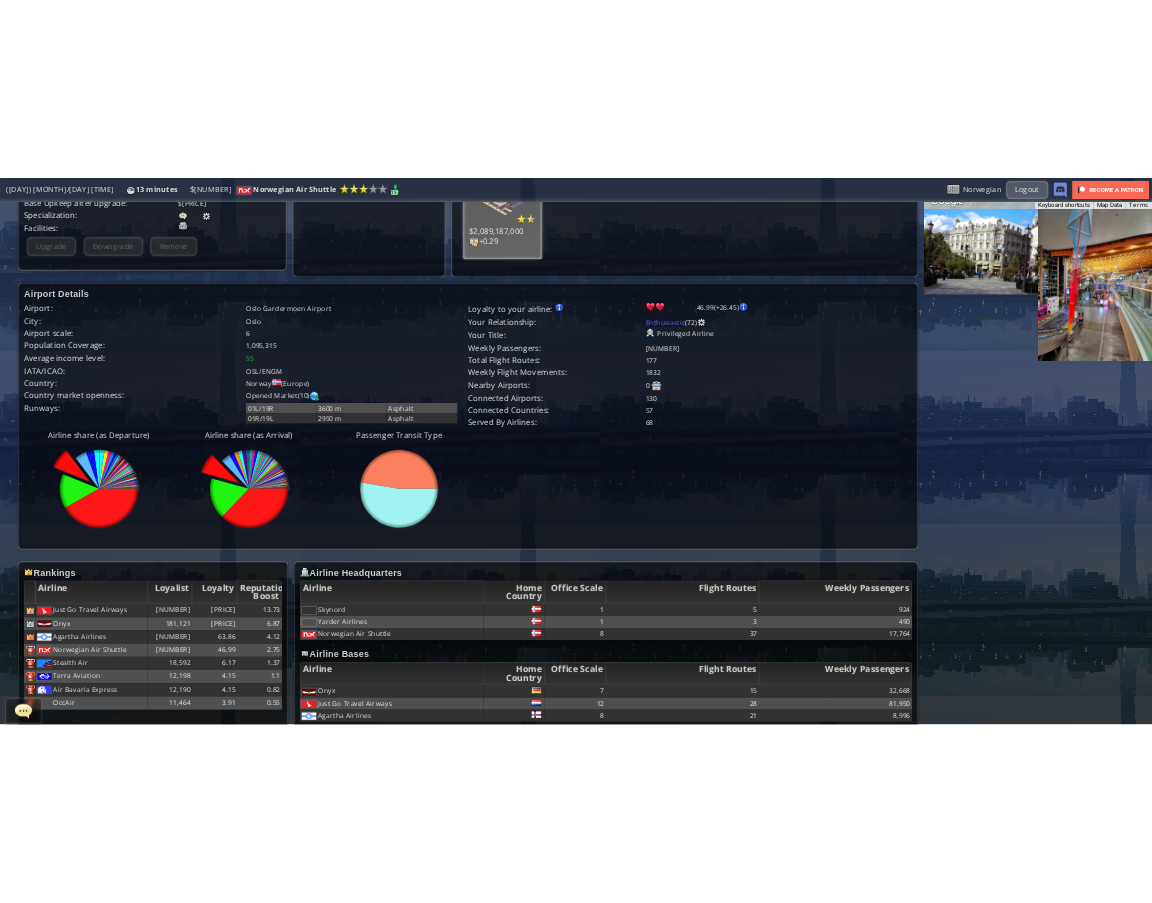 scroll, scrollTop: 500, scrollLeft: 0, axis: vertical 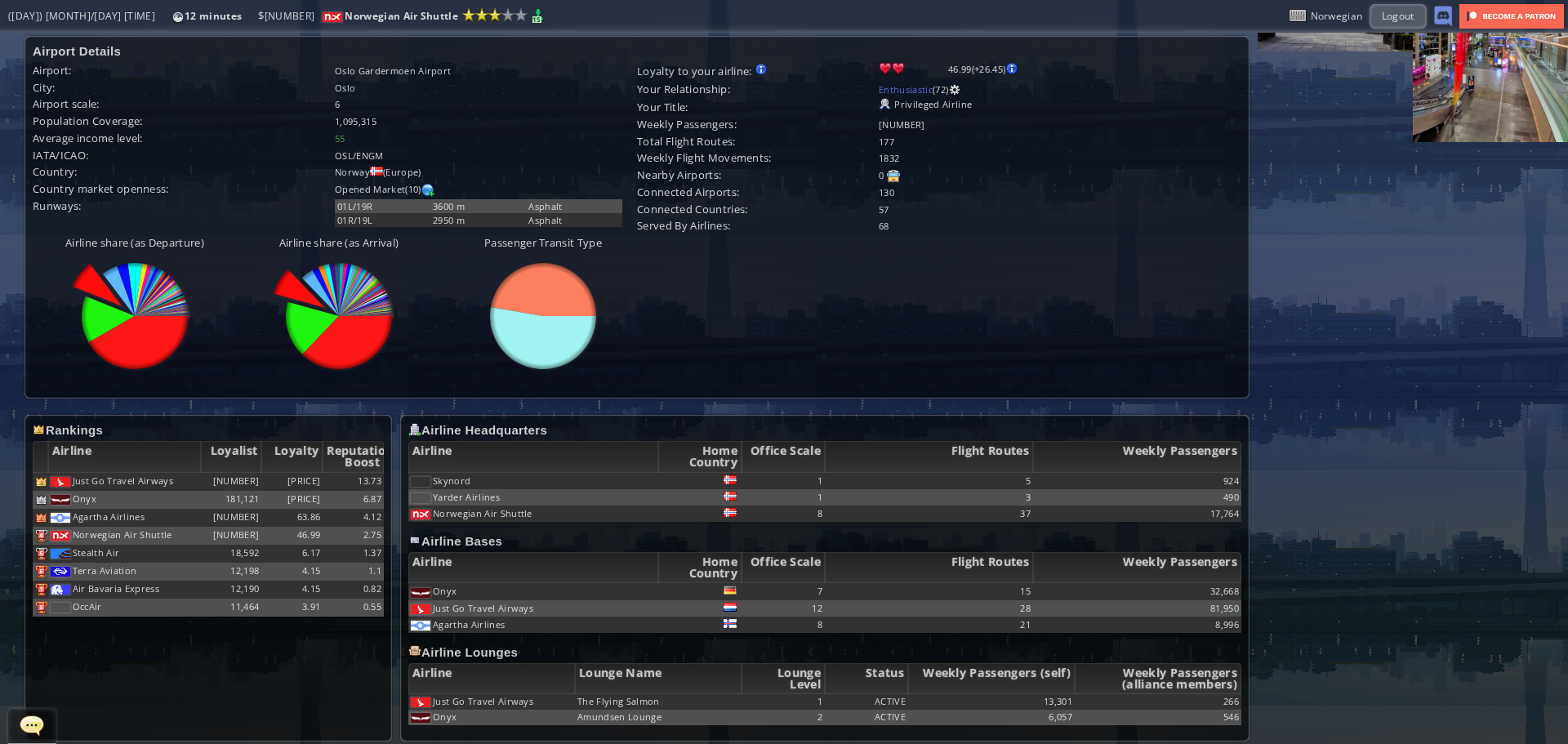 drag, startPoint x: 1468, startPoint y: 339, endPoint x: 1405, endPoint y: 327, distance: 64.13267 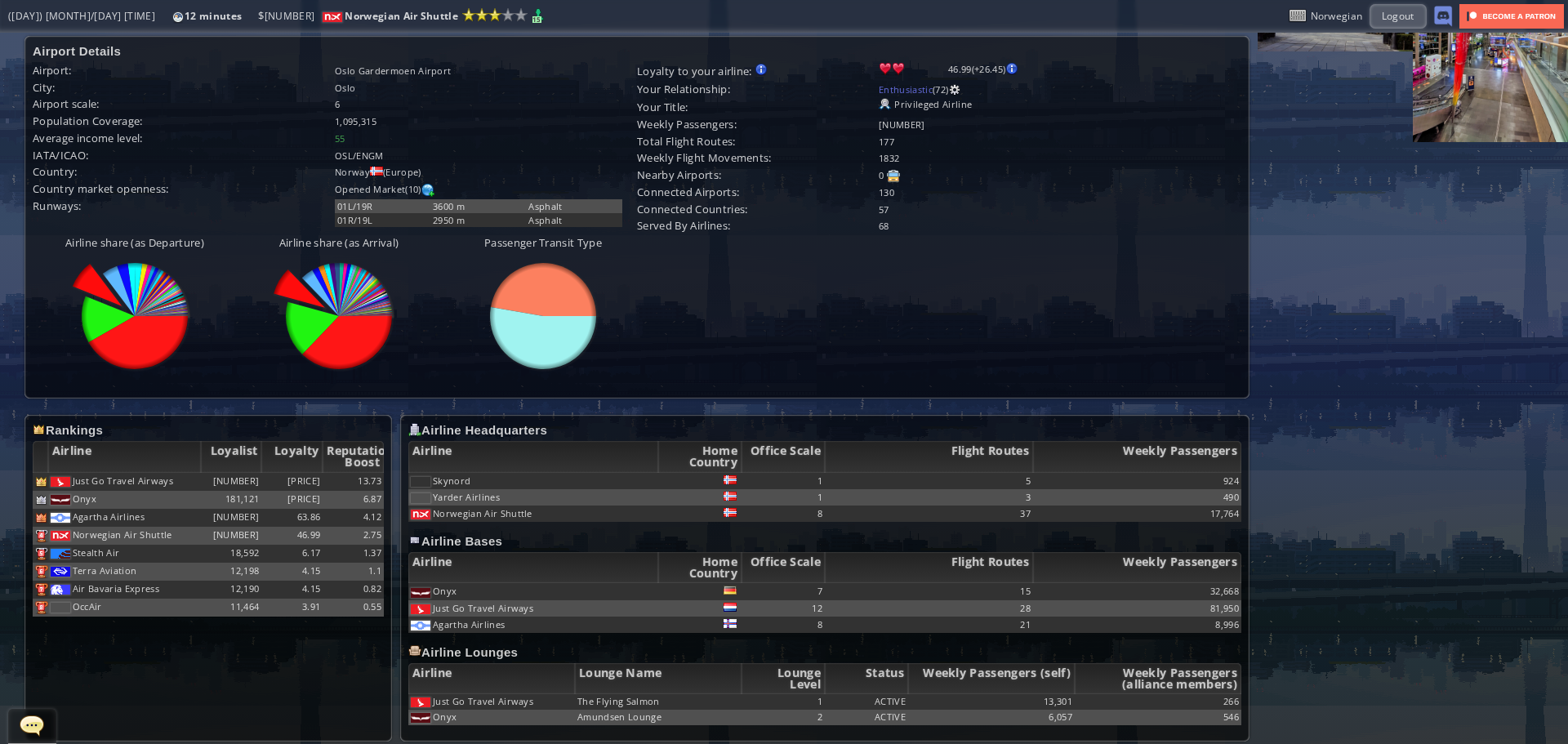 click on "Airport Rating
Airport:
[NUMBER] (easy)
Country:
[NUMBER] (challenging)
Competition:
[NUMBER] (very challenging)
Charms:
Vacation Hub - Attracts more tourist passengers (strength:  [NUMBER]) Gateway Airport - Easier negotiation and more passengers with other gateway airports
Difficulty:
[NUMBER] (very challenging)
Your Airline Headquarters/Base
Base Type:
Headquarters
Base Scale:
[NUMBER]
Base Upkeep:
$[PRICE]
CountryDelegates Required:
Office Staff: (req/cap) [NUMBER] [NUMBER]" at bounding box center [784, 187] 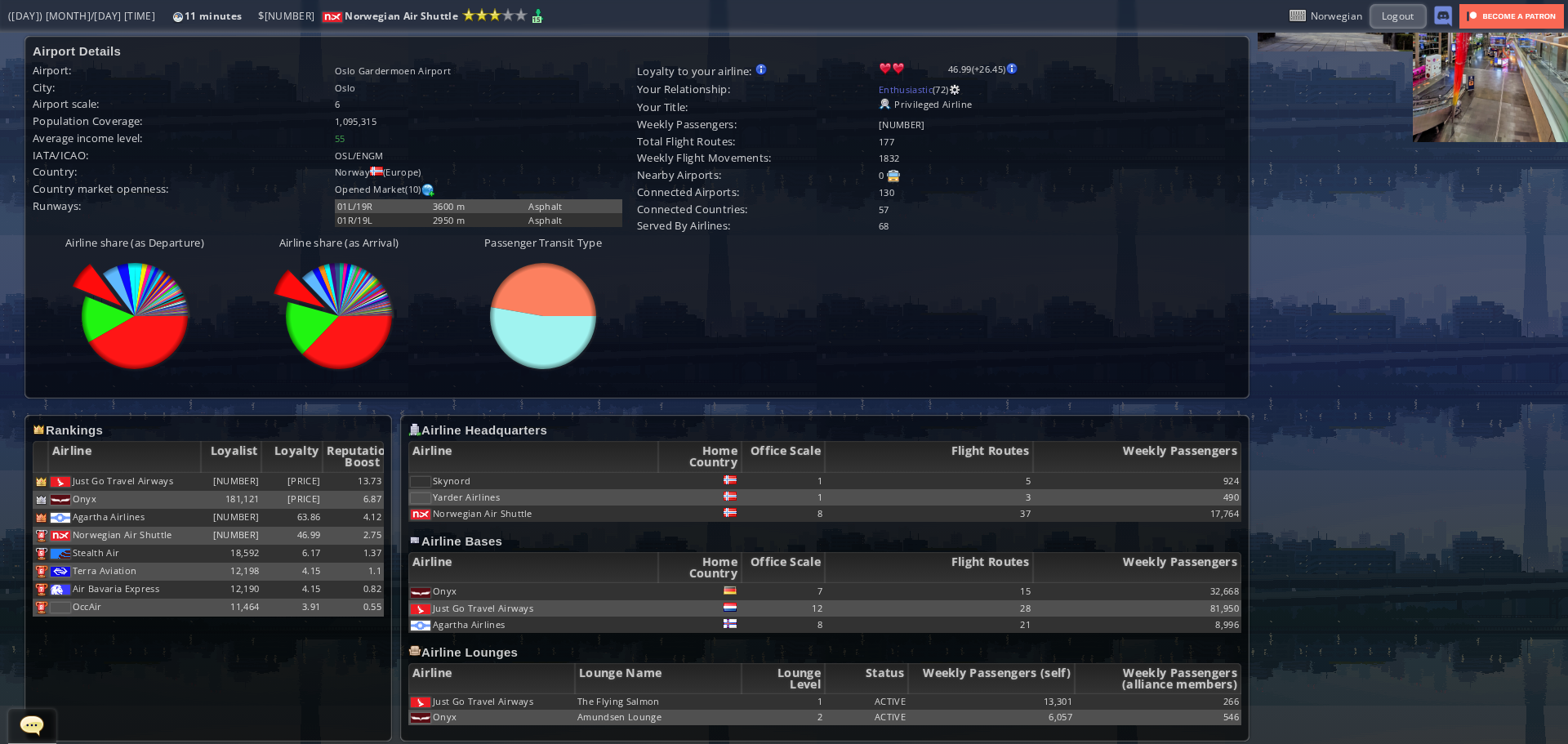 click on "Airport Rating
Airport:
[NUMBER] (easy)
Country:
[NUMBER] (challenging)
Competition:
[NUMBER] (very challenging)
Charms:
Vacation Hub - Attracts more tourist passengers (strength:  [NUMBER]) Gateway Airport - Easier negotiation and more passengers with other gateway airports
Difficulty:
[NUMBER] (very challenging)
Your Airline Headquarters/Base
Base Type:
Headquarters
Base Scale:
[NUMBER]
Base Upkeep:
$[PRICE]
CountryDelegates Required:
Office Staff: (req/cap) [NUMBER] [NUMBER]" at bounding box center [784, 187] 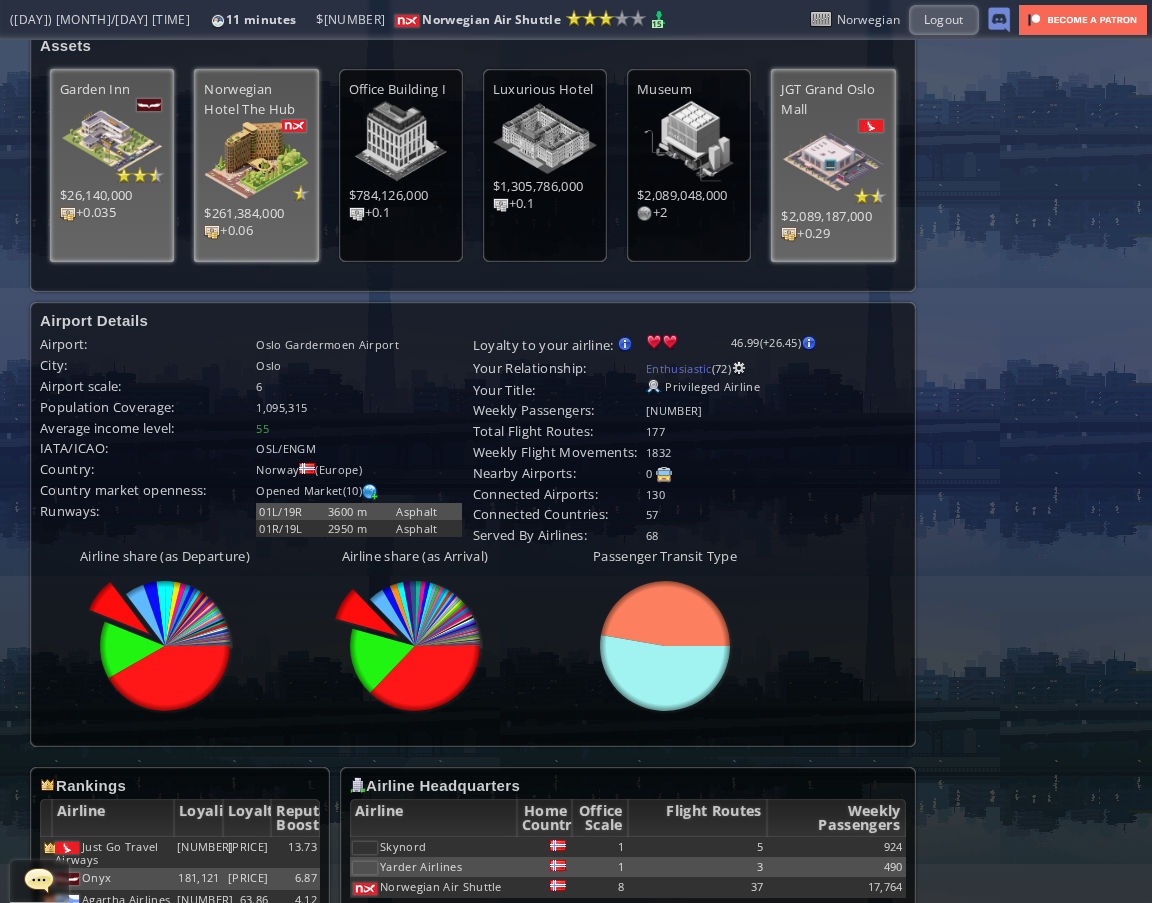 click on "Airport Rating
Airport:
[NUMBER] (easy)
Country:
[NUMBER] (challenging)
Competition:
[NUMBER] (very challenging)
Charms:
Vacation Hub - Attracts more tourist passengers (strength:  [NUMBER]) Gateway Airport - Easier negotiation and more passengers with other gateway airports
Difficulty:
[NUMBER] (very challenging)
Your Airline Headquarters/Base
Base Type:
Headquarters
Base Scale:
[NUMBER]
Base Upkeep:
$[PRICE]
CountryDelegates Required:
Office Staff: (req/cap) [NUMBER] [NUMBER]" at bounding box center (576, 378) 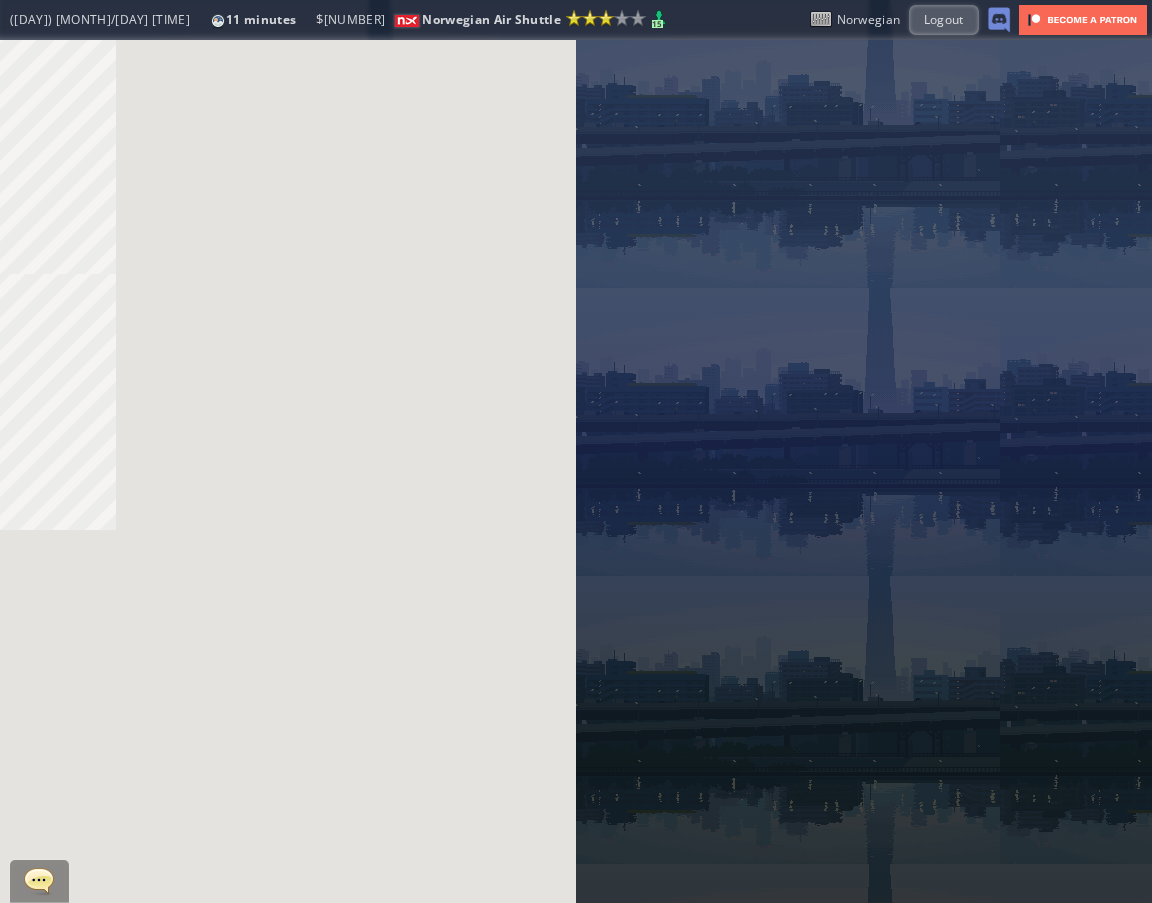 scroll, scrollTop: 0, scrollLeft: 0, axis: both 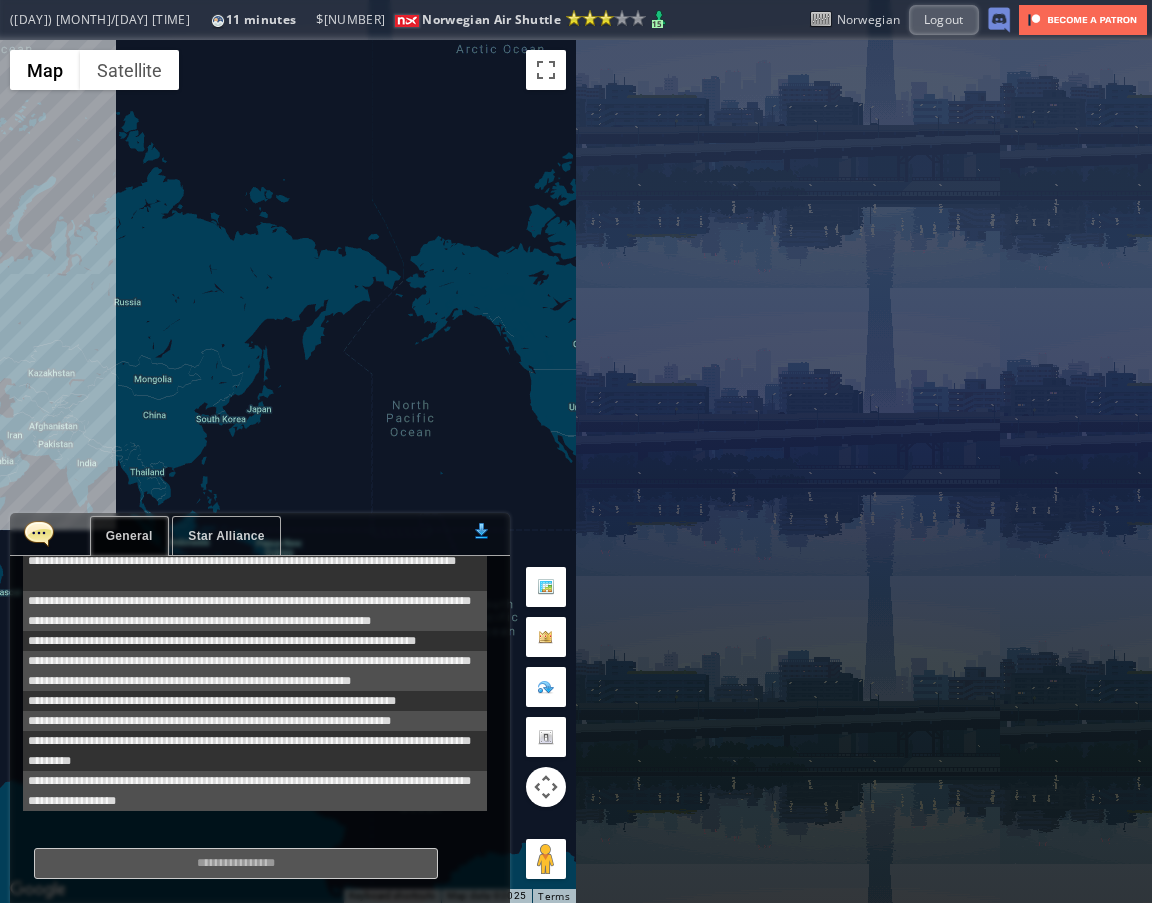 click on "**********" at bounding box center [255, 561] 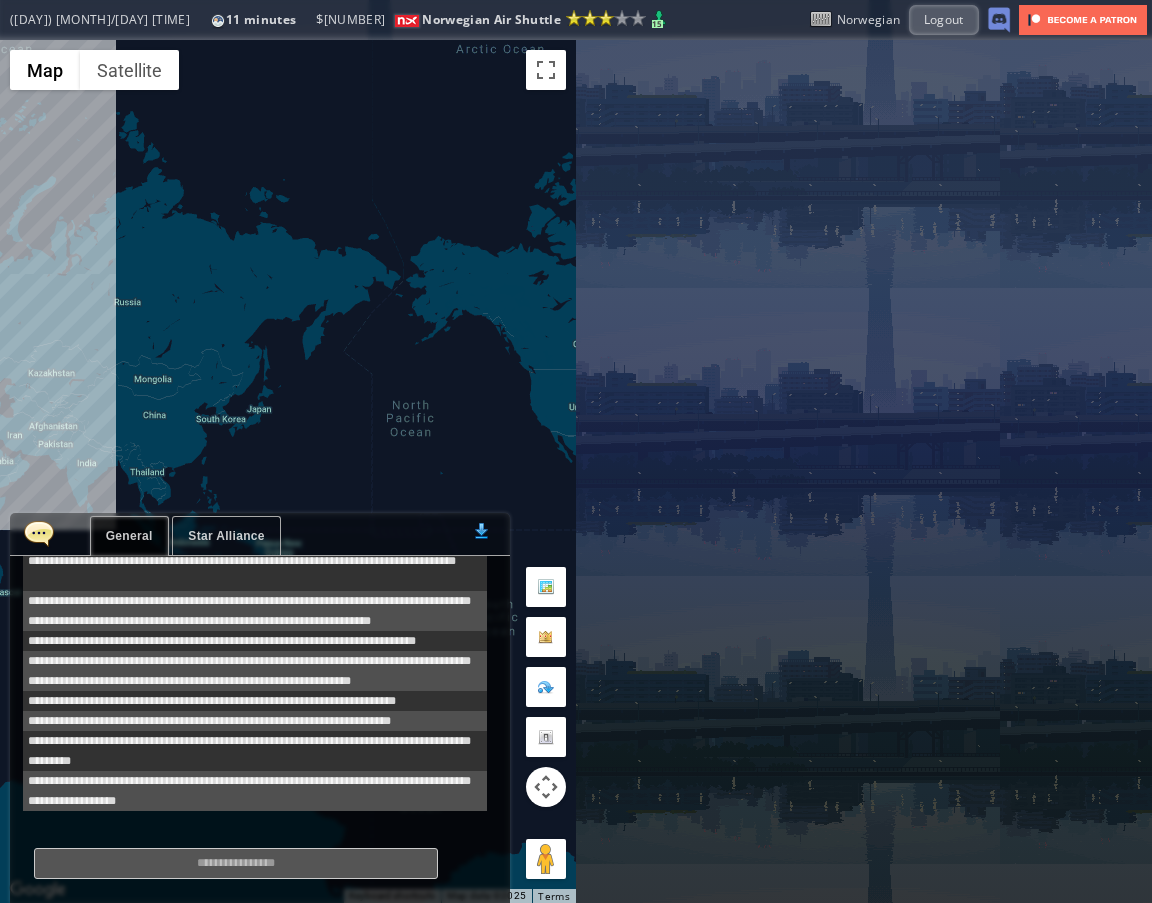 click on "Star Alliance" at bounding box center (226, 536) 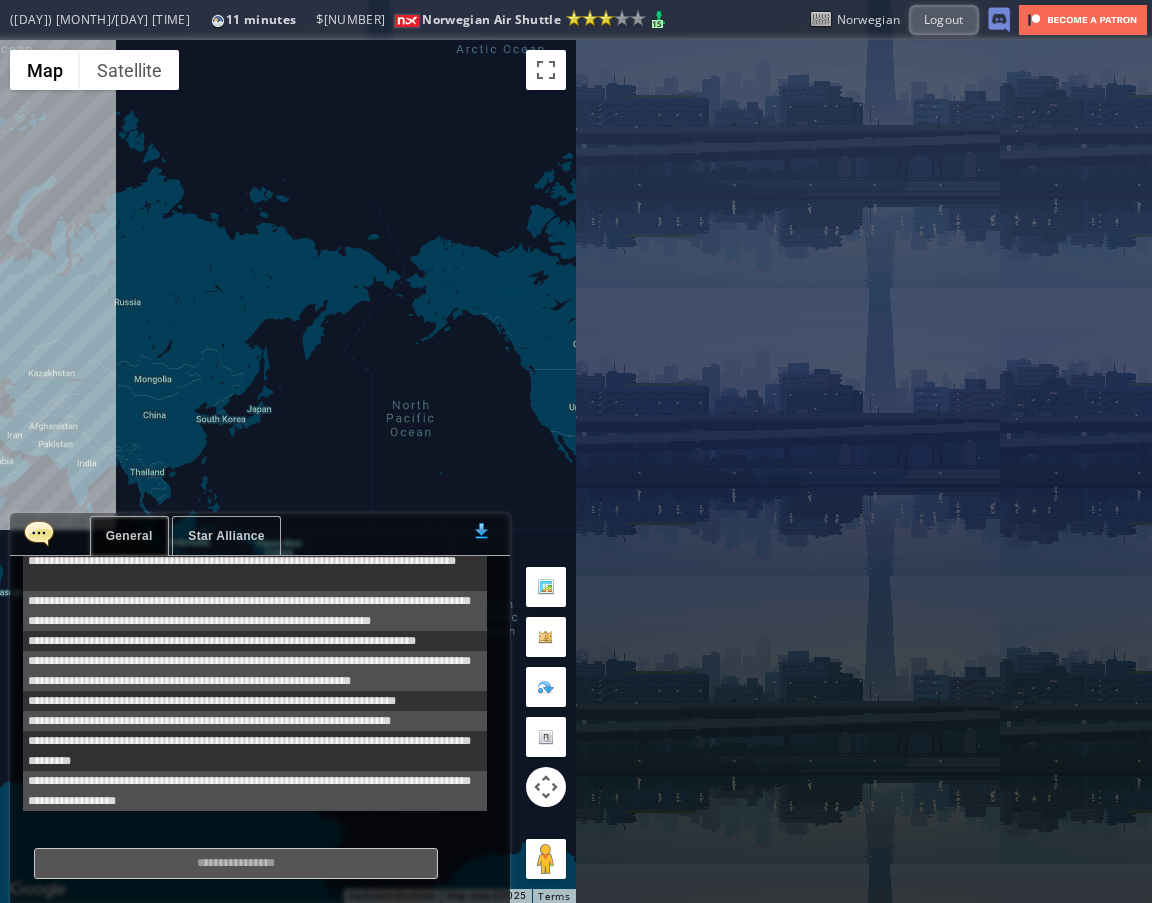 scroll, scrollTop: 200, scrollLeft: 0, axis: vertical 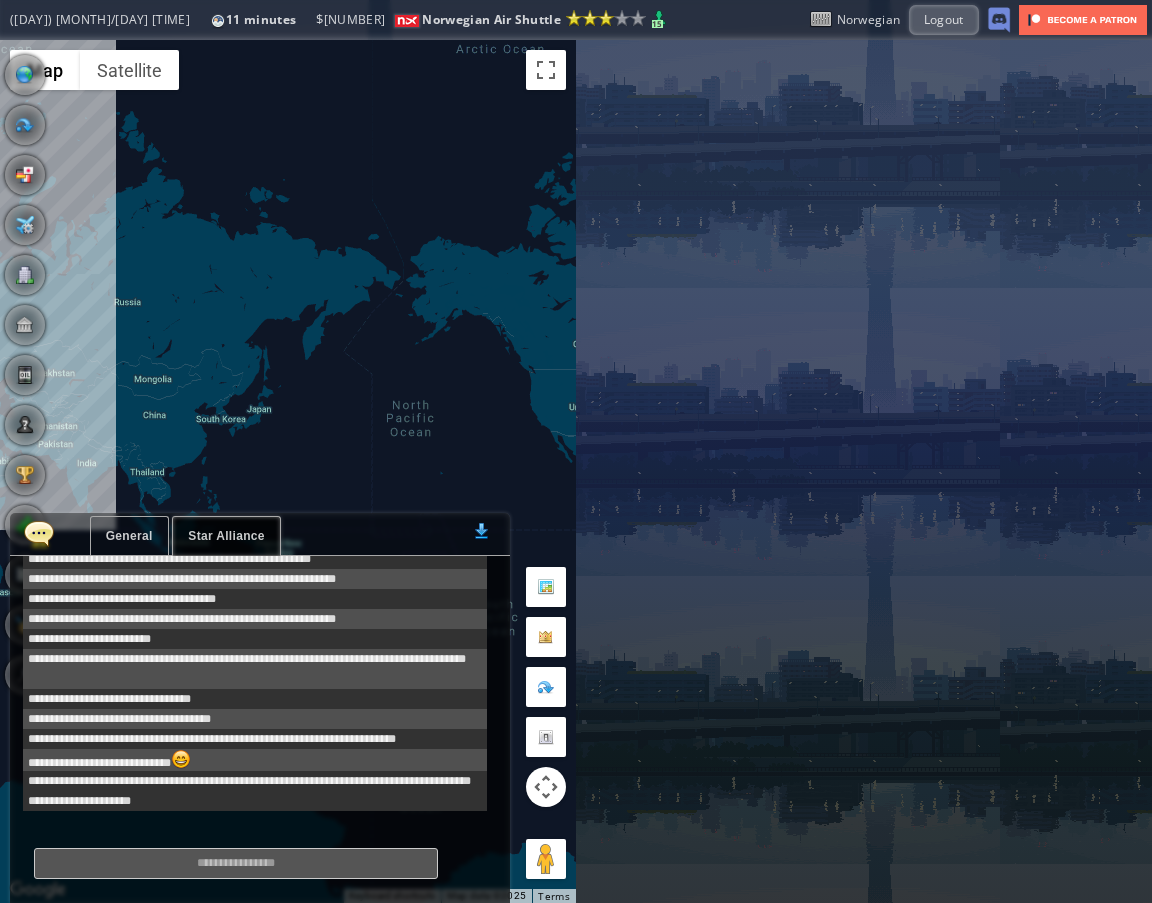 click at bounding box center (39, 533) 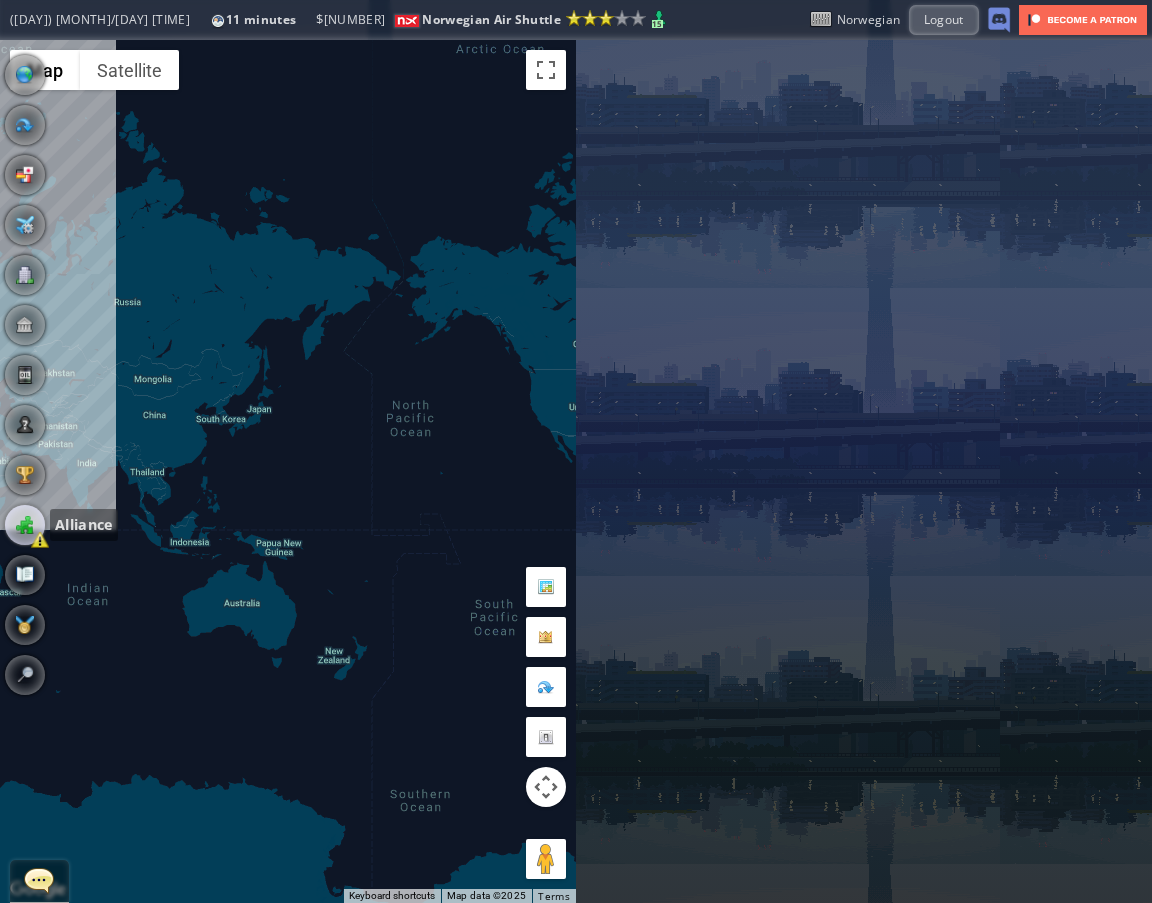 click at bounding box center (25, 525) 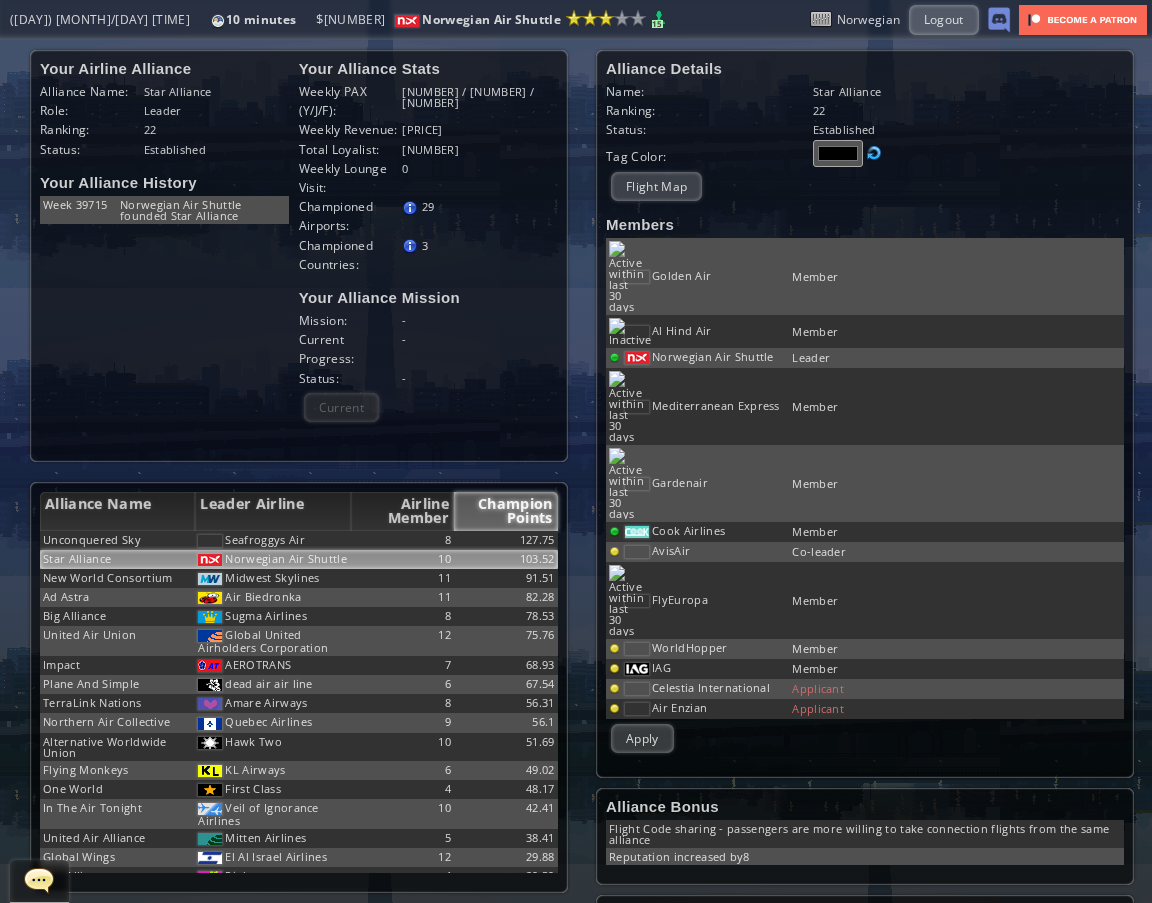 scroll, scrollTop: 422, scrollLeft: 0, axis: vertical 